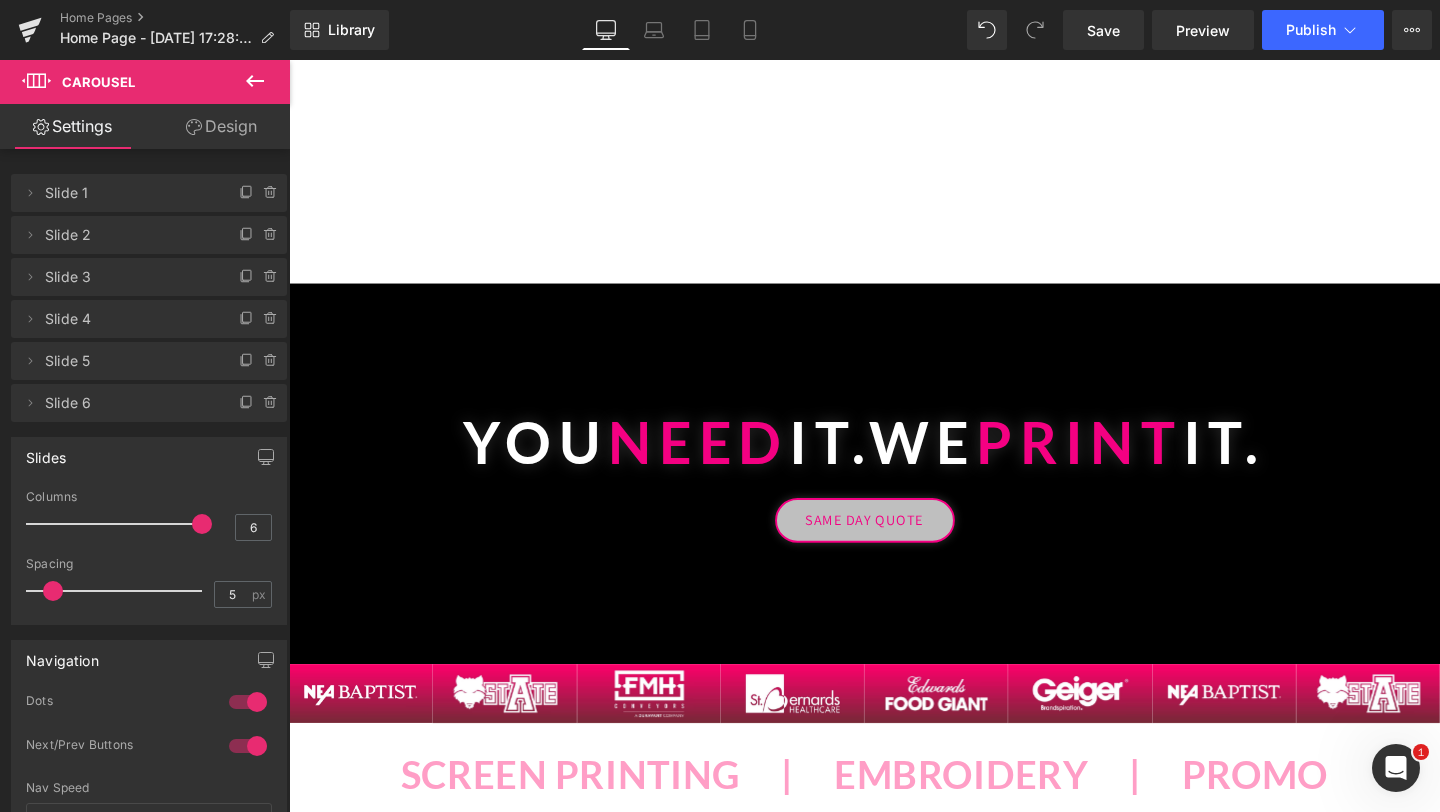 scroll, scrollTop: 1183, scrollLeft: 0, axis: vertical 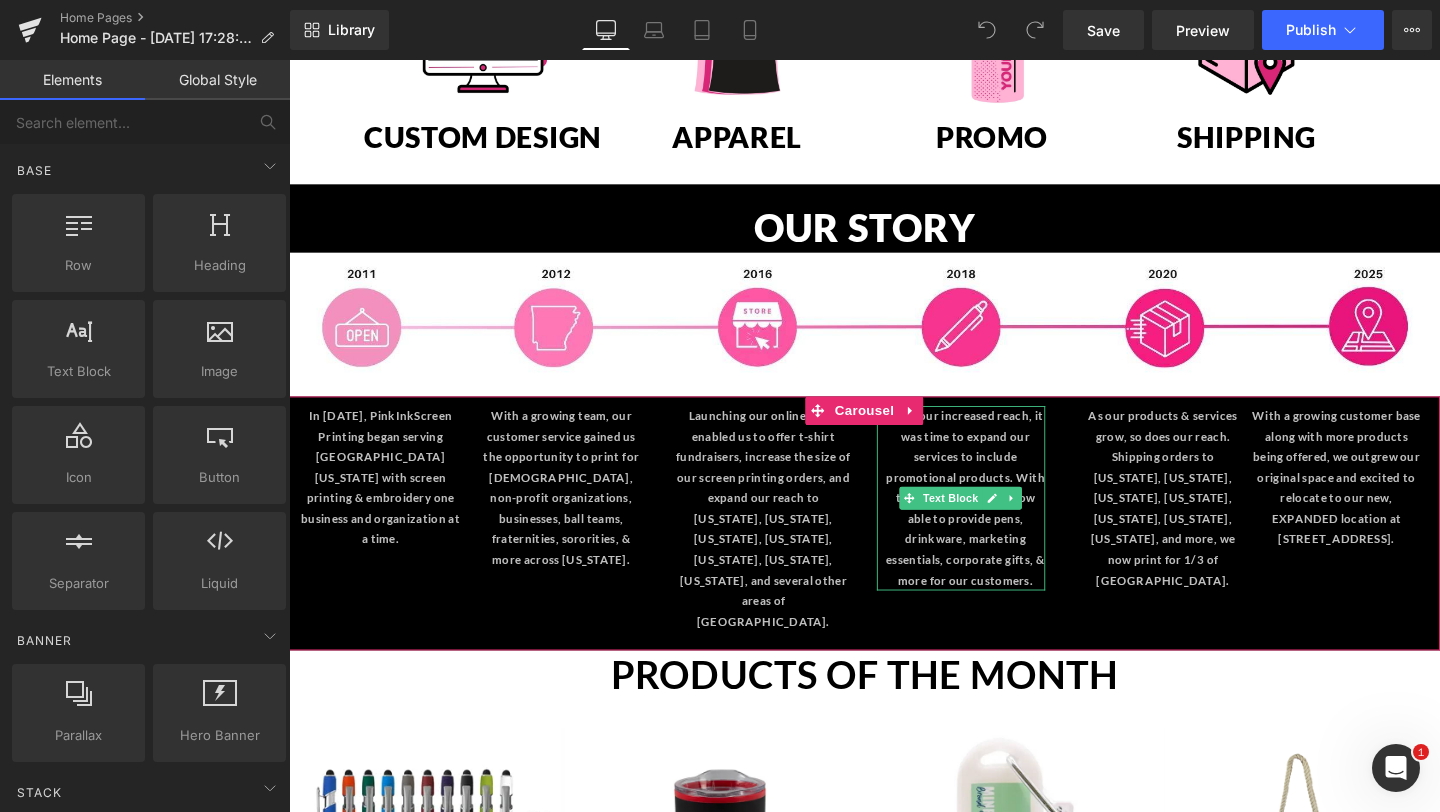 click on "With our increased reach, it was time to expand our services to include promotional products. With this addition, we are now able to provide pens, drinkware, marketing essentials, corporate gifts, & more for our customers." at bounding box center (1000, 521) 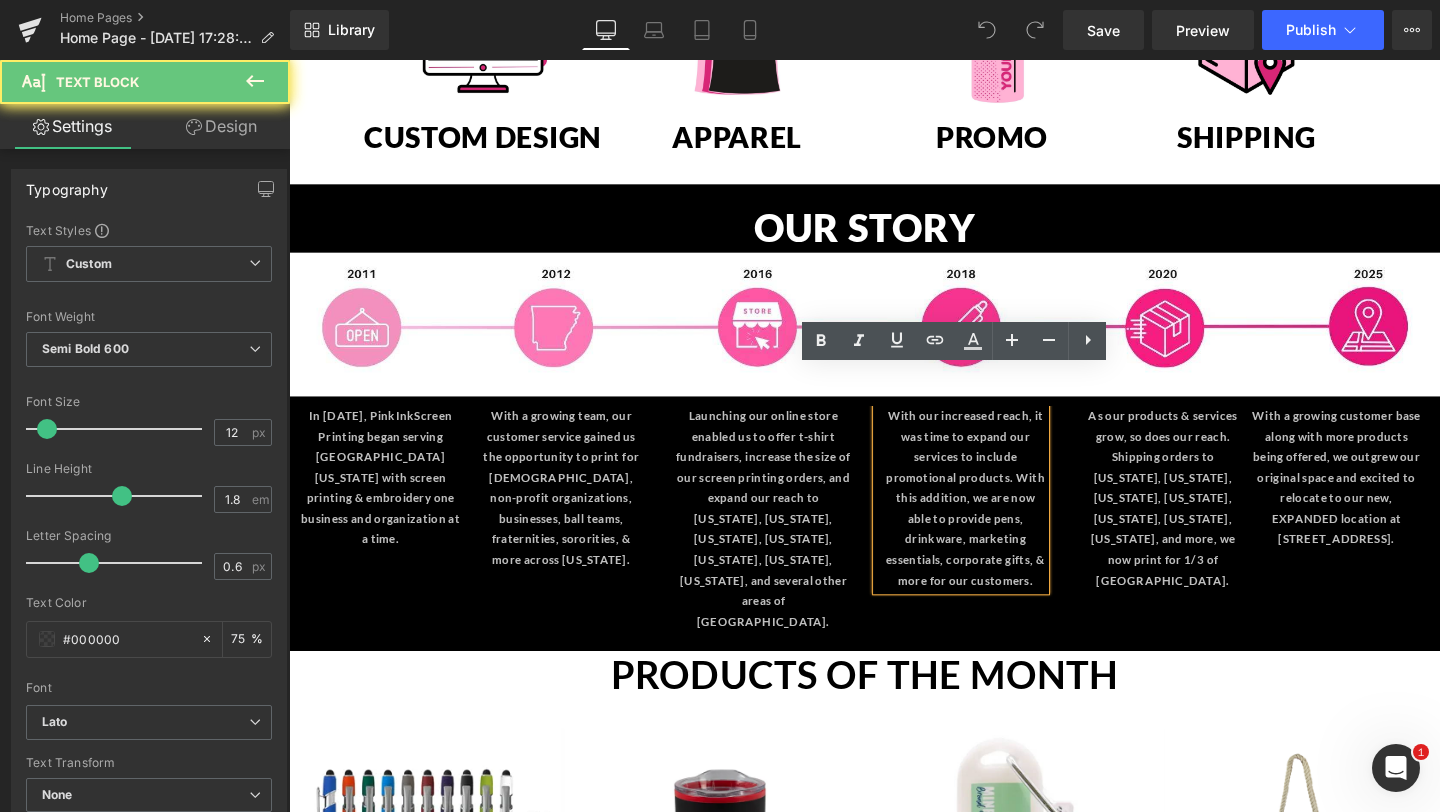 click on "With our increased reach, it was time to expand our services to include promotional products. With this addition, we are now able to provide pens, drinkware, marketing essentials, corporate gifts, & more for our customers." at bounding box center [1000, 521] 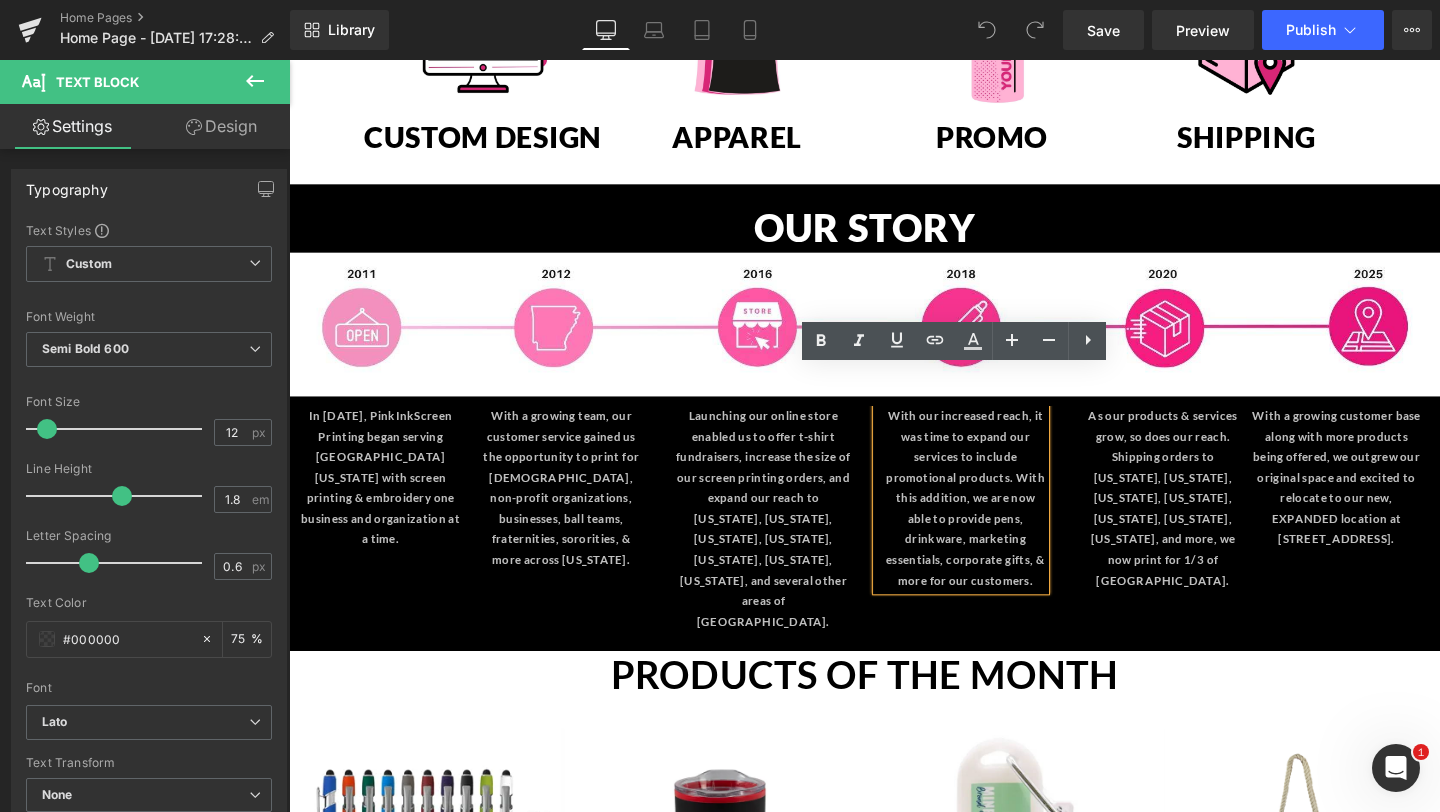 click on "In October 2011, Pink  Ink  Screen Printing began serving Northeast Arkansas with screen printing & embroidery one business and organization at a time.
Text Block
With a growing team, our customer service gained us the opportunity to print for churches, non-profit organizations, businesses, ball teams, fraternities, sororities, & more across Arkansas. Text Block
Launching our online store enabled us to offer t-shirt fundraisers, increase the size of our screen printing orders, and expand our reach to Texas, Tennessee, Missouri, Louisiana, Mississippi, Florida, Illinois, and several other areas of the United States. Text Block" at bounding box center [894, 548] 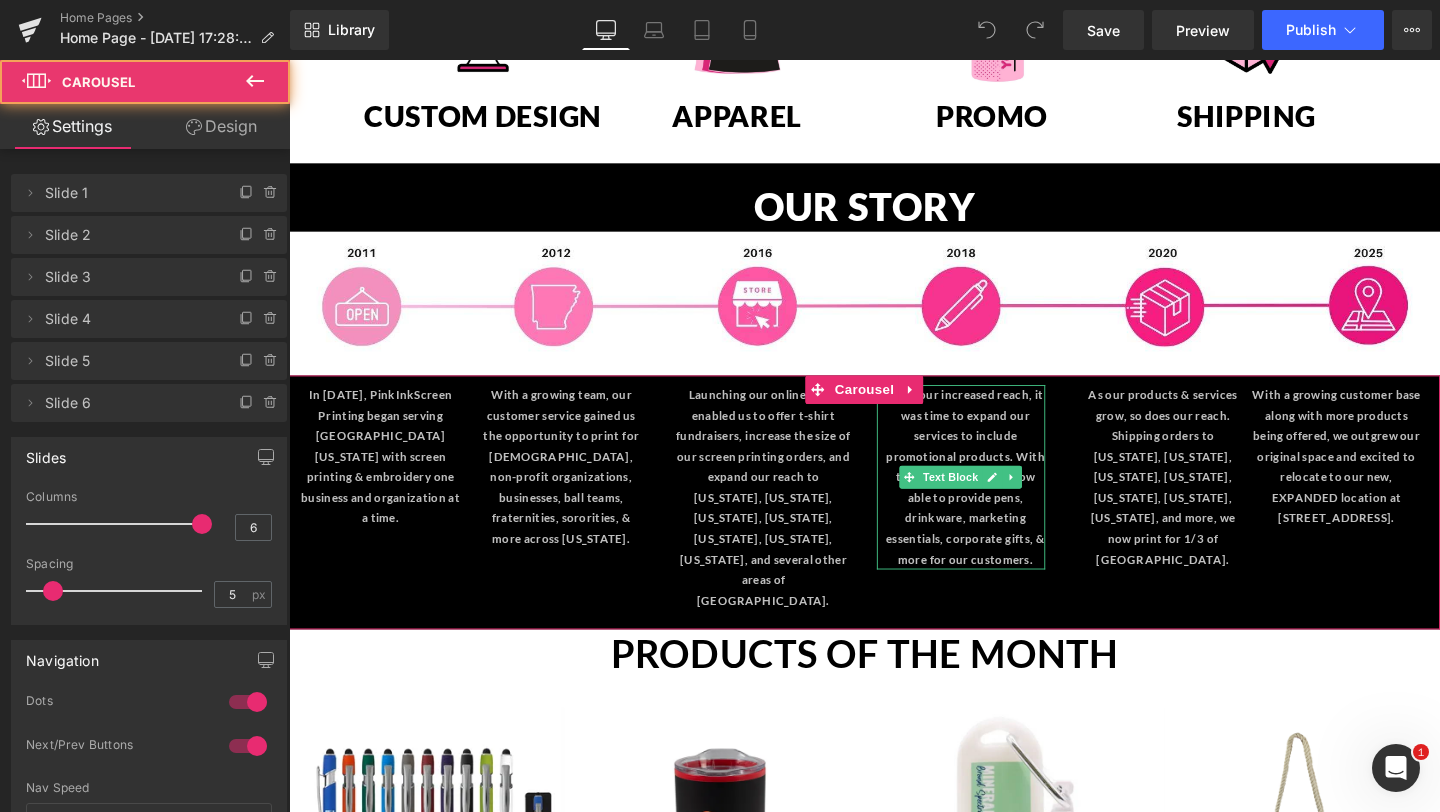 scroll, scrollTop: 1600, scrollLeft: 0, axis: vertical 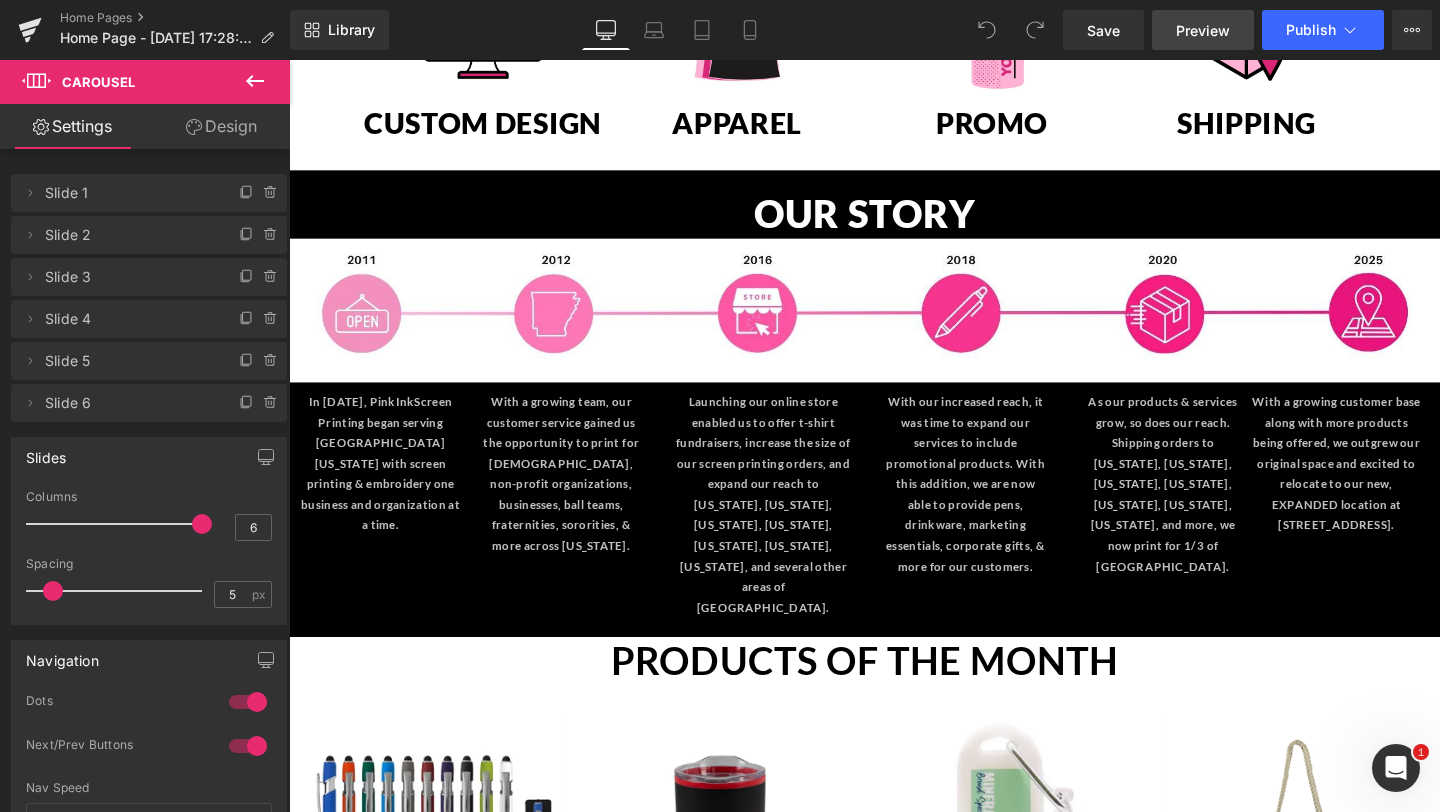 click on "Preview" at bounding box center [1203, 30] 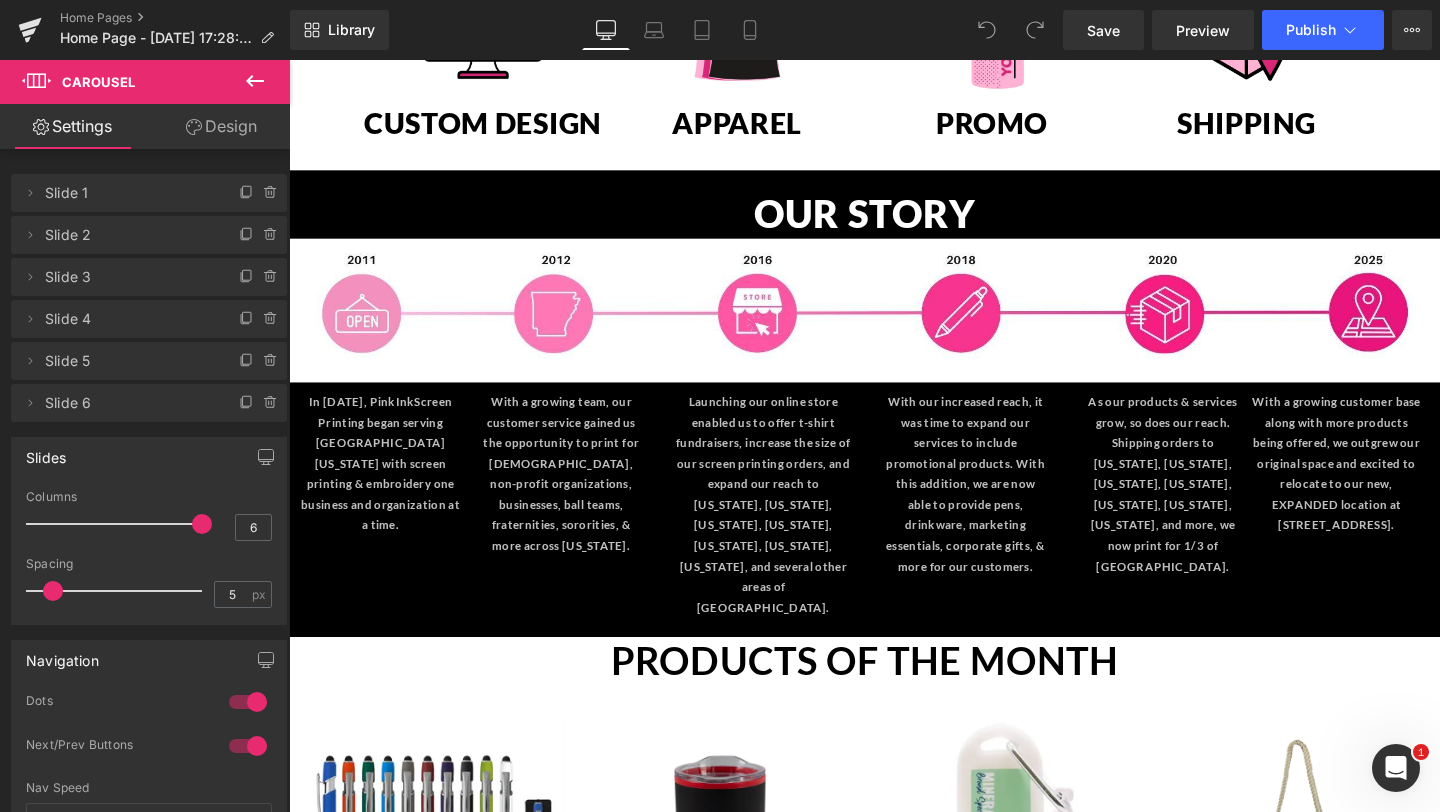 click on "Text Block" at bounding box center (985, 506) 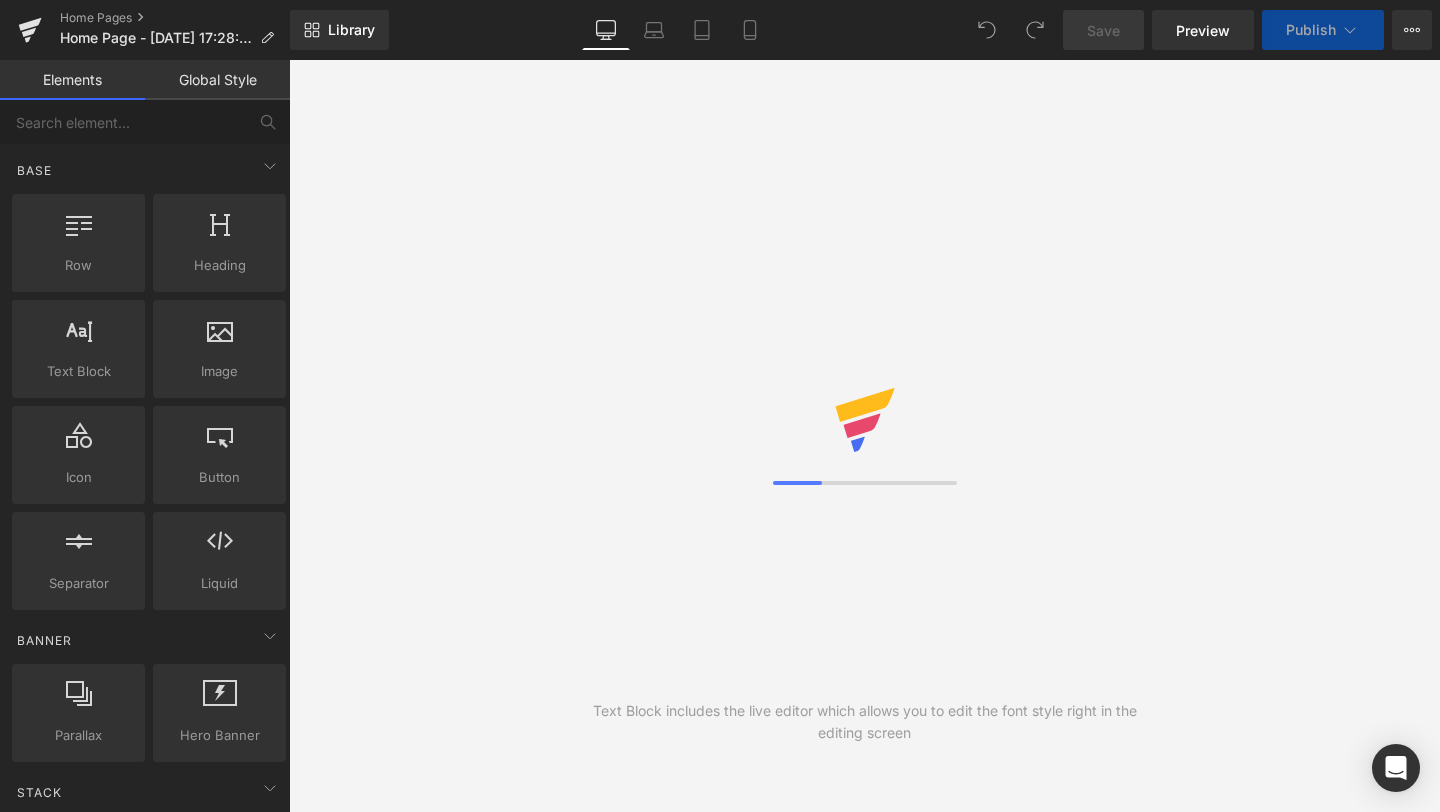 scroll, scrollTop: 0, scrollLeft: 0, axis: both 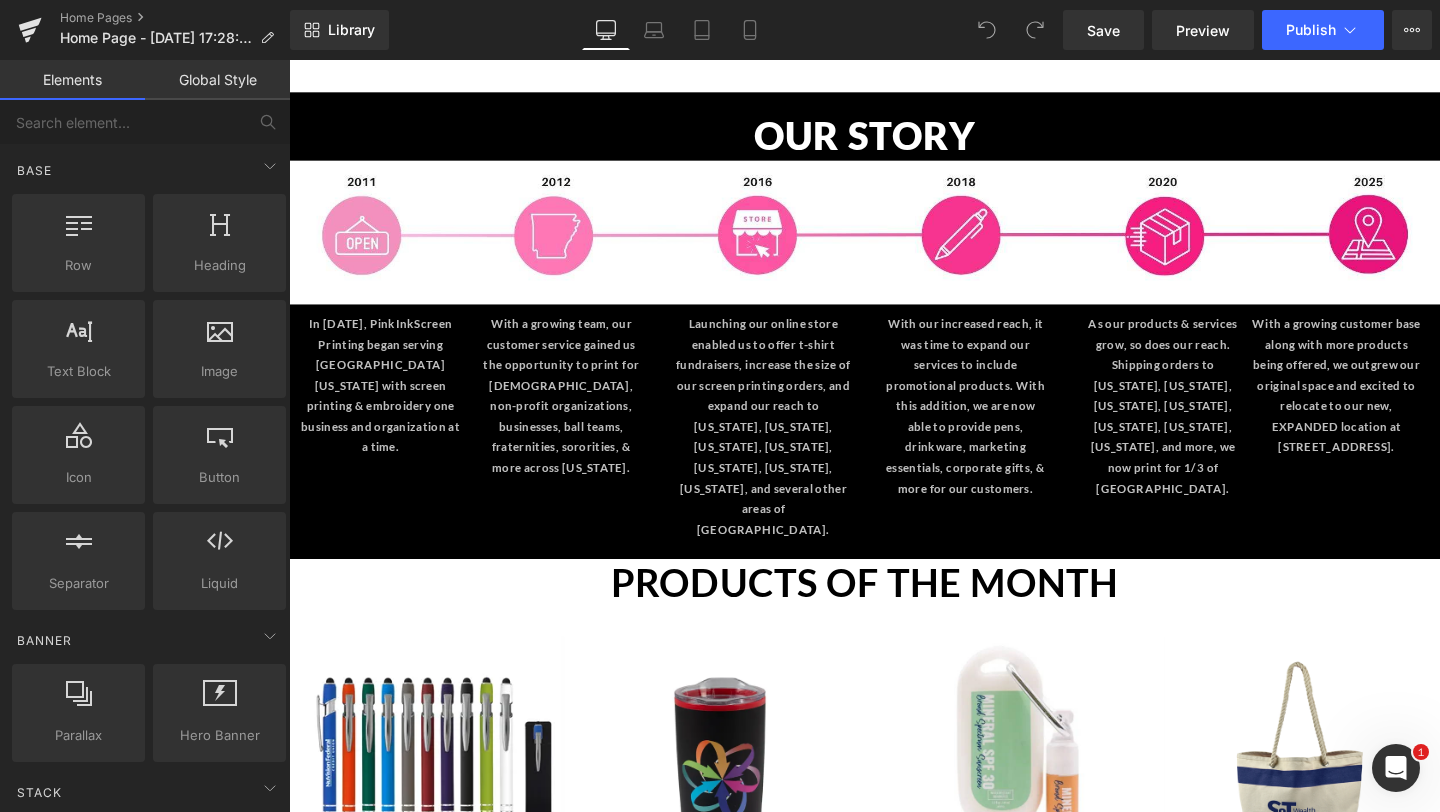 click on "With our increased reach, it was time to expand our services to include promotional products. With this addition, we are now able to provide pens, drinkware, marketing essentials, corporate gifts, & more for our customers." at bounding box center [1000, 424] 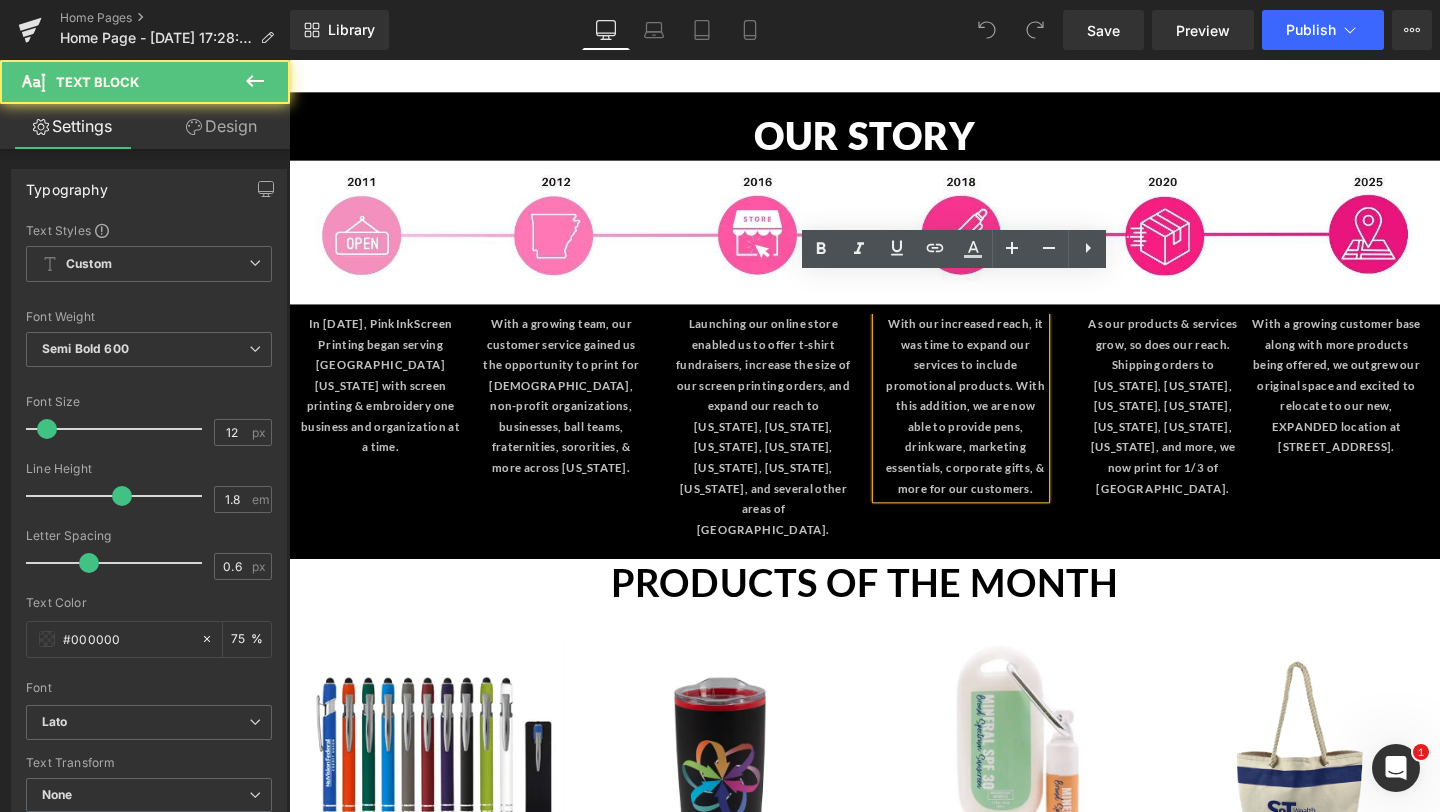 click on "With our increased reach, it was time to expand our services to include promotional products. With this addition, we are now able to provide pens, drinkware, marketing essentials, corporate gifts, & more for our customers." at bounding box center [1000, 424] 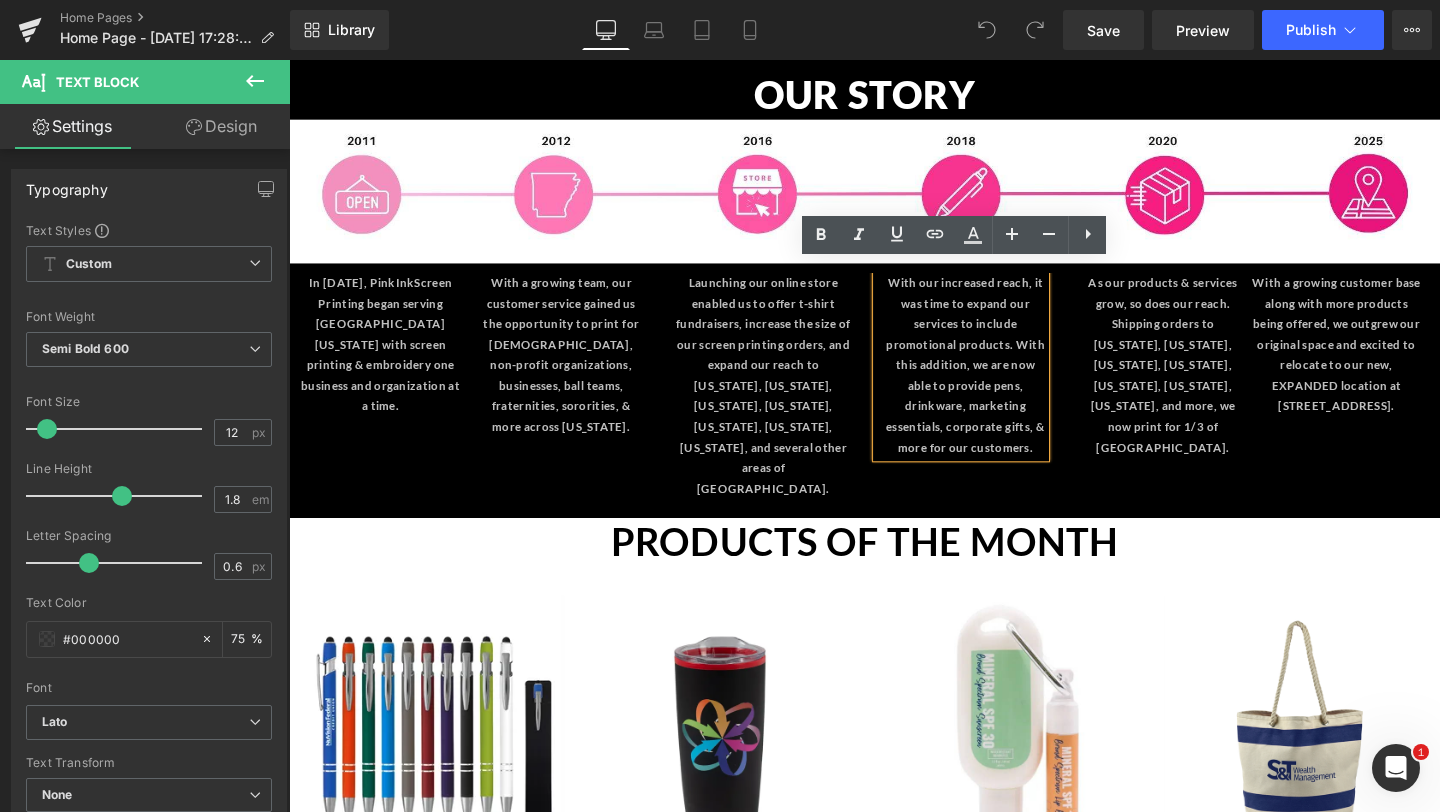 scroll, scrollTop: 1730, scrollLeft: 0, axis: vertical 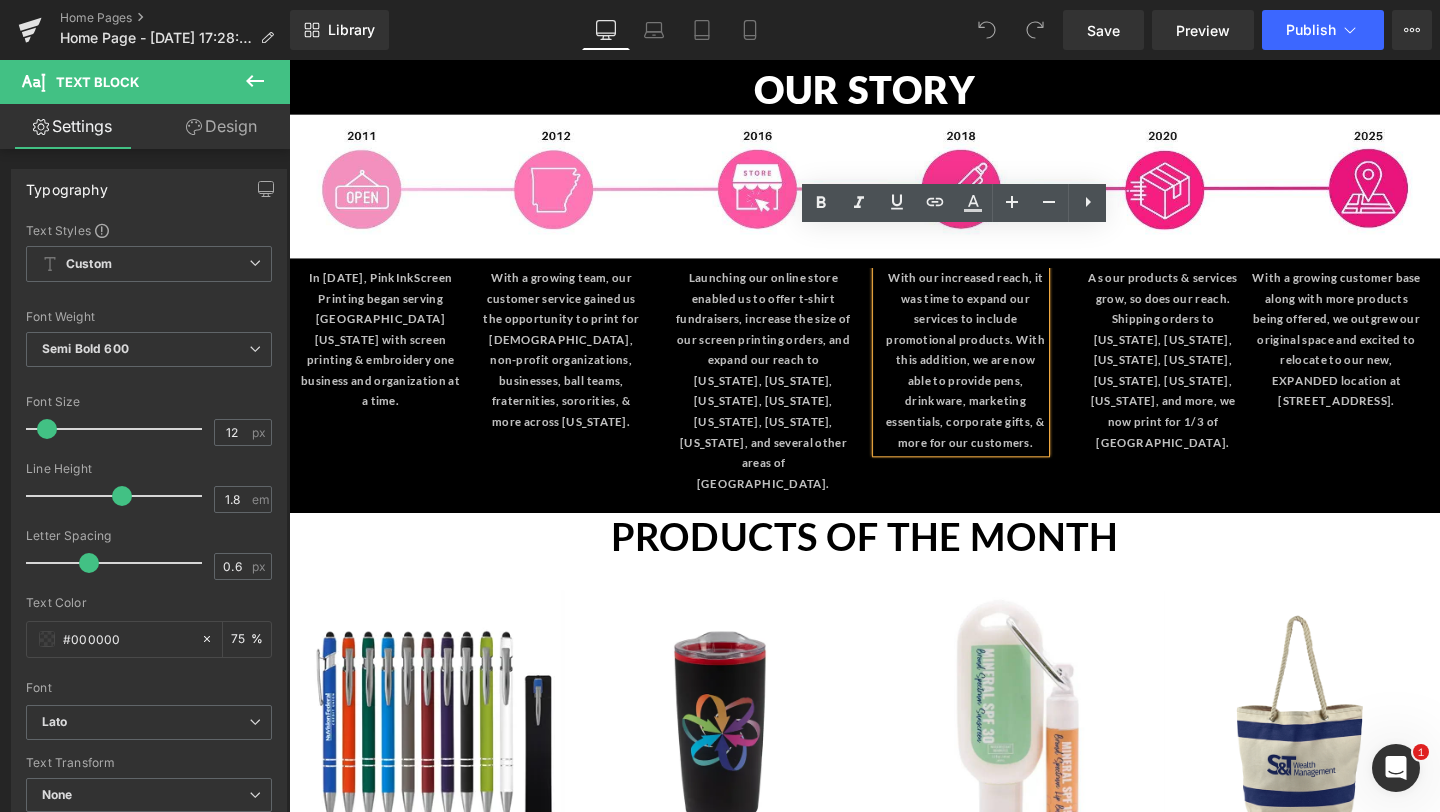 click on "With our increased reach, it was time to expand our services to include promotional products. With this addition, we are now able to provide pens, drinkware, marketing essentials, corporate gifts, & more for our customers." at bounding box center [1000, 376] 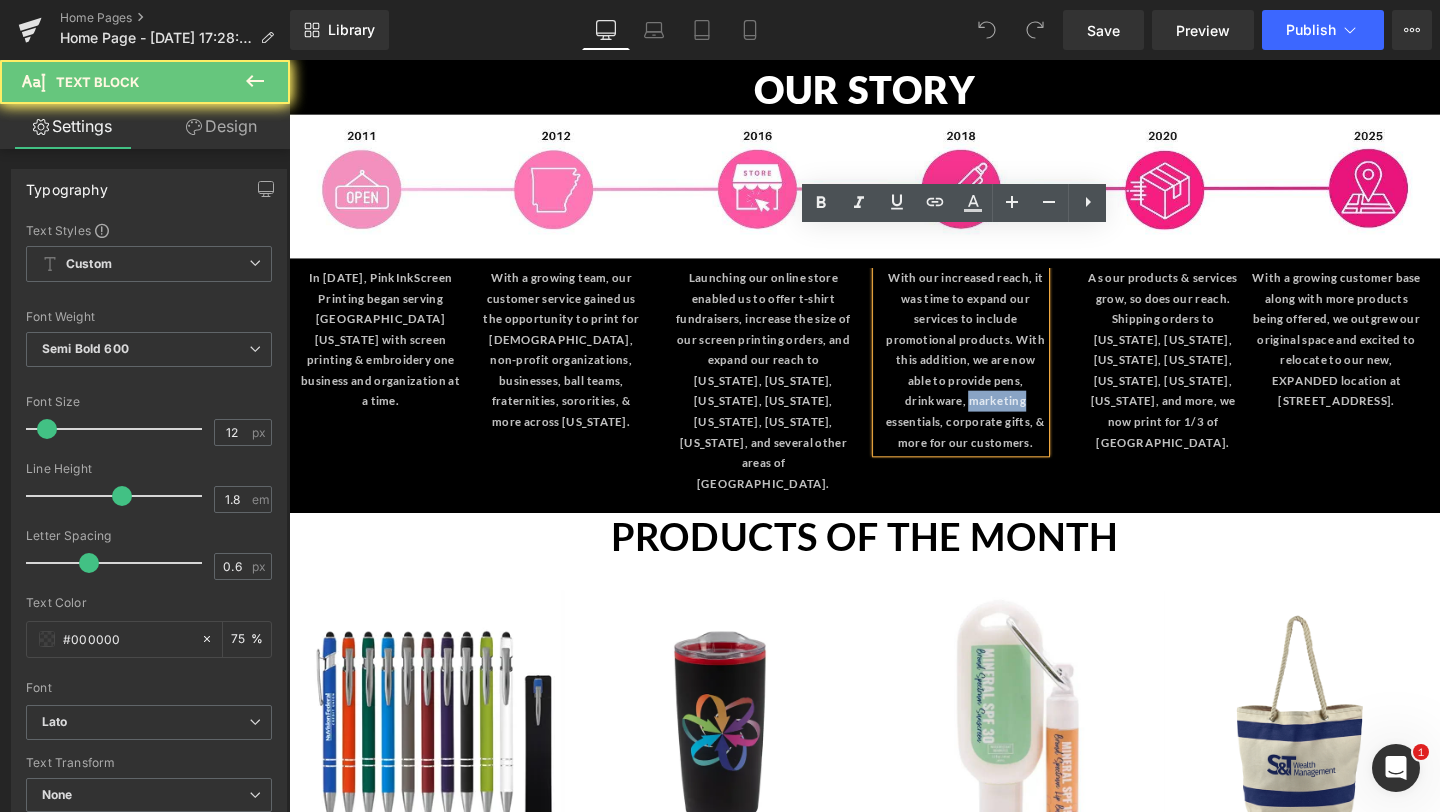 click on "With our increased reach, it was time to expand our services to include promotional products. With this addition, we are now able to provide pens, drinkware, marketing essentials, corporate gifts, & more for our customers." at bounding box center [1000, 376] 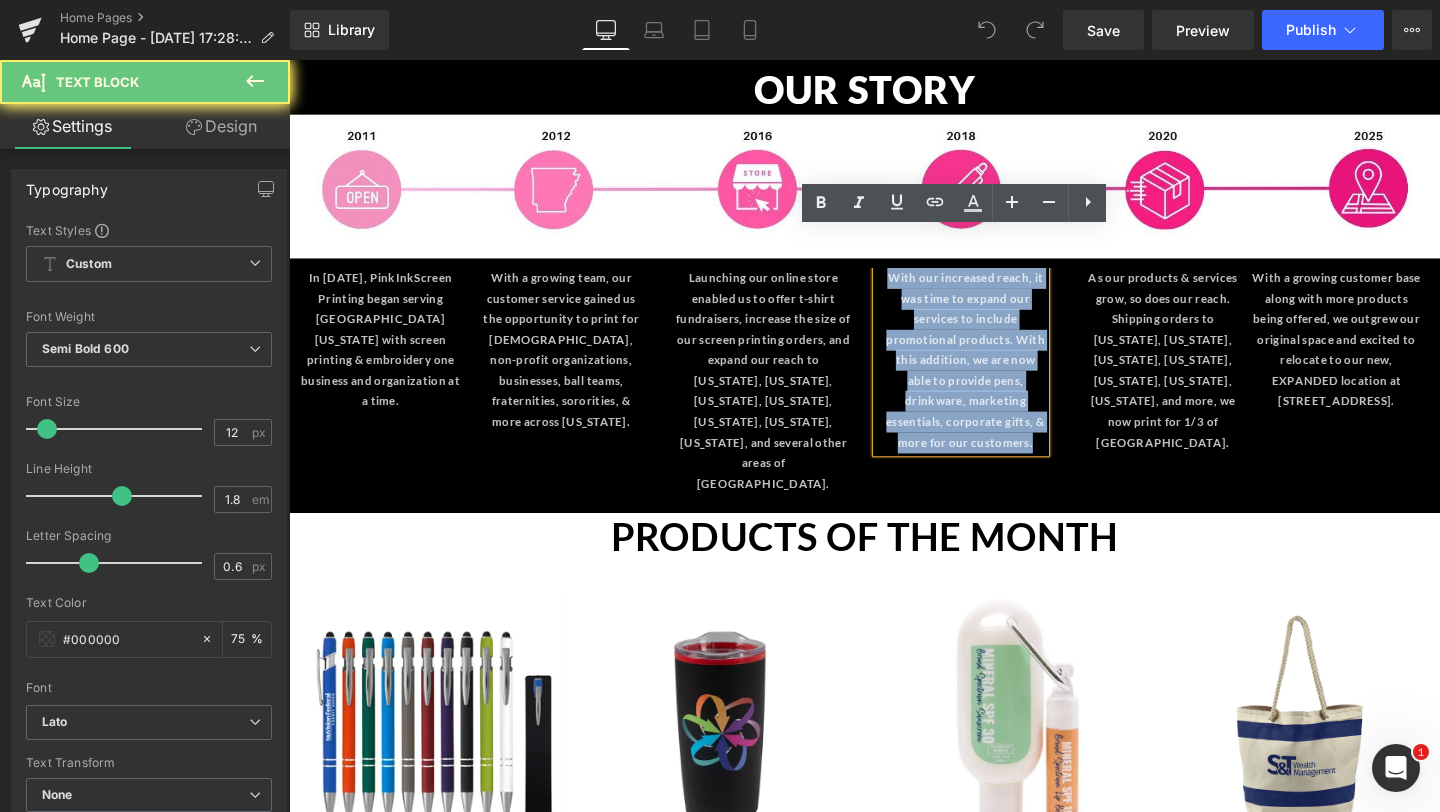 click on "With our increased reach, it was time to expand our services to include promotional products. With this addition, we are now able to provide pens, drinkware, marketing essentials, corporate gifts, & more for our customers." at bounding box center (1000, 376) 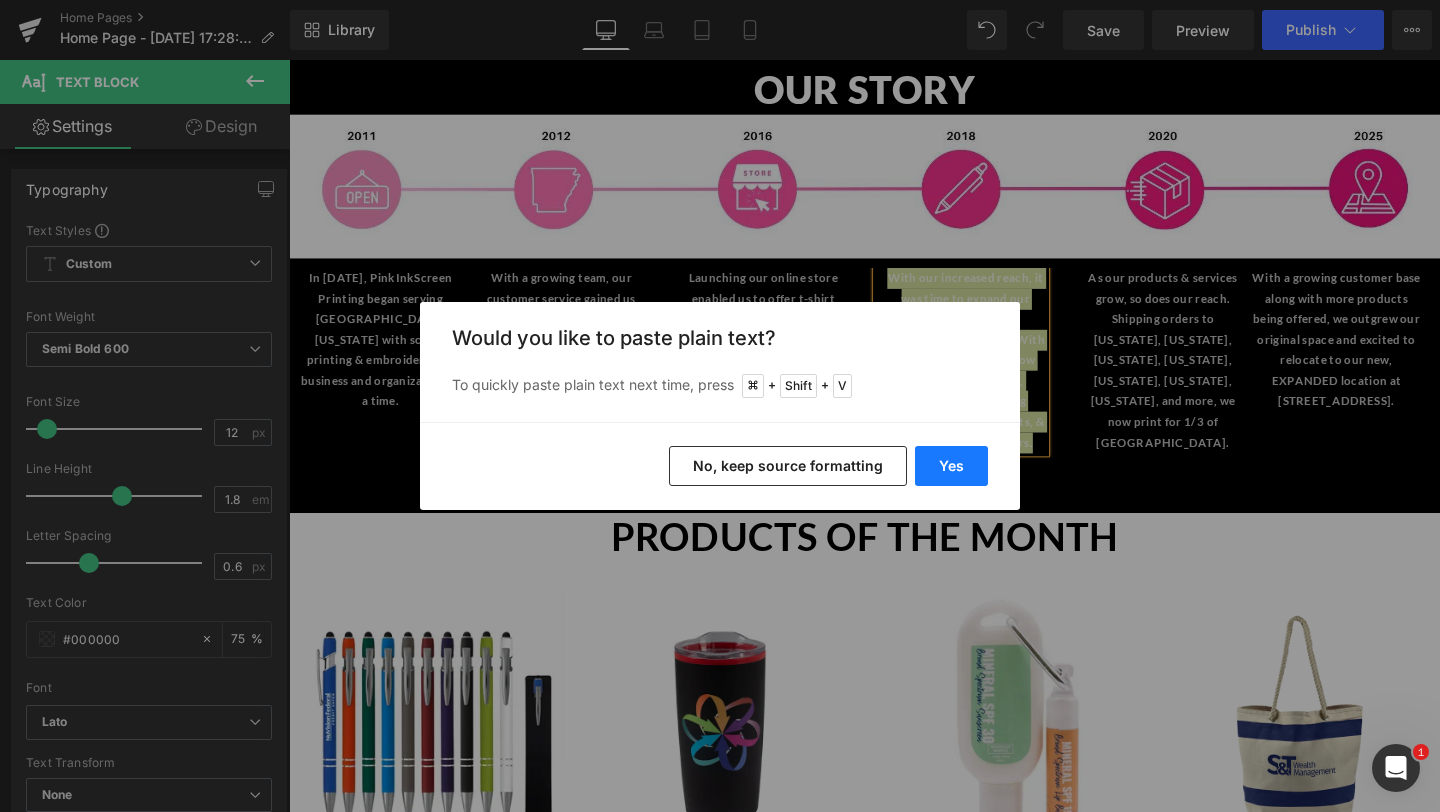 click on "Yes" at bounding box center [951, 466] 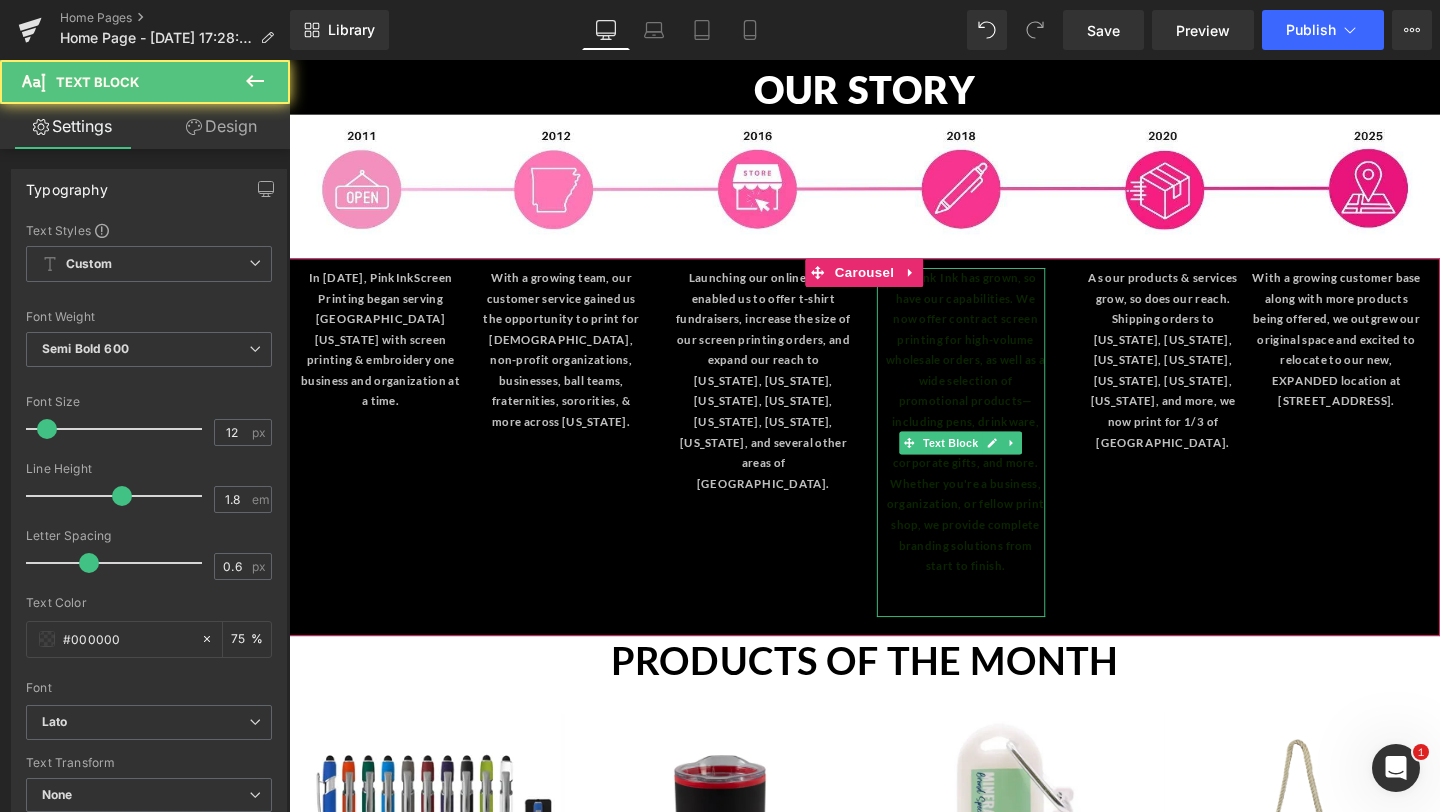 click on "As Pink Ink has grown, so have our capabilities. We now offer contract screen printing for high-volume wholesale orders, as well as a wide selection of promotional products—including pens, drinkware, marketing materials, corporate gifts, and more. Whether you're a business, organization, or fellow print shop, we provide complete branding solutions from start to finish." at bounding box center [1000, 440] 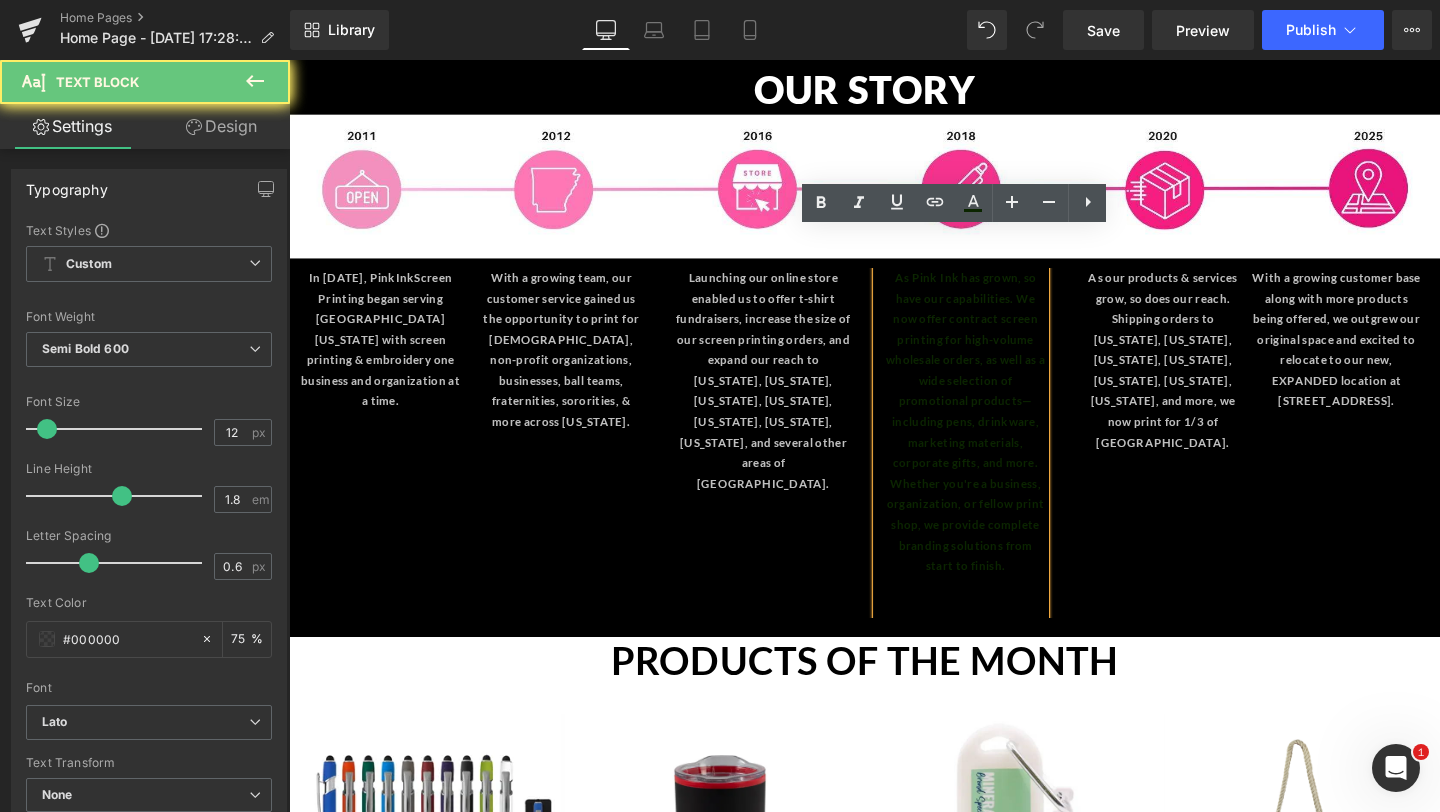 click on "As our products & services grow, so does our reach. Shipping orders to [US_STATE], [US_STATE], [US_STATE], [US_STATE], [US_STATE], [US_STATE], [US_STATE], and more, we now print for 1/3 of [GEOGRAPHIC_DATA]." at bounding box center [1208, 376] 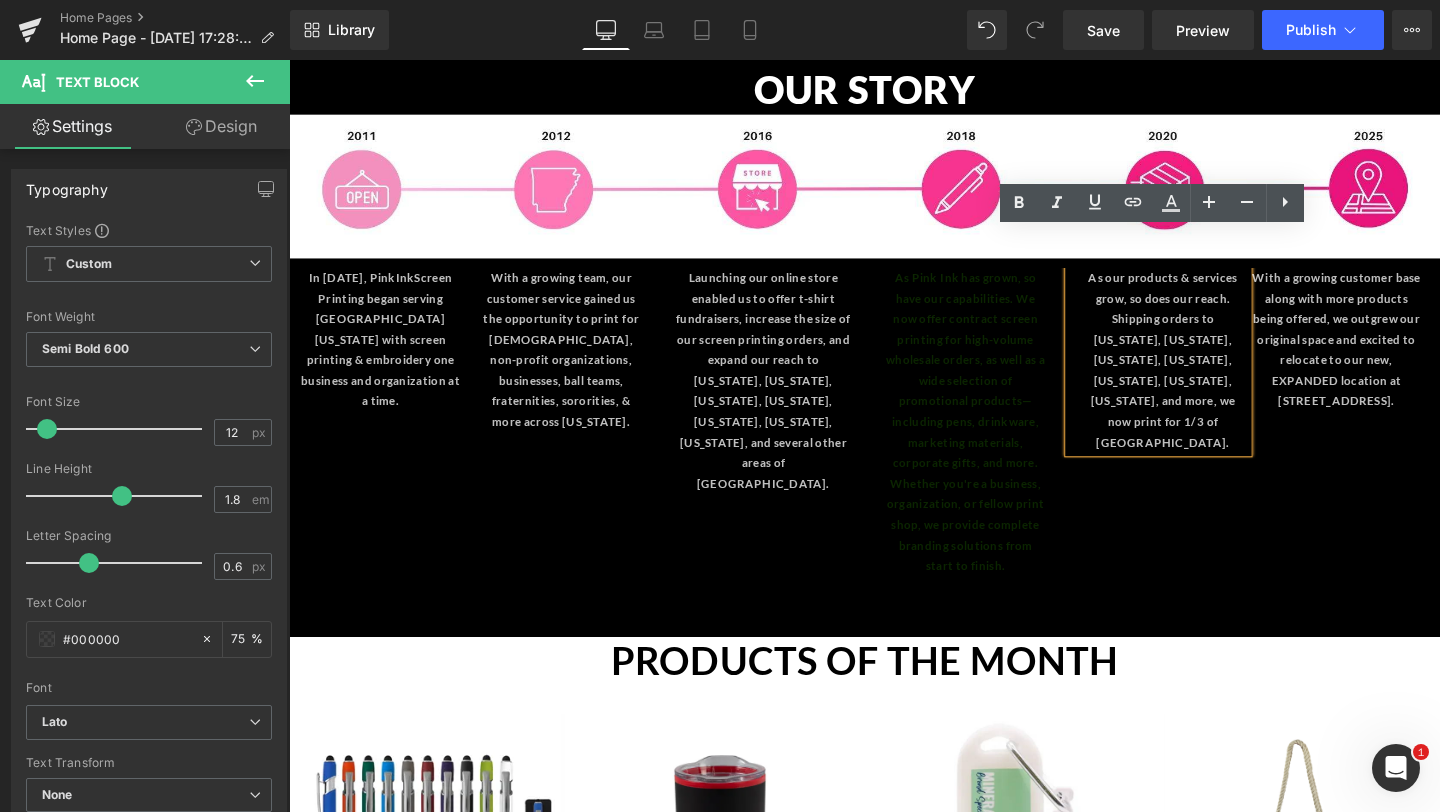 click on "As our products & services grow, so does our reach. Shipping orders to [US_STATE], [US_STATE], [US_STATE], [US_STATE], [US_STATE], [US_STATE], [US_STATE], and more, we now print for 1/3 of [GEOGRAPHIC_DATA]." at bounding box center (1207, 376) 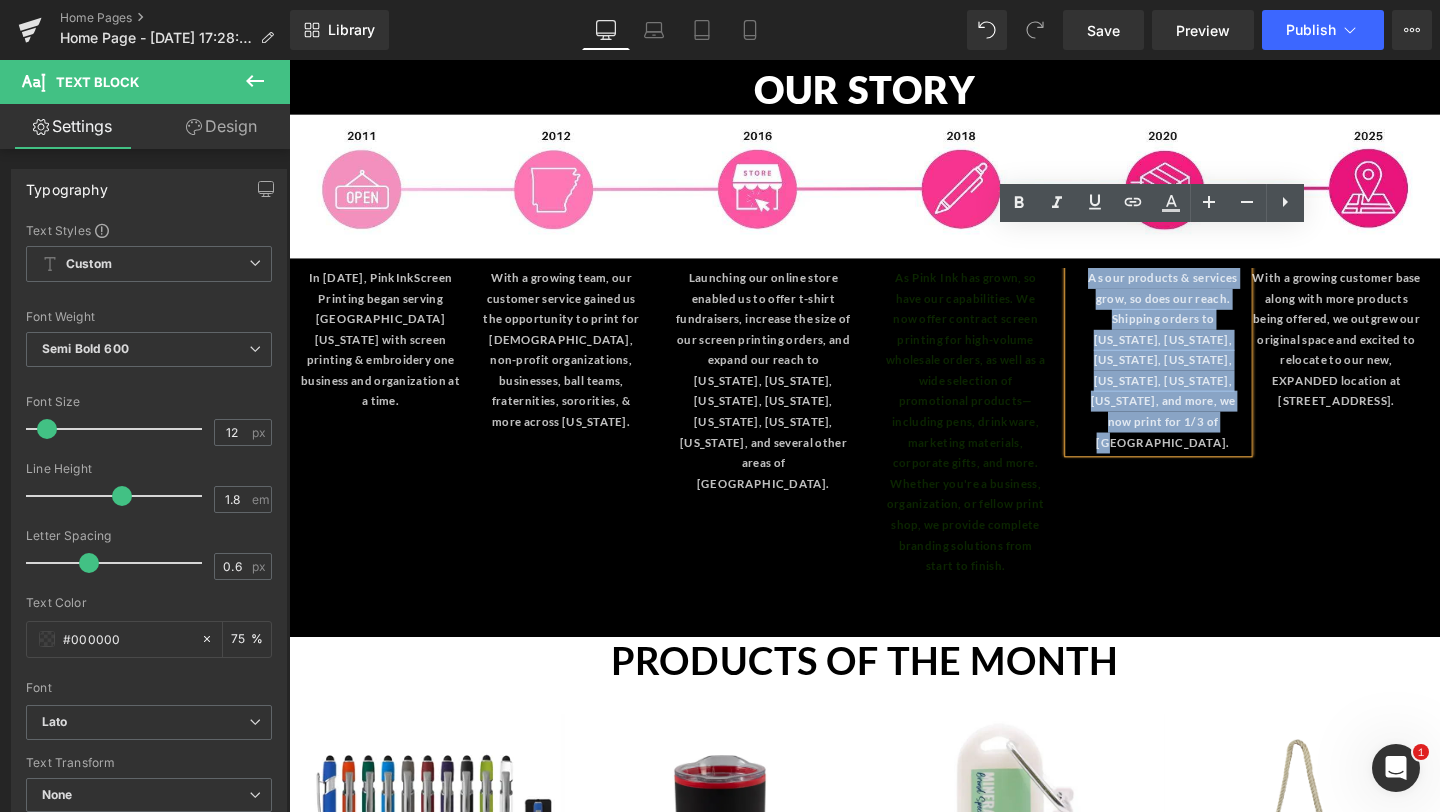 drag, startPoint x: 1248, startPoint y: 404, endPoint x: 1074, endPoint y: 232, distance: 244.66304 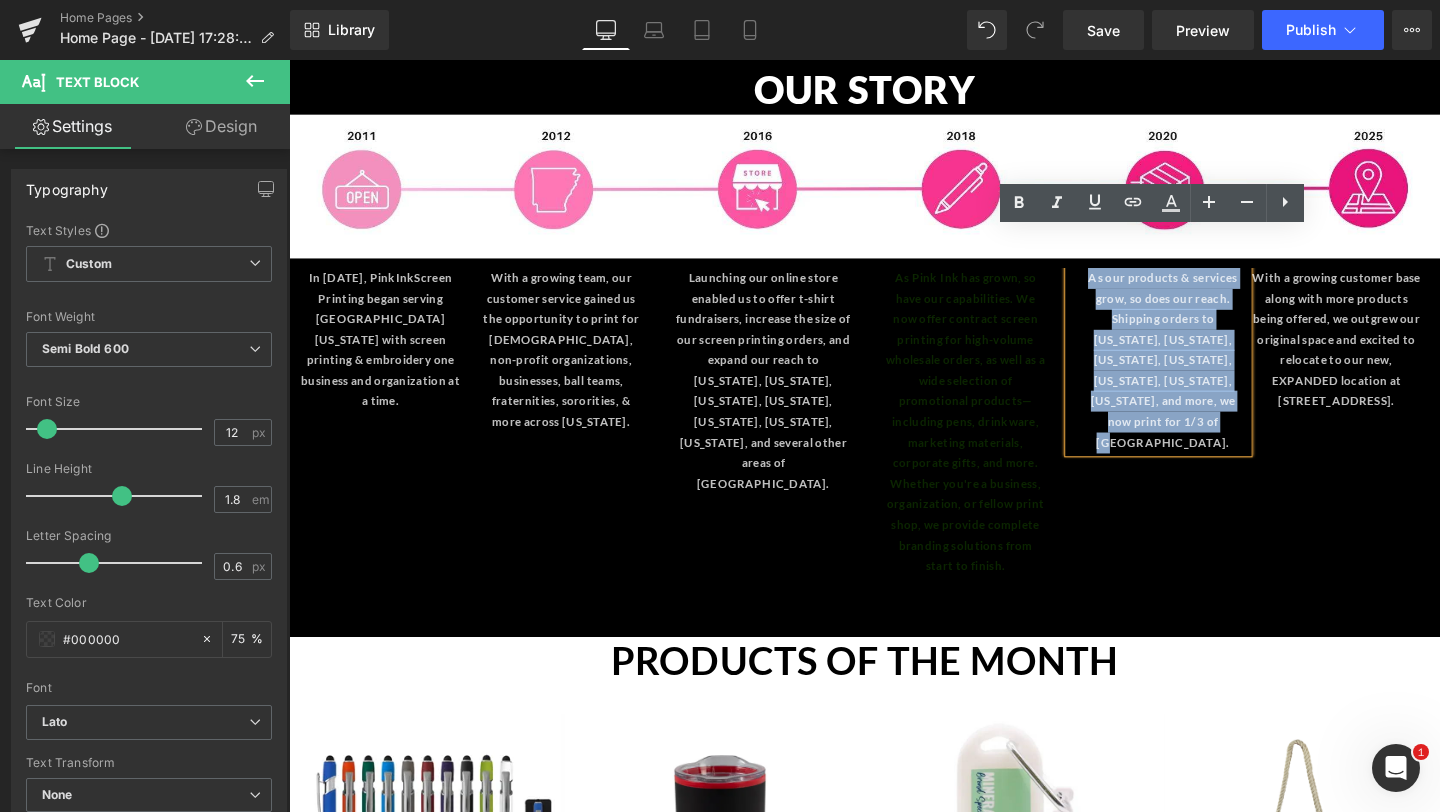 copy on "As our products & services grow, so does our reach. Shipping orders to [US_STATE], [US_STATE], [US_STATE], [US_STATE], [US_STATE], [US_STATE], [US_STATE], and more, we now print for 1/3 of [GEOGRAPHIC_DATA]." 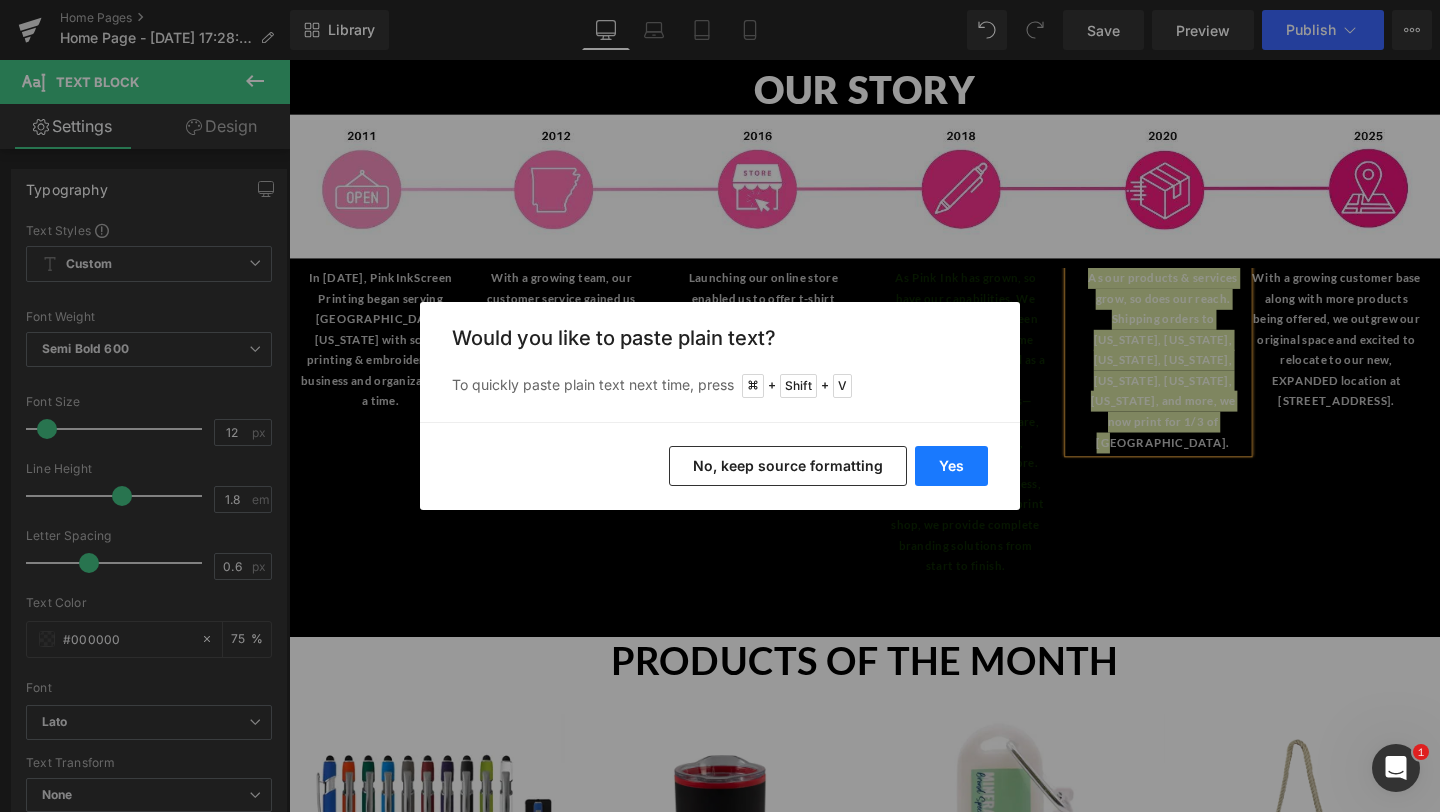 click on "Yes" at bounding box center [951, 466] 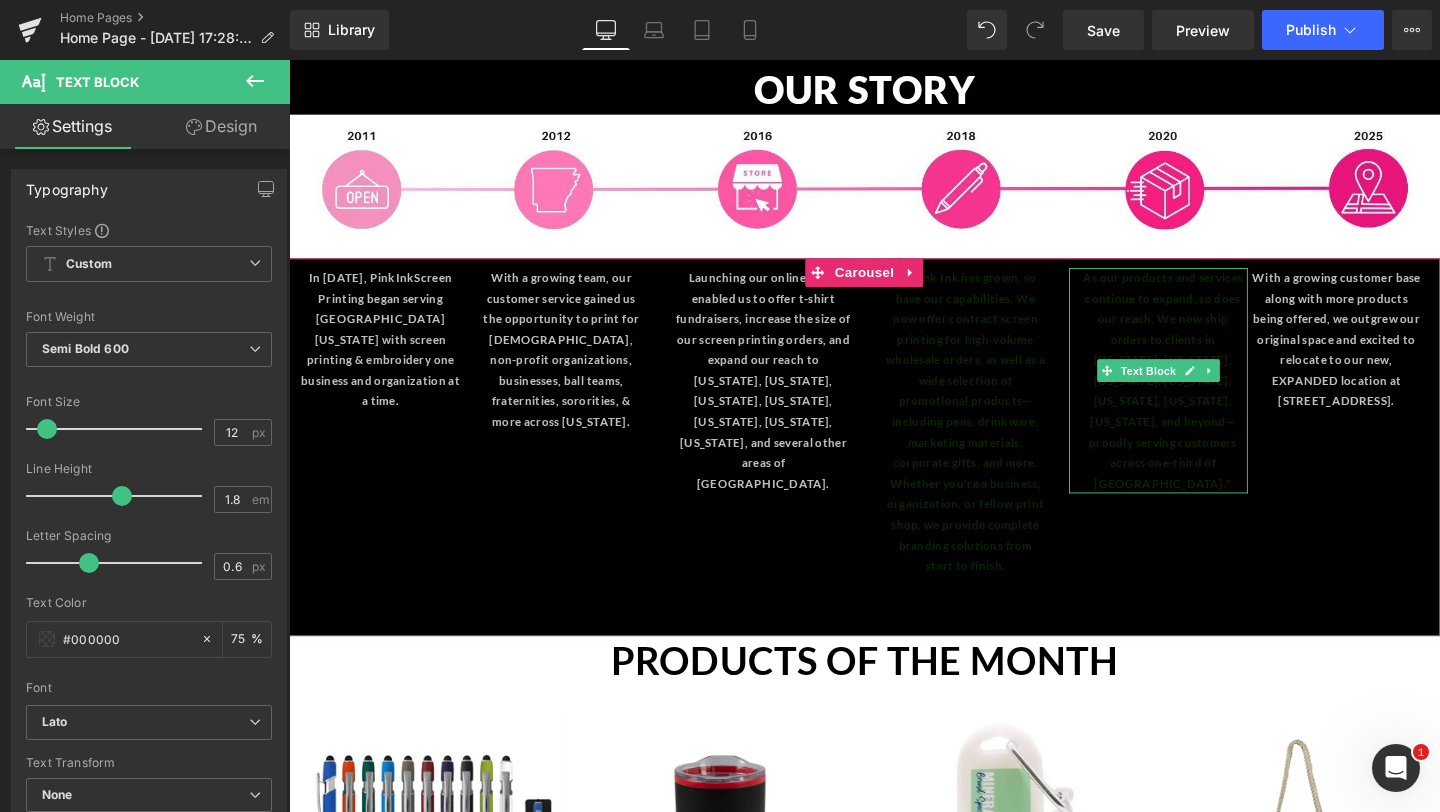 click on "As our products and services continue to expand, so does our reach. We now ship orders to clients in New York, Minnesota, Nevada, Alabama, Colorado, Nebraska, Oklahoma, and beyond—proudly serving customers across one-third of the United States."" at bounding box center (1207, 397) 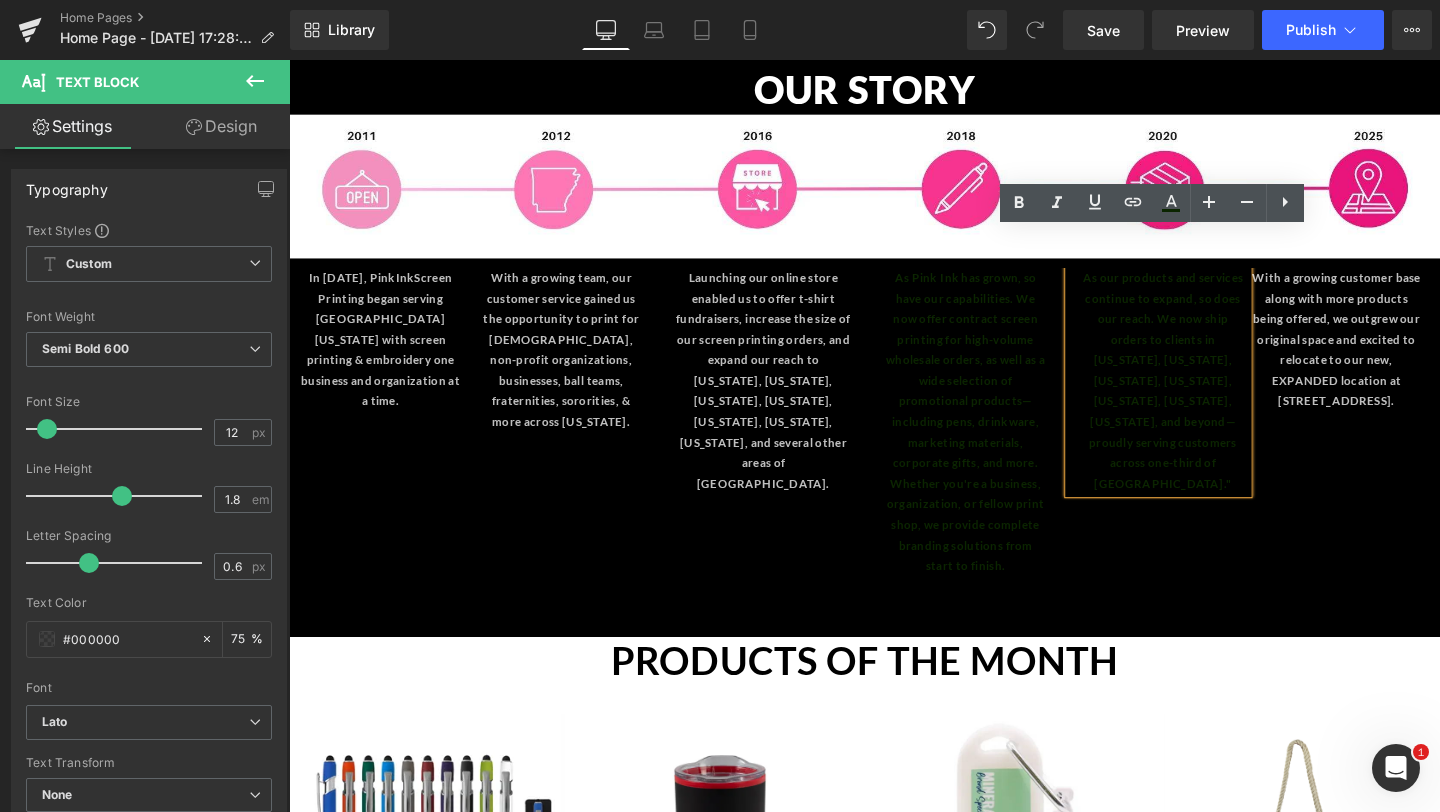 click on "As our products and services continue to expand, so does our reach. We now ship orders to clients in New York, Minnesota, Nevada, Alabama, Colorado, Nebraska, Oklahoma, and beyond—proudly serving customers across one-third of the United States."" at bounding box center (1208, 398) 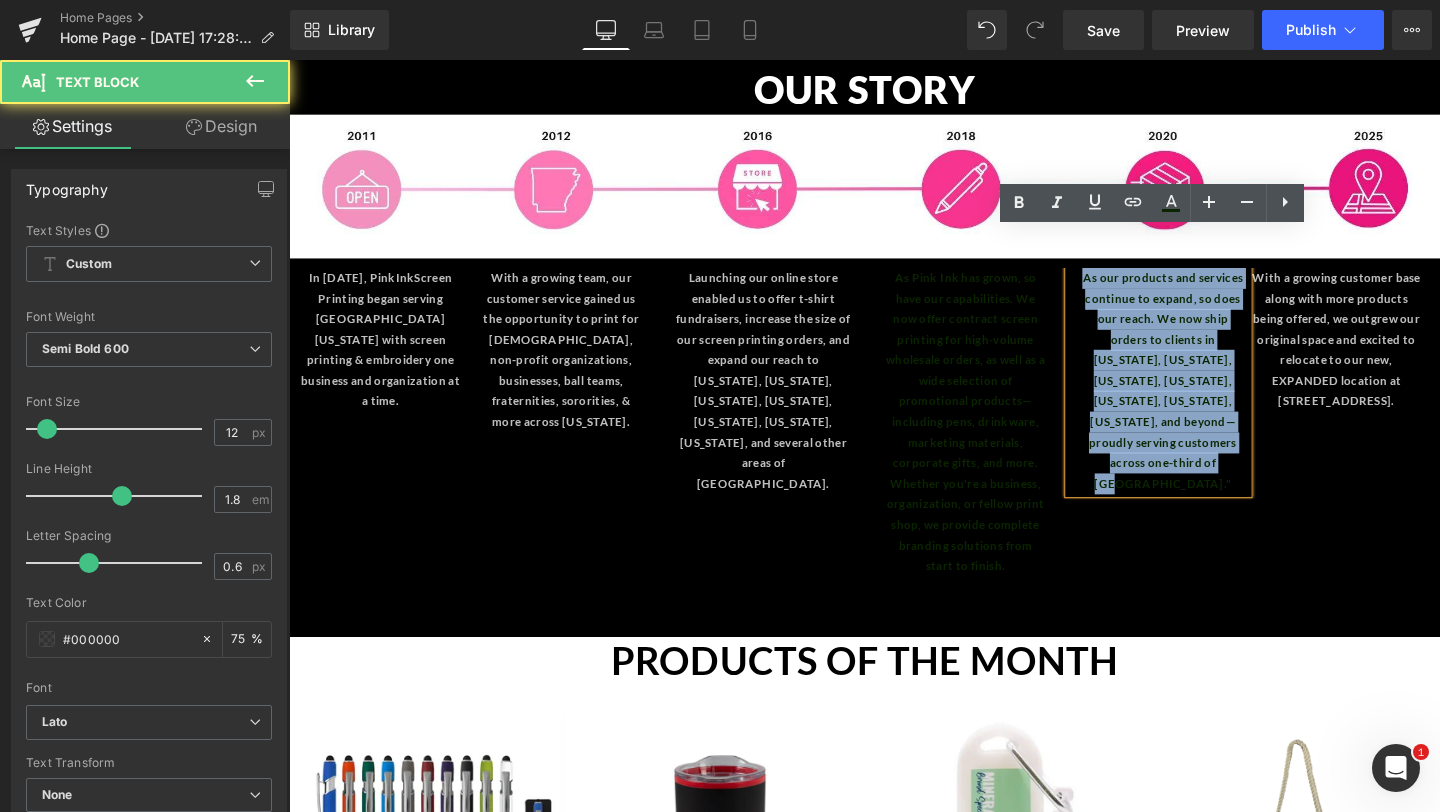 drag, startPoint x: 1119, startPoint y: 254, endPoint x: 1260, endPoint y: 469, distance: 257.11087 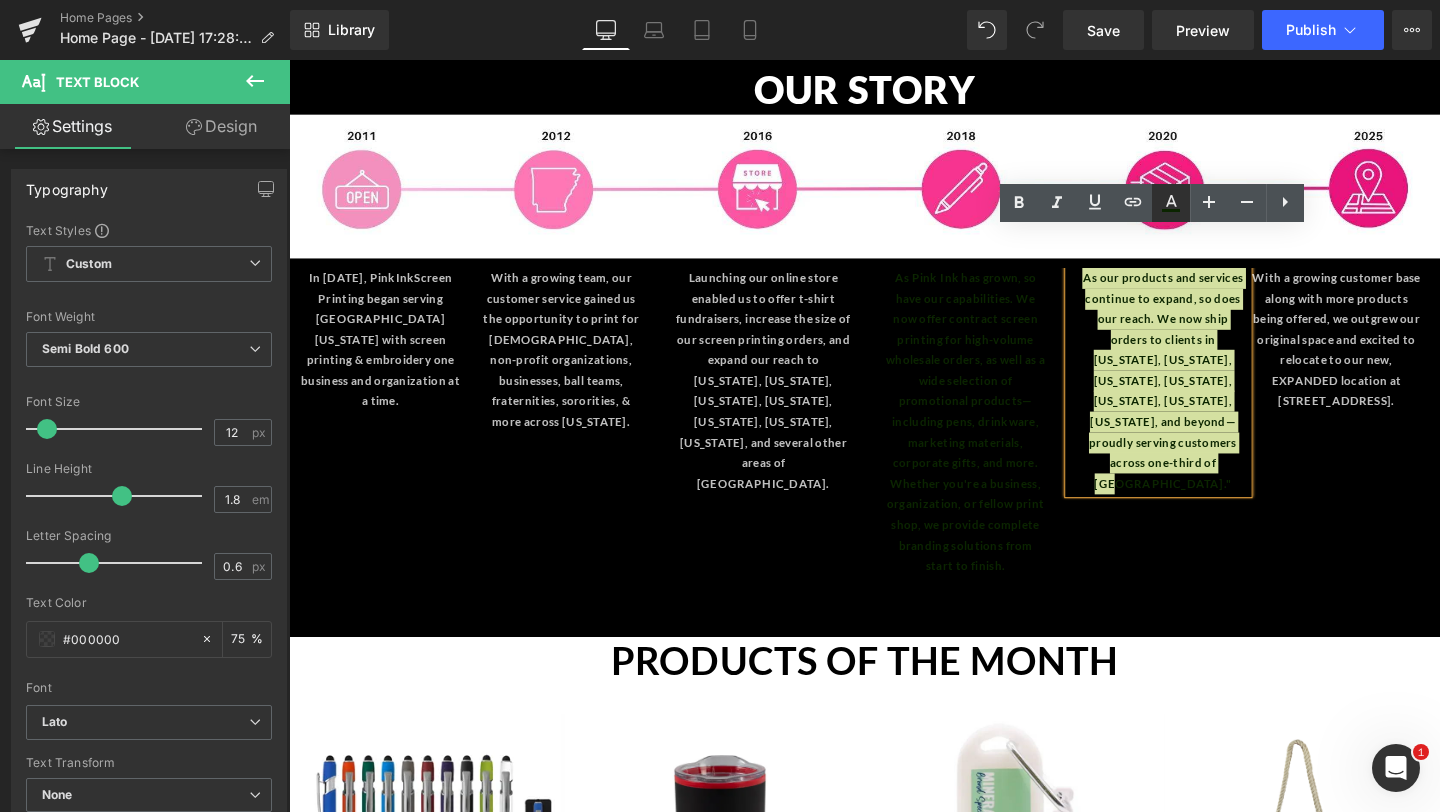 click 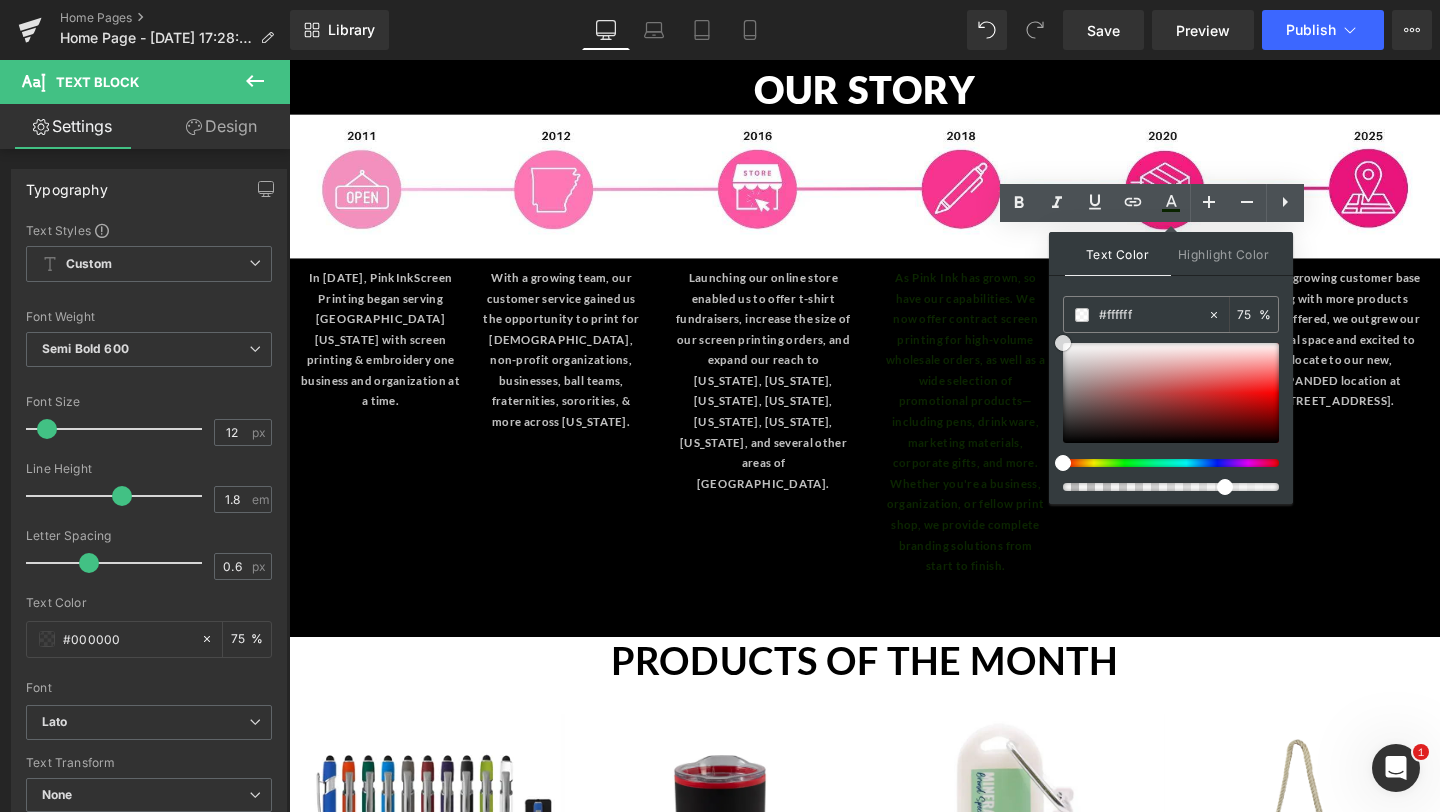 click at bounding box center (1063, 343) 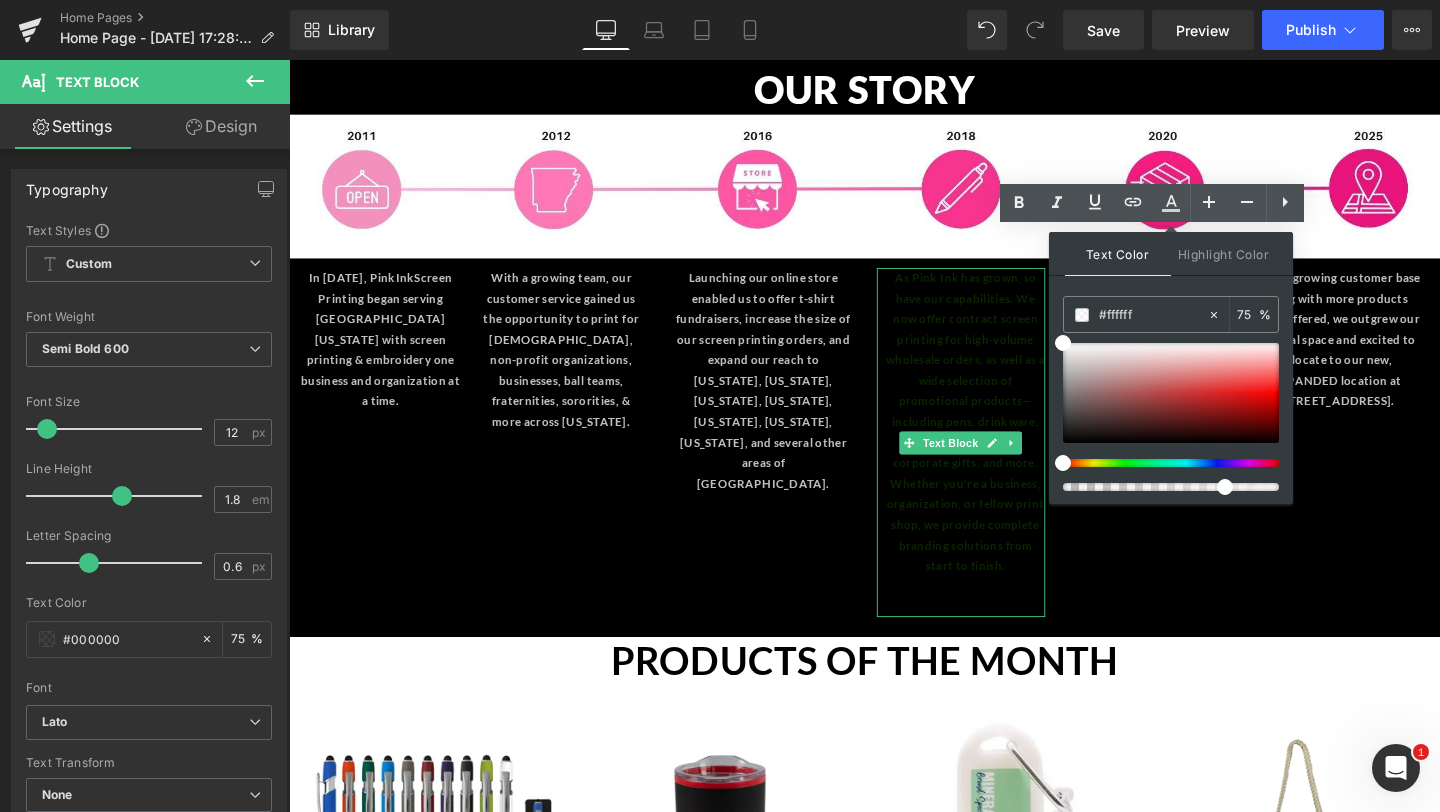 drag, startPoint x: 1351, startPoint y: 518, endPoint x: 1051, endPoint y: 478, distance: 302.6549 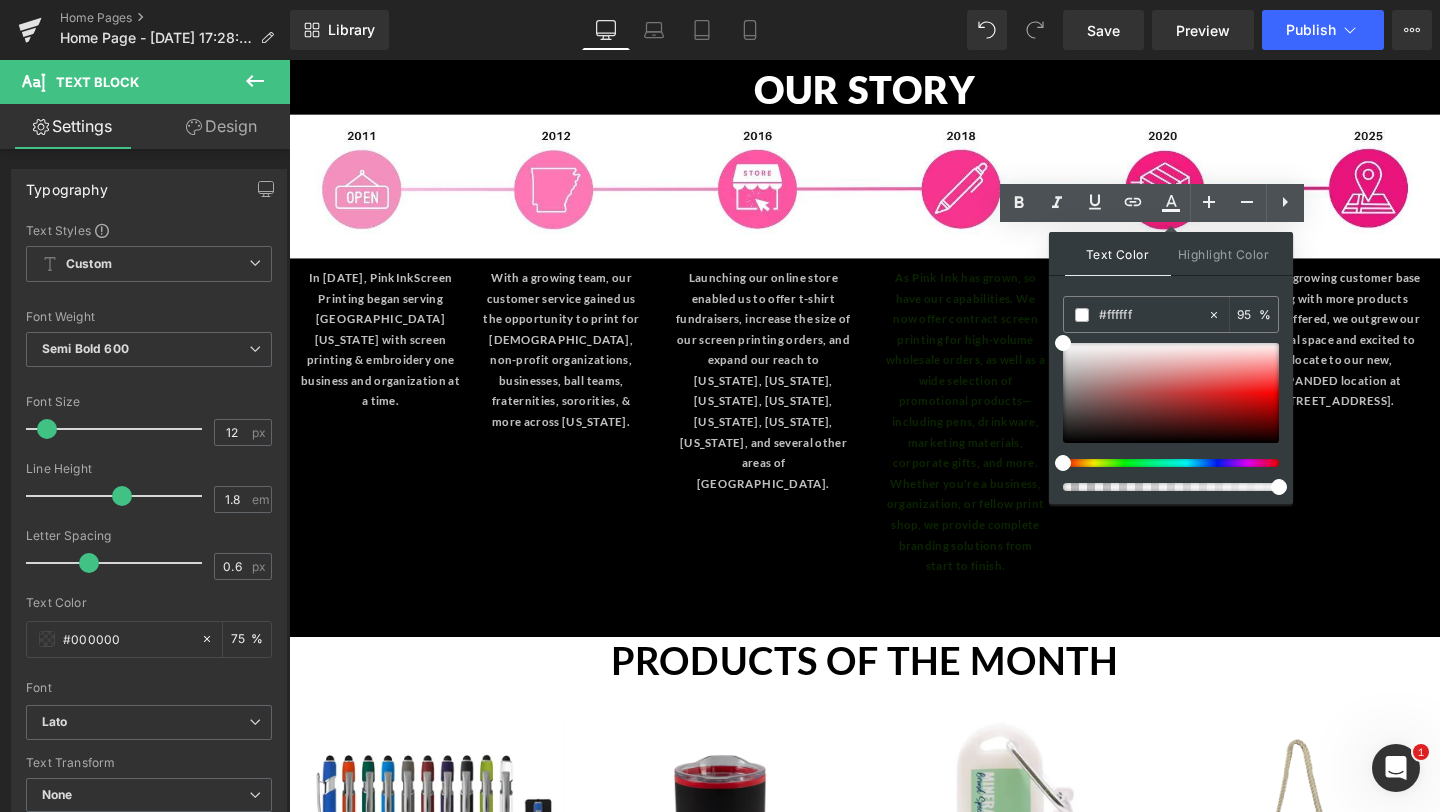 drag, startPoint x: 1515, startPoint y: 546, endPoint x: 1366, endPoint y: 507, distance: 154.01949 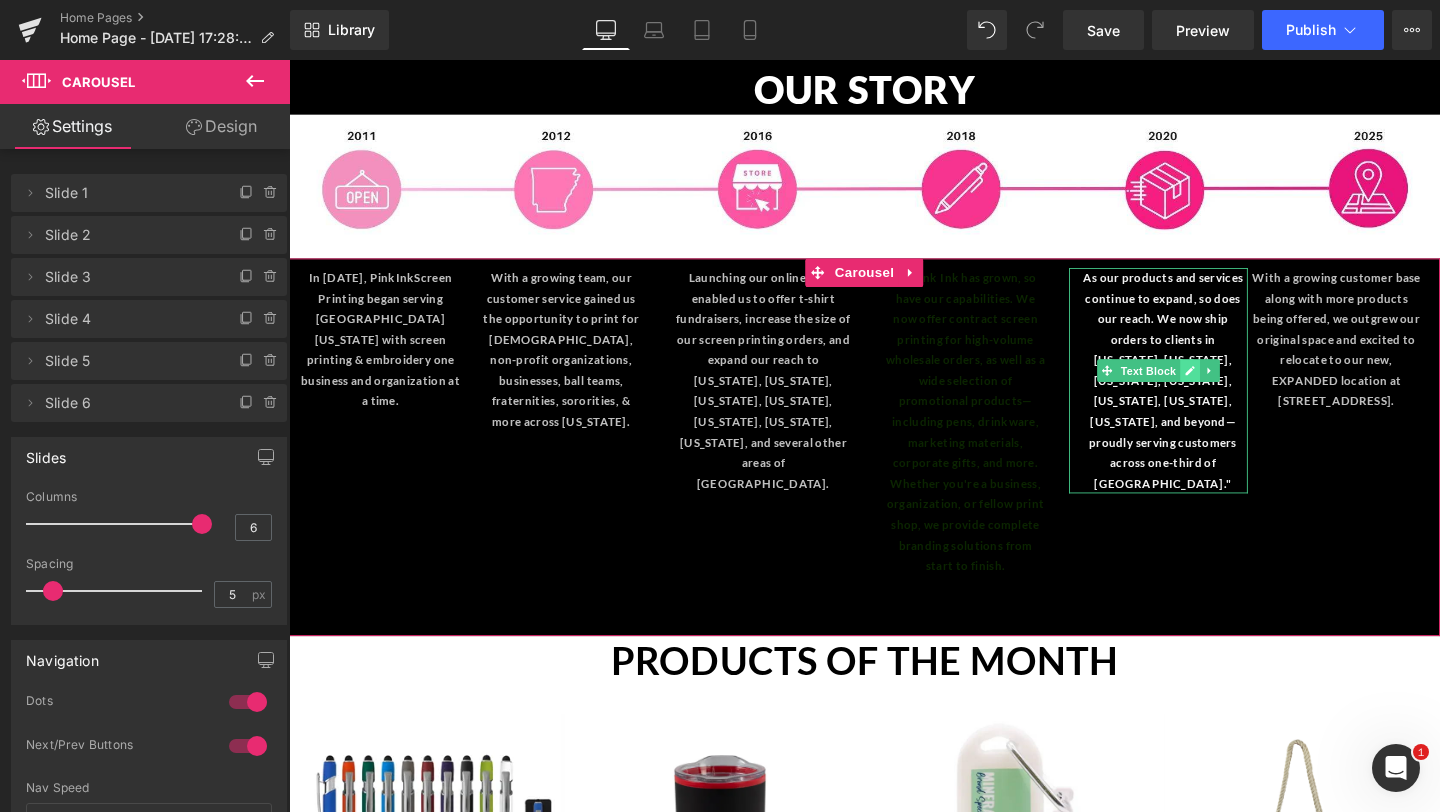 click 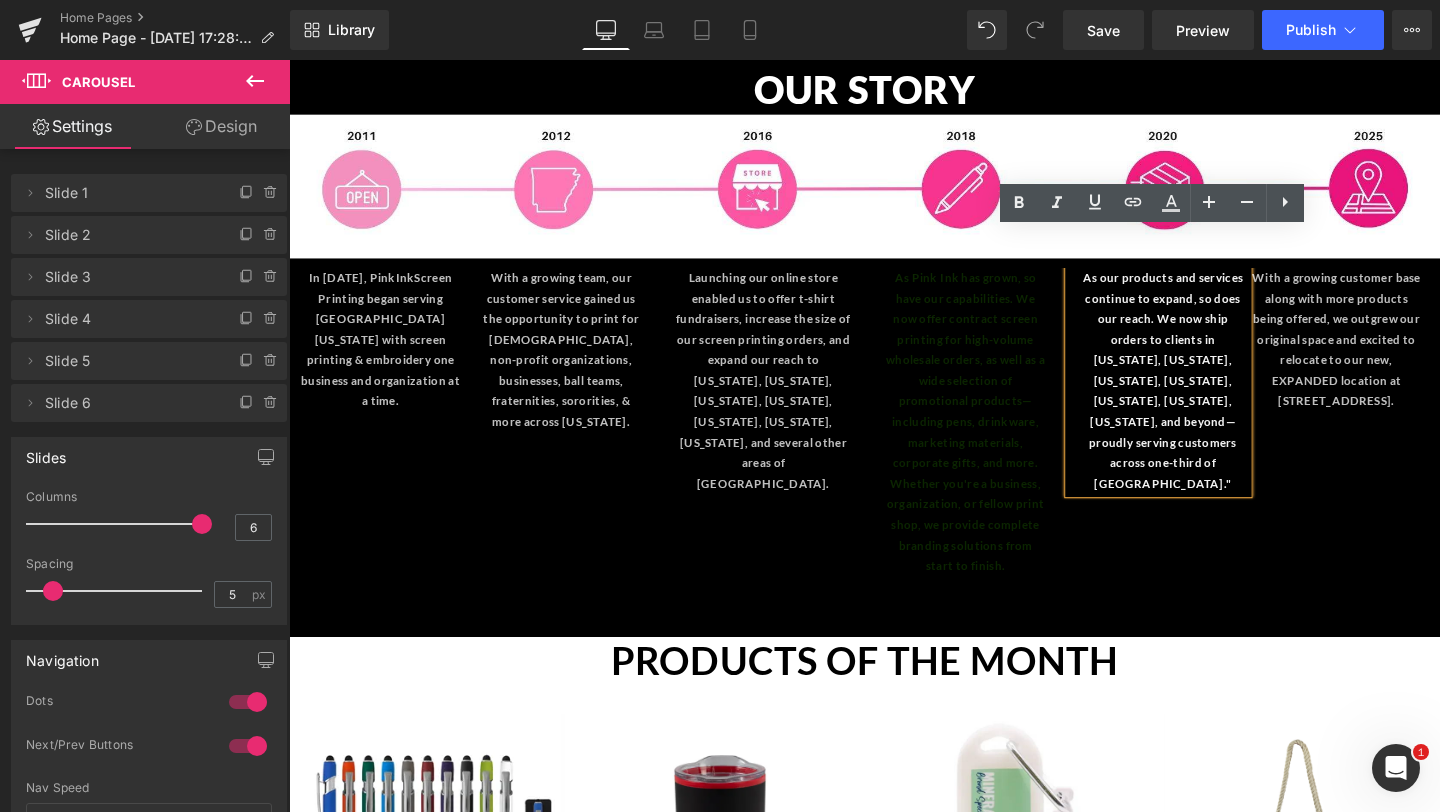 click on "As Pink Ink has grown, so have our capabilities. We now offer contract screen printing for high-volume wholesale orders, as well as a wide selection of promotional products—including pens, drinkware, marketing materials, corporate gifts, and more. Whether you're a business, organization, or fellow print shop, we provide complete branding solutions from start to finish." at bounding box center (1000, 440) 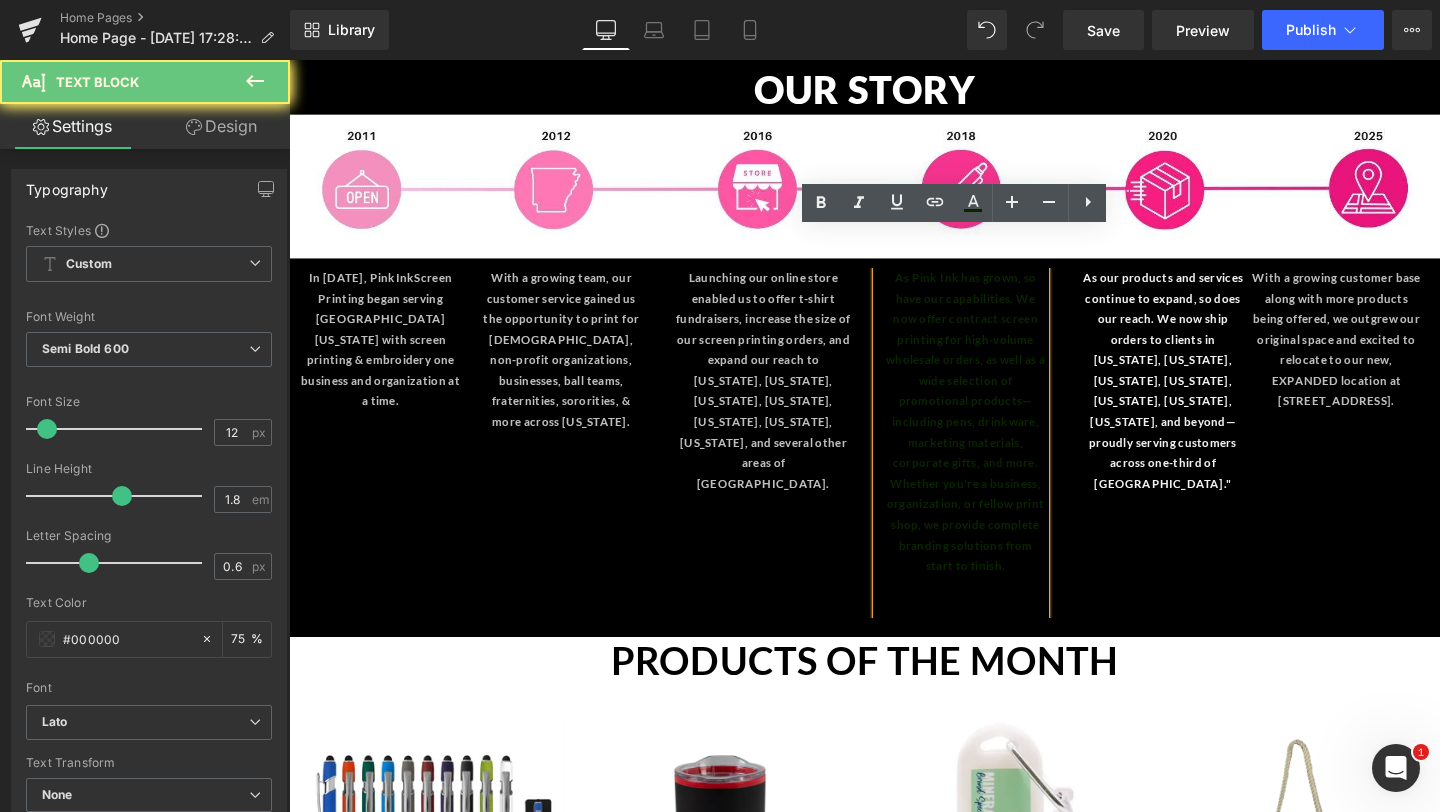 click on "As our products and services continue to expand, so does our reach. We now ship orders to clients in New York, Minnesota, Nevada, Alabama, Colorado, Nebraska, Oklahoma, and beyond—proudly serving customers across one-third of the United States."" at bounding box center [1208, 398] 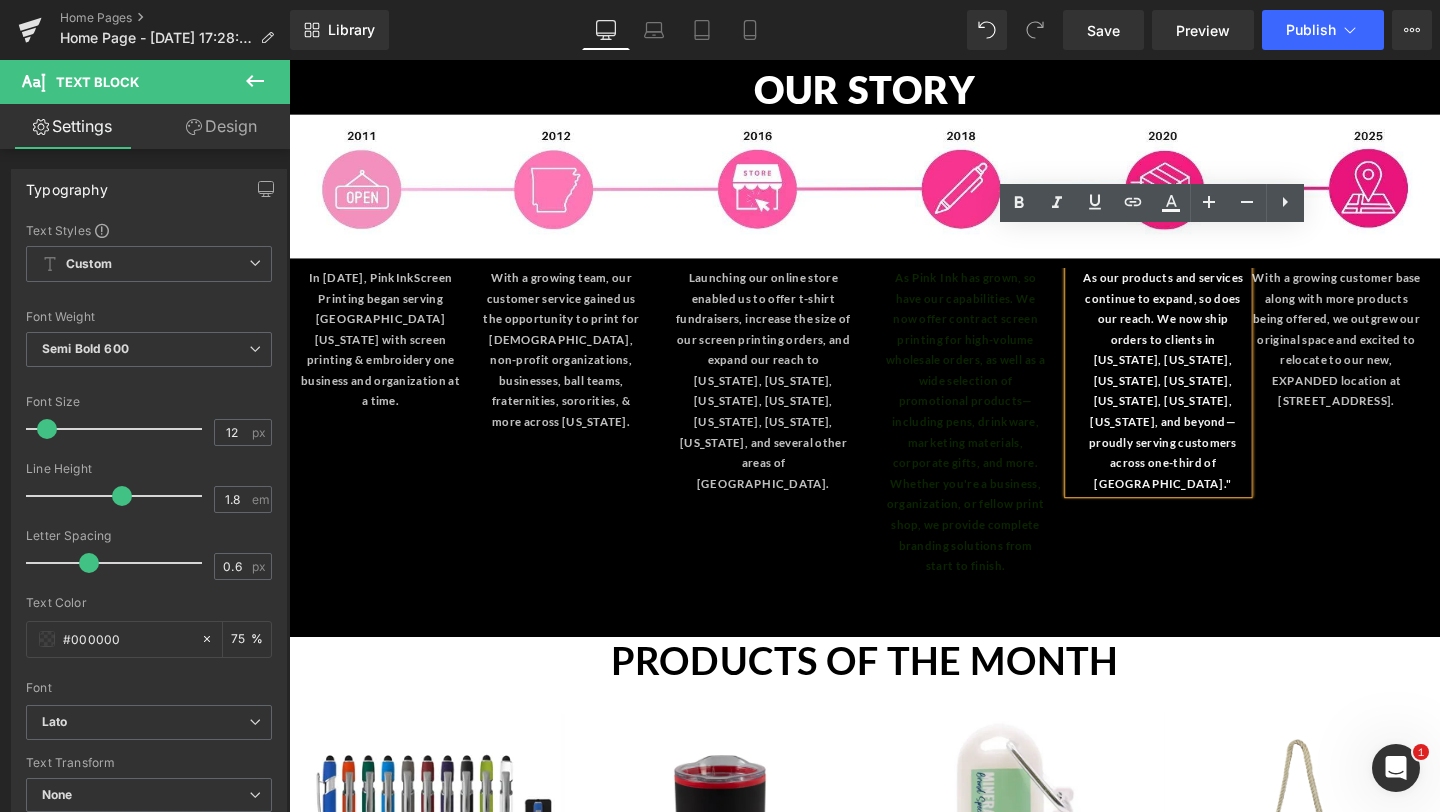 click on "With a growing team, our customer service gained us the opportunity to print for churches, non-profit organizations, businesses, ball teams, fraternities, sororities, & more across Arkansas. Text Block" at bounding box center (591, 365) 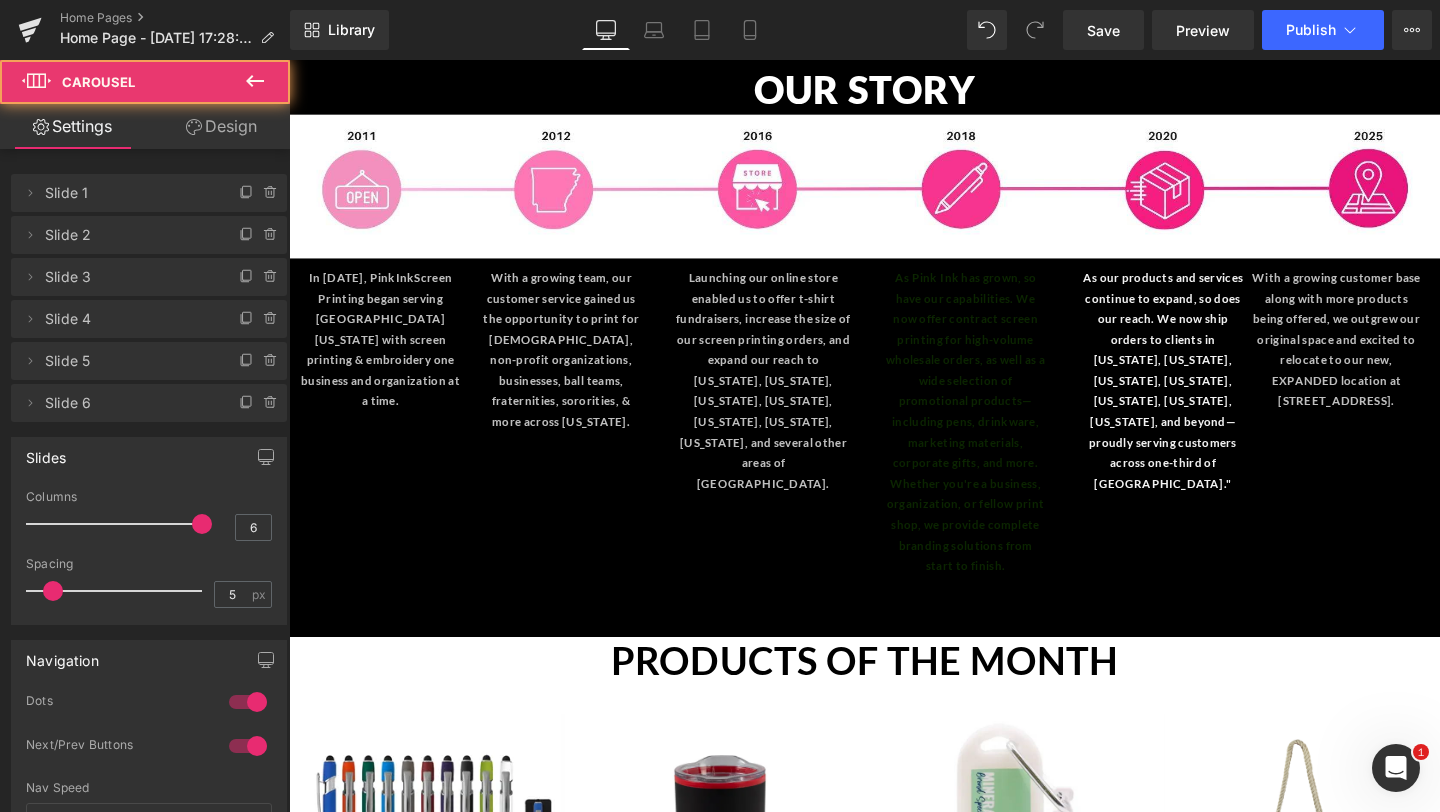 click on "Text Block" at bounding box center (777, 376) 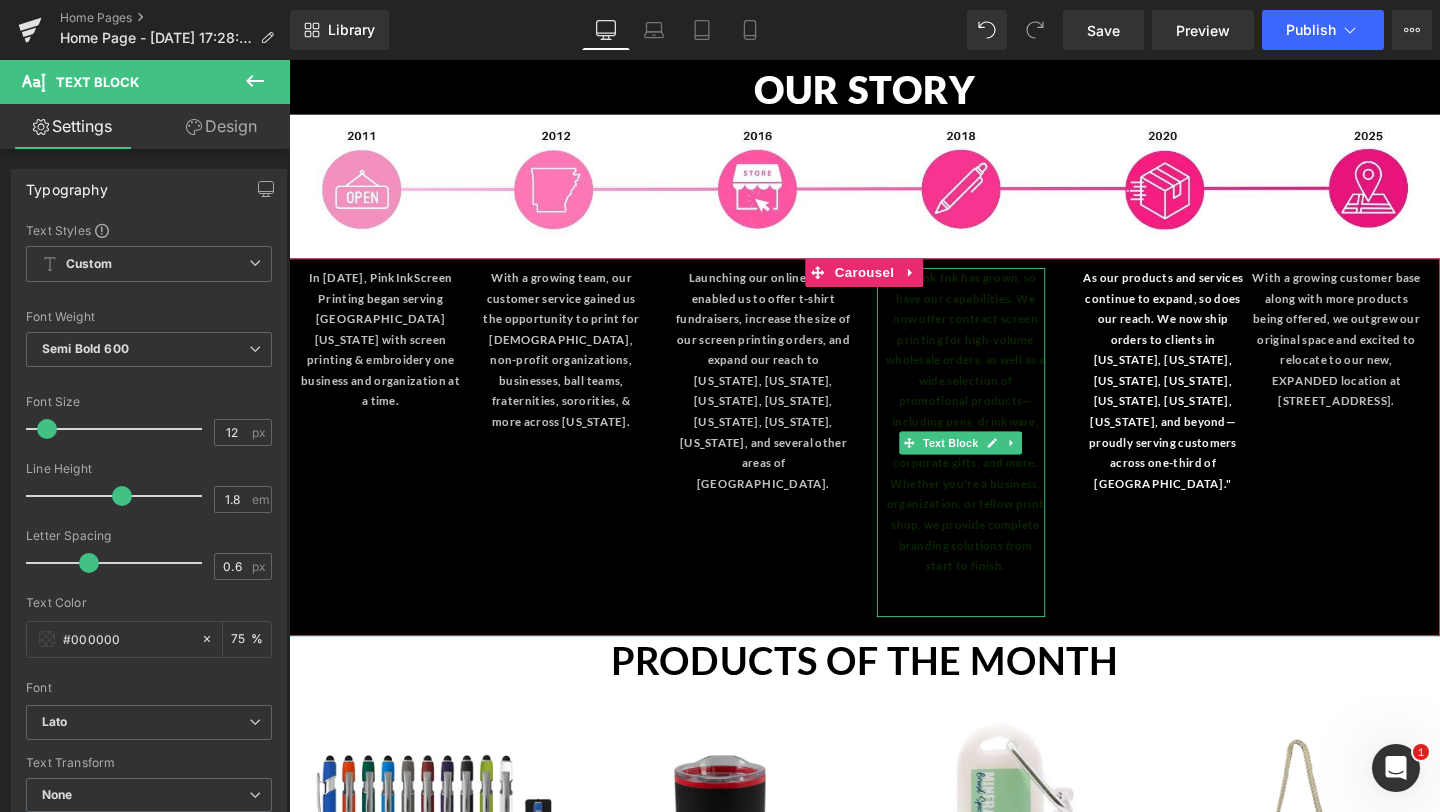 click on "As Pink Ink has grown, so have our capabilities. We now offer contract screen printing for high-volume wholesale orders, as well as a wide selection of promotional products—including pens, drinkware, marketing materials, corporate gifts, and more. Whether you're a business, organization, or fellow print shop, we provide complete branding solutions from start to finish." at bounding box center [1000, 440] 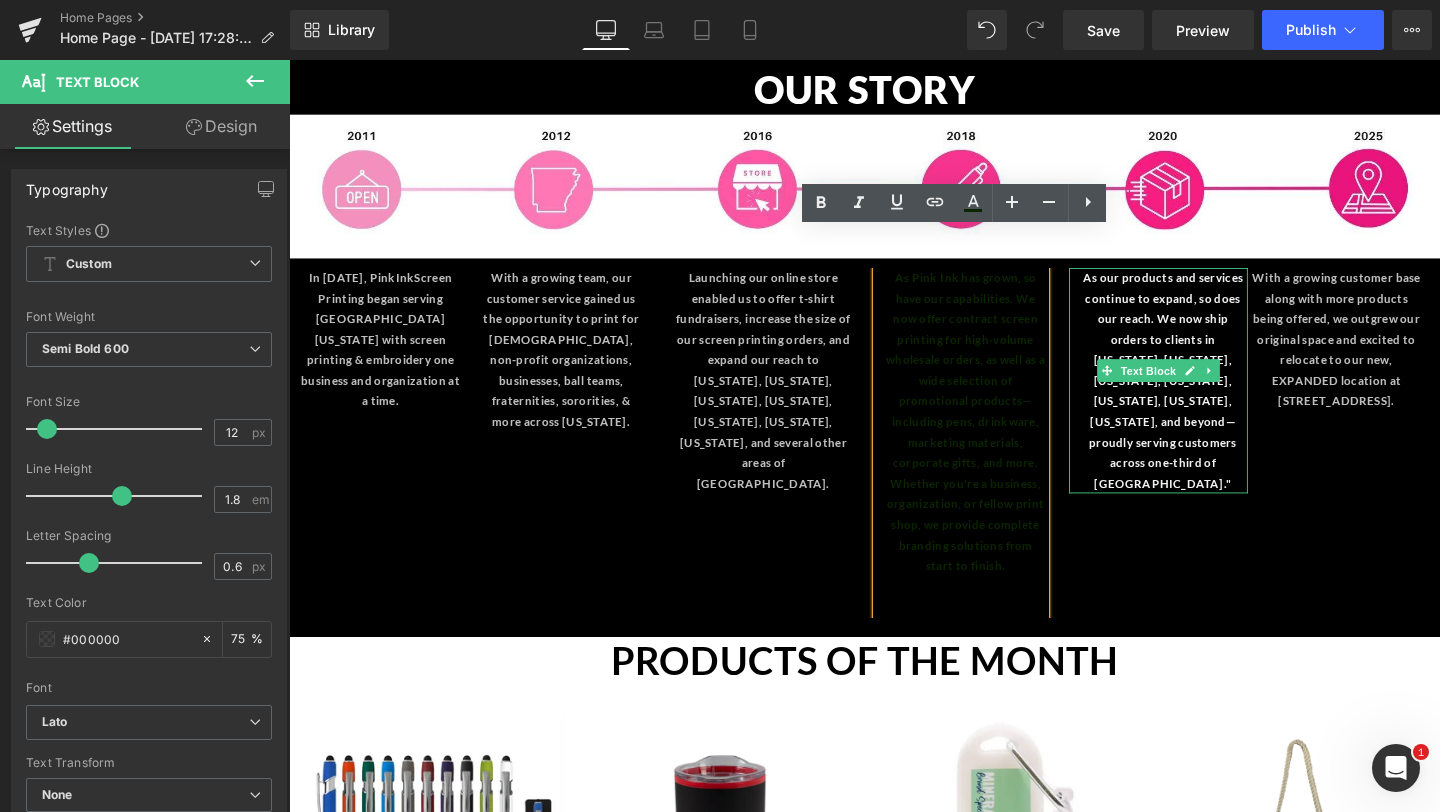 click on "As our products and services continue to expand, so does our reach. We now ship orders to clients in New York, Minnesota, Nevada, Alabama, Colorado, Nebraska, Oklahoma, and beyond—proudly serving customers across one-third of the United States."" at bounding box center (1207, 397) 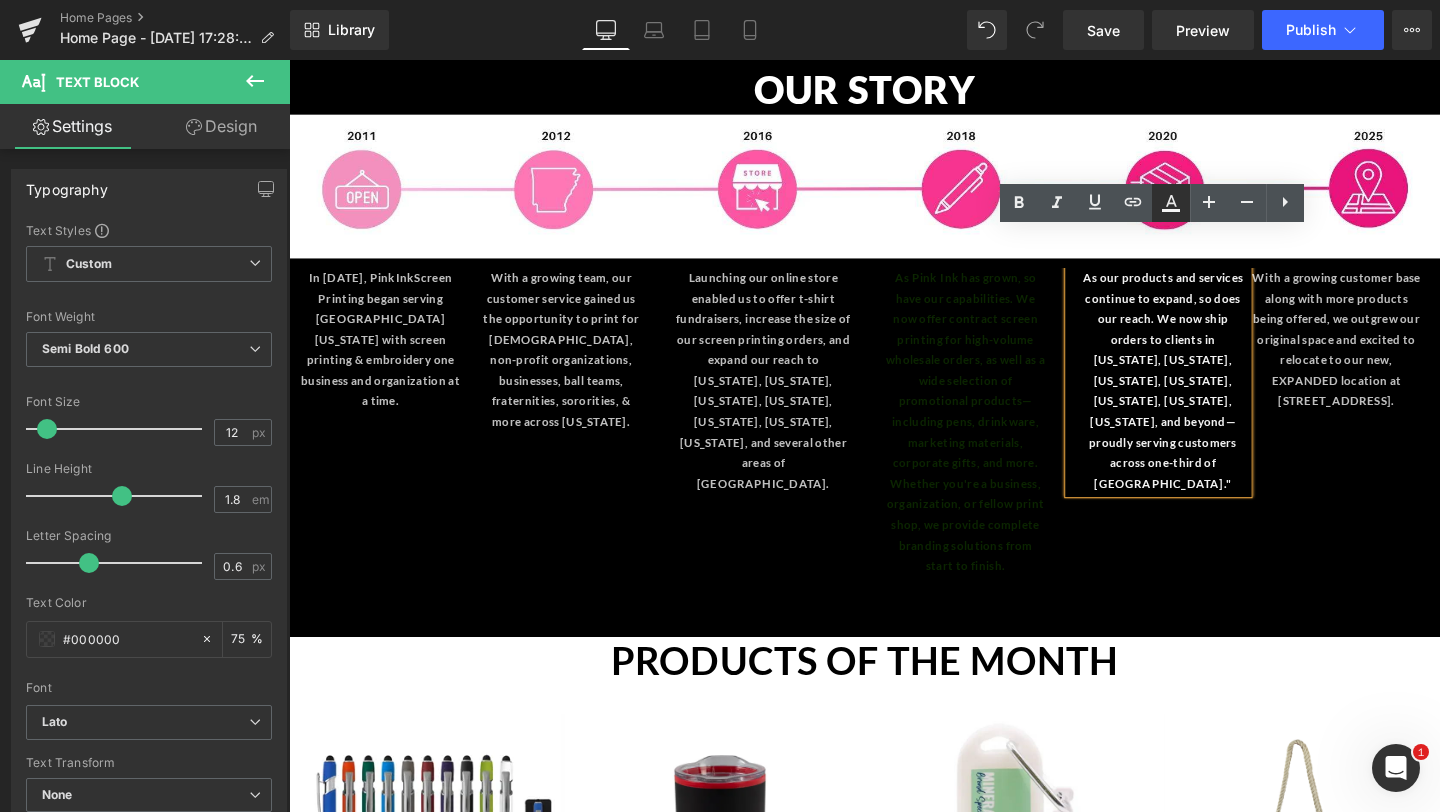 click 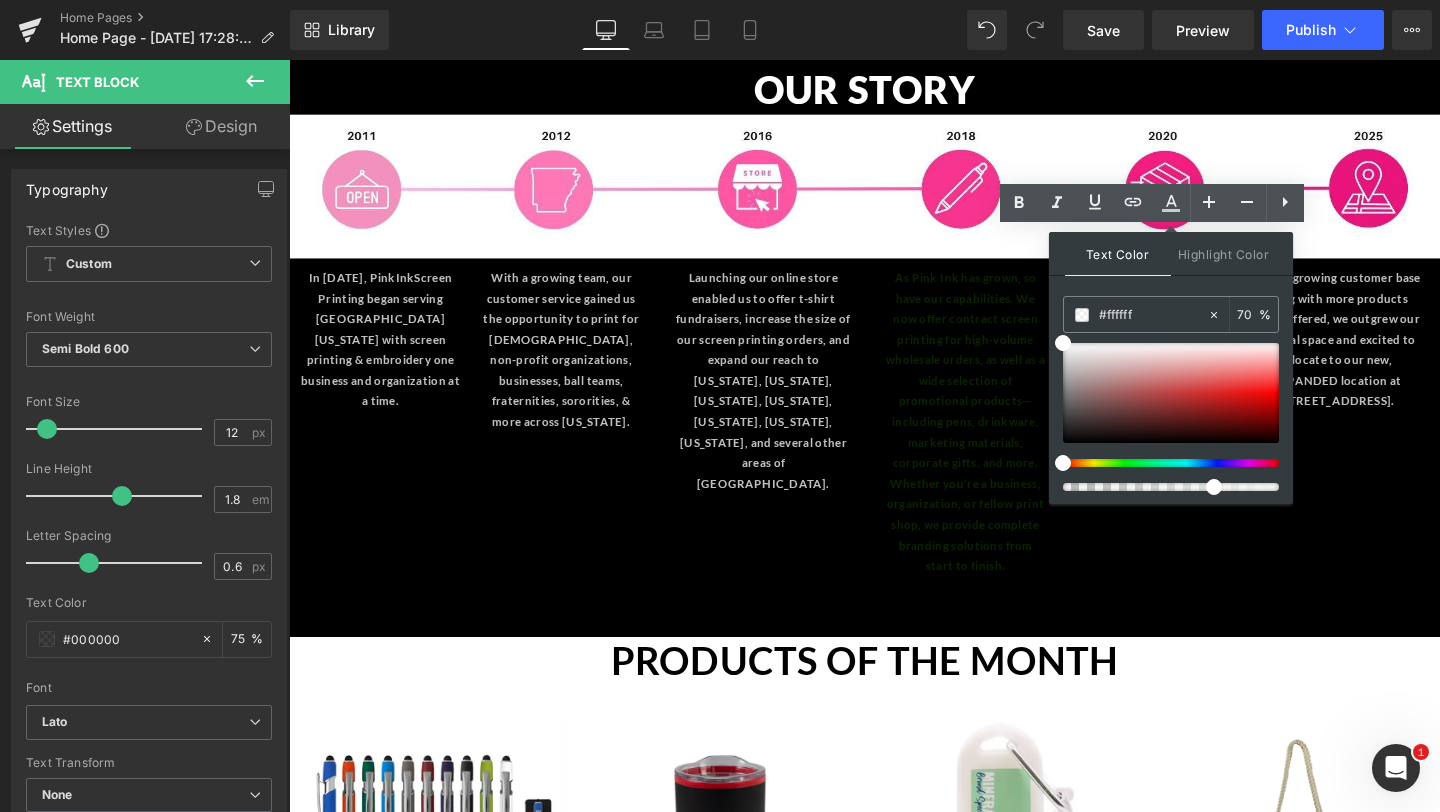 drag, startPoint x: 1262, startPoint y: 486, endPoint x: 1200, endPoint y: 485, distance: 62.008064 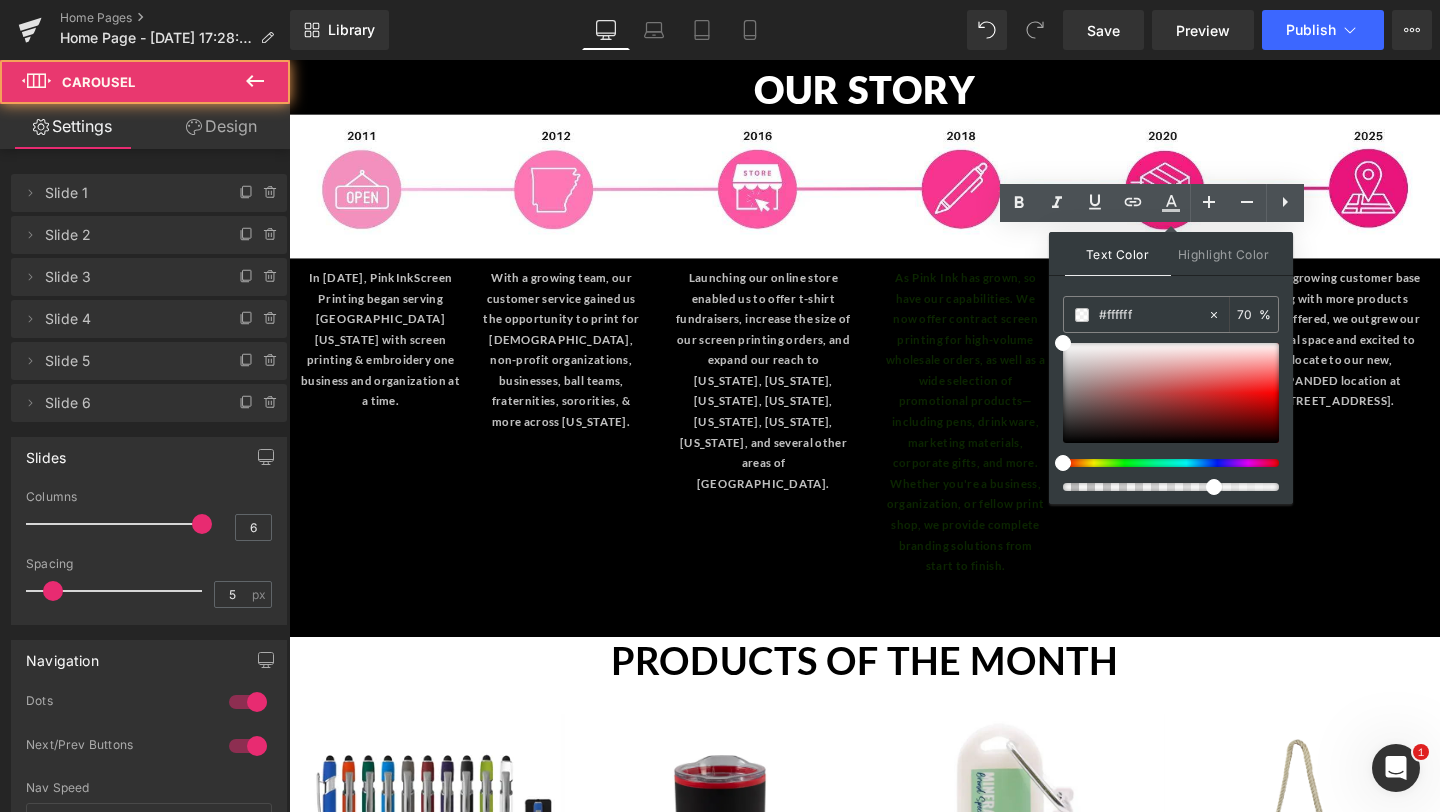 click on "In October 2011, Pink  Ink  Screen Printing began serving Northeast Arkansas with screen printing & embroidery one business and organization at a time.
Text Block
With a growing team, our customer service gained us the opportunity to print for churches, non-profit organizations, businesses, ball teams, fraternities, sororities, & more across Arkansas. Text Block
Launching our online store enabled us to offer t-shirt fundraisers, increase the size of our screen printing orders, and expand our reach to Texas, Tennessee, Missouri, Louisiana, Mississippi, Florida, Illinois, and several other areas of the United States. Text Block
Text Block
Text Block" at bounding box center [896, 462] 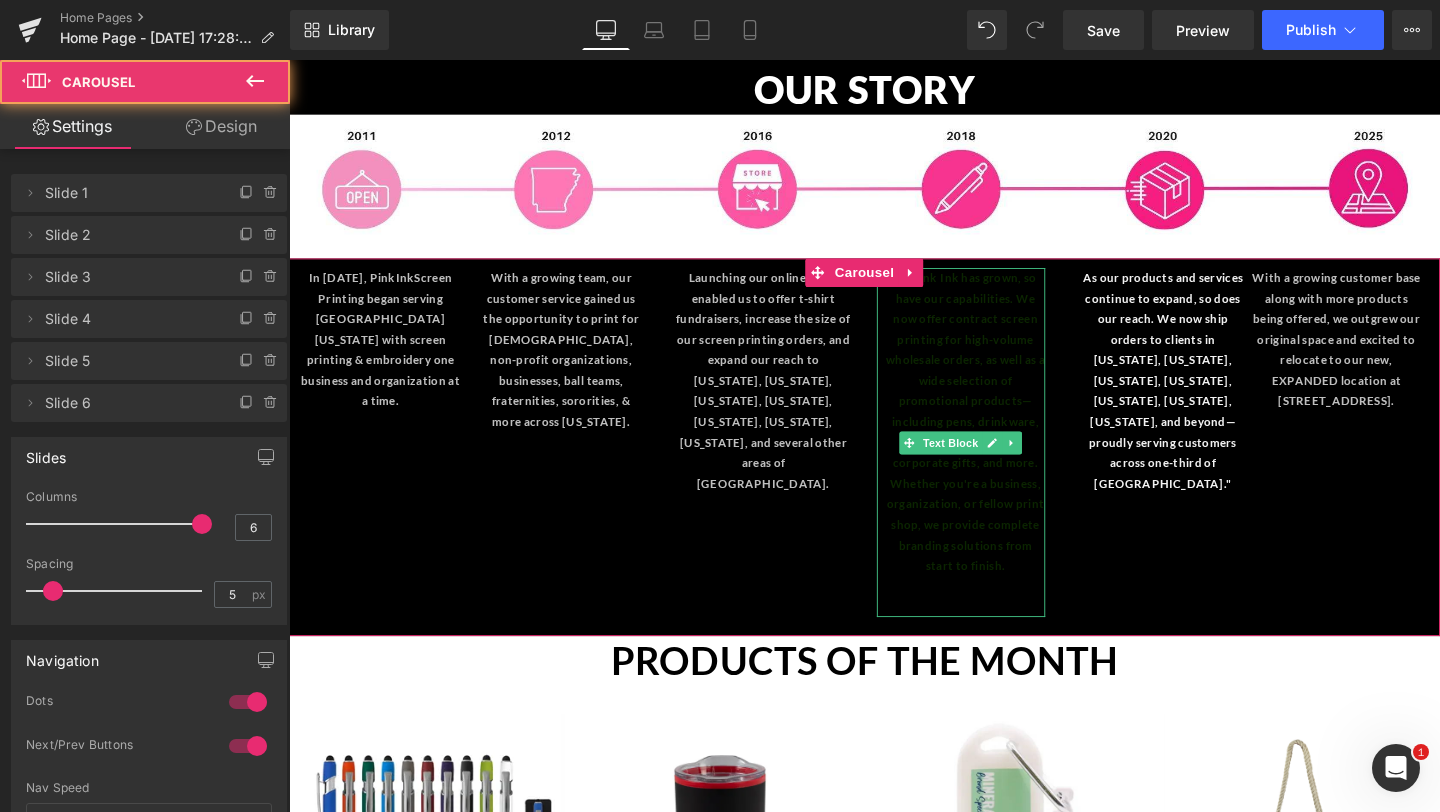 click on "As Pink Ink has grown, so have our capabilities. We now offer contract screen printing for high-volume wholesale orders, as well as a wide selection of promotional products—including pens, drinkware, marketing materials, corporate gifts, and more. Whether you're a business, organization, or fellow print shop, we provide complete branding solutions from start to finish." at bounding box center [1000, 440] 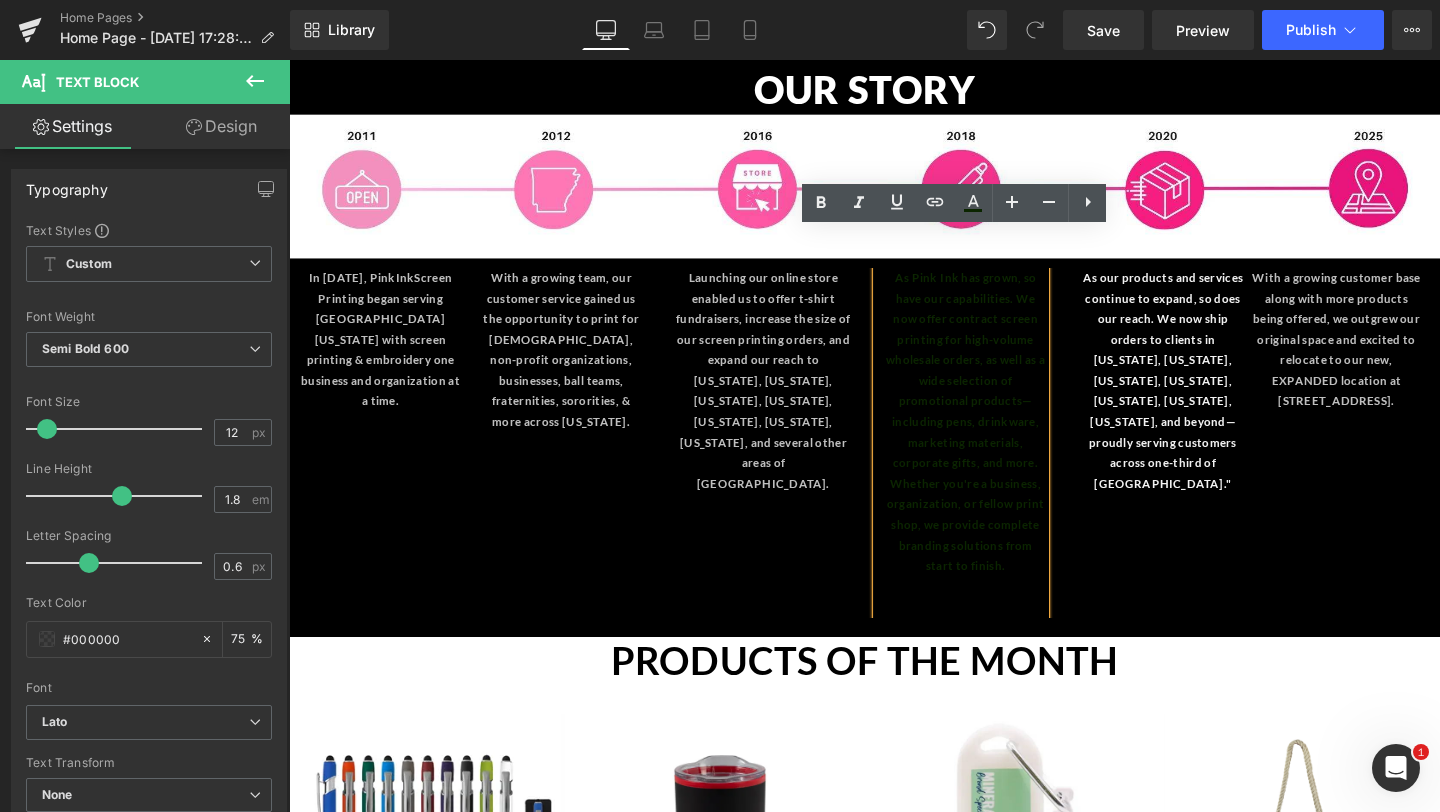 click on "Launching our online store enabled us to offer t-shirt fundraisers, increase the size of our screen printing orders, and expand our reach to Texas, Tennessee, Missouri, Louisiana, Mississippi, Florida, Illinois, and several other areas of the United States." at bounding box center [788, 398] 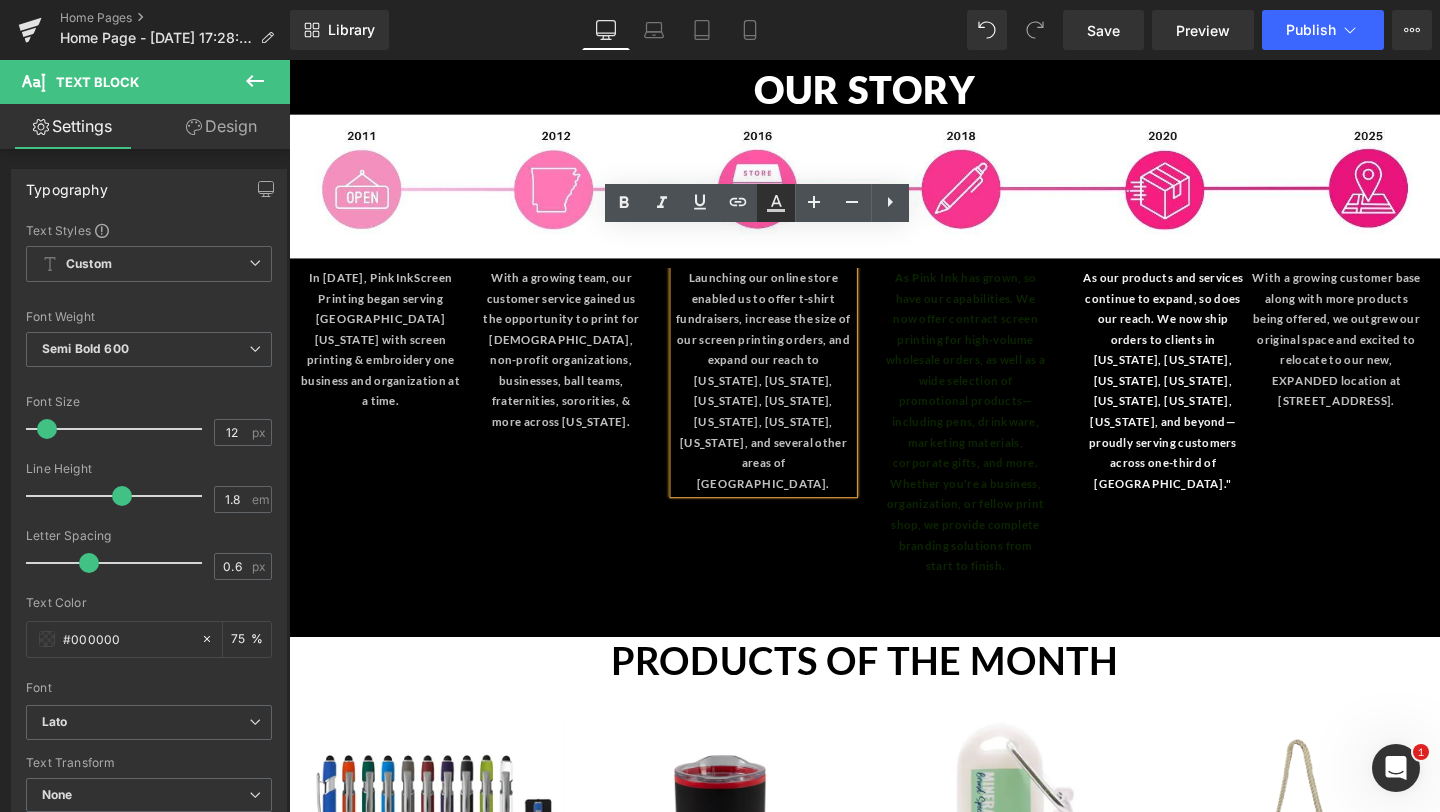 click 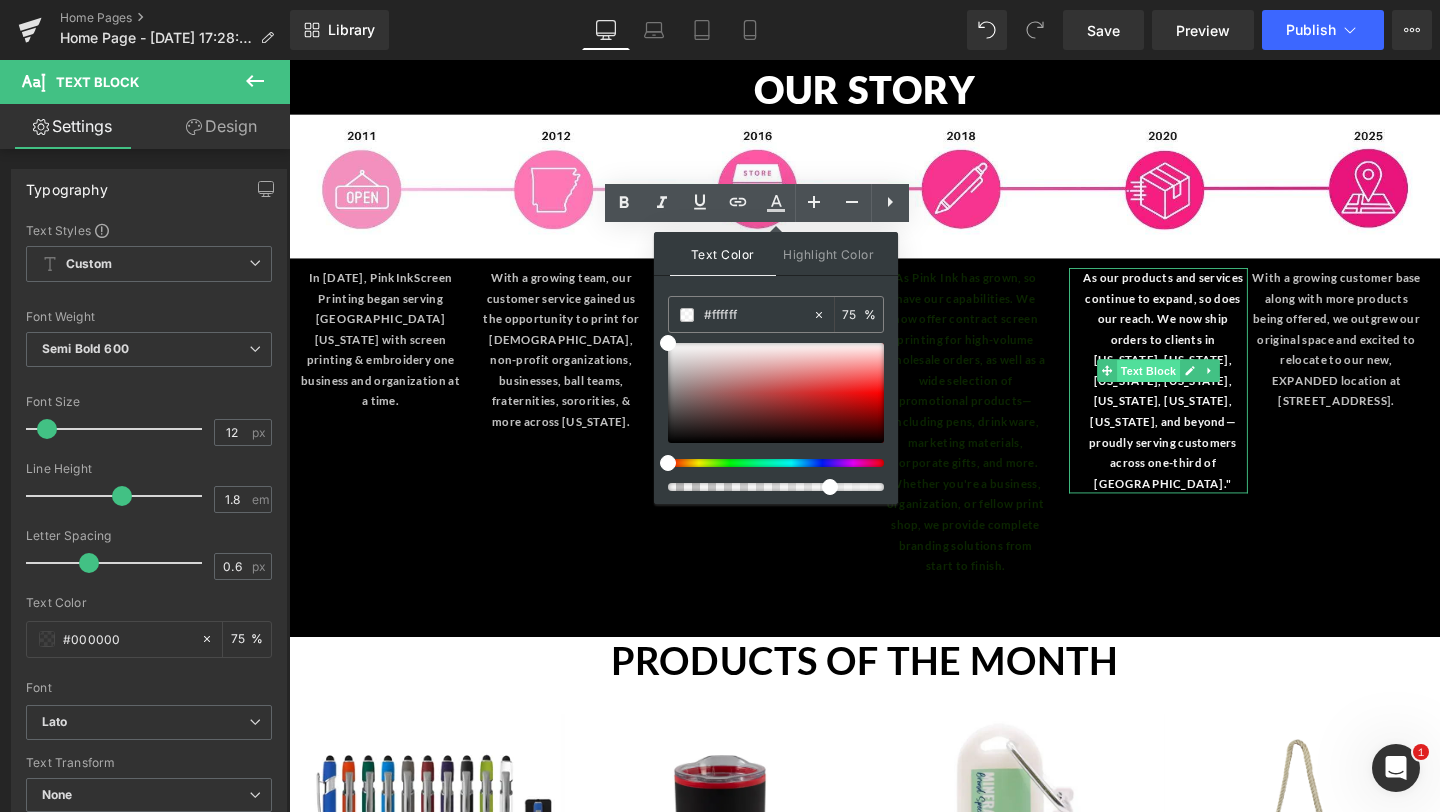 click on "Text Block" at bounding box center (1192, 388) 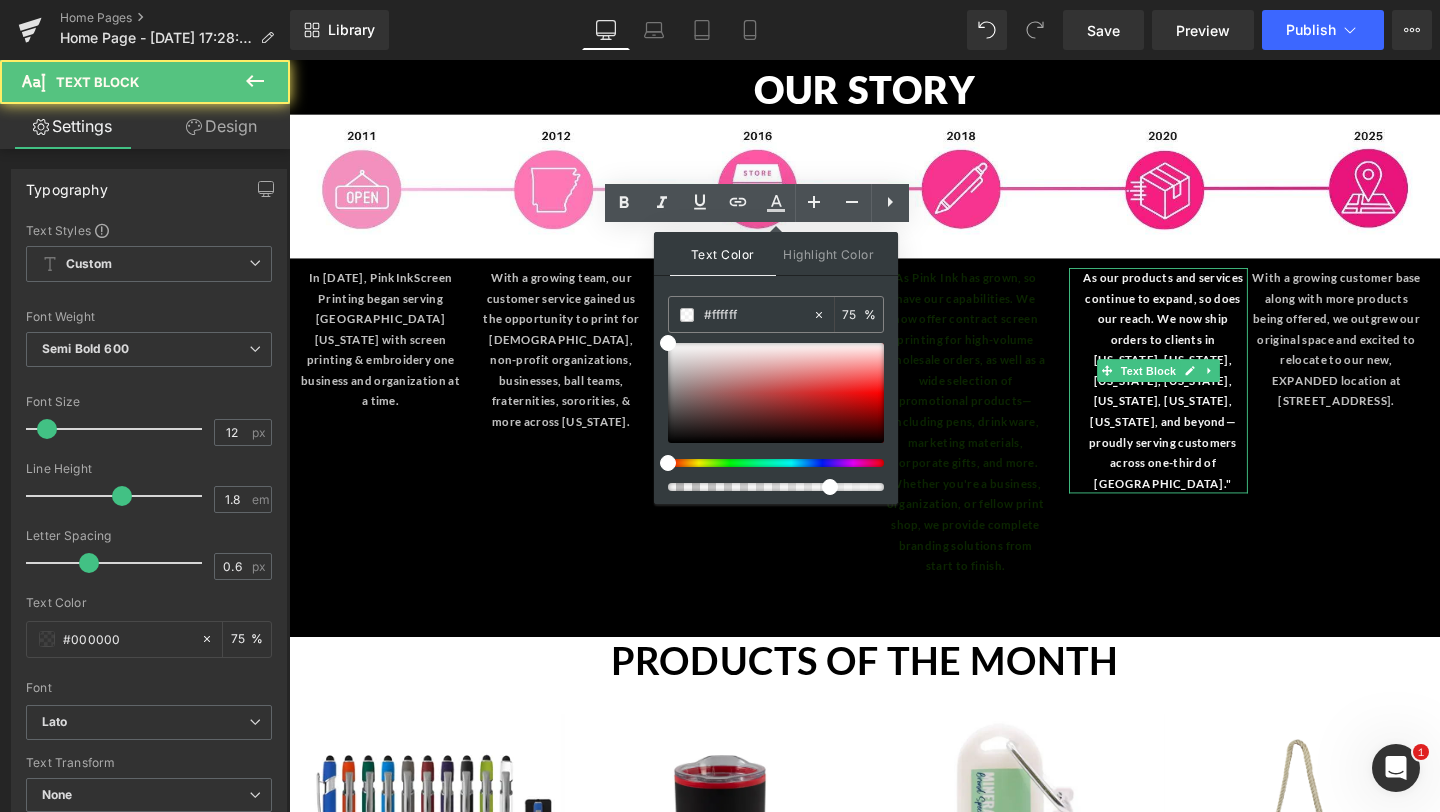 click on "As our products and services continue to expand, so does our reach. We now ship orders to clients in New York, Minnesota, Nevada, Alabama, Colorado, Nebraska, Oklahoma, and beyond—proudly serving customers across one-third of the United States."" at bounding box center (1207, 397) 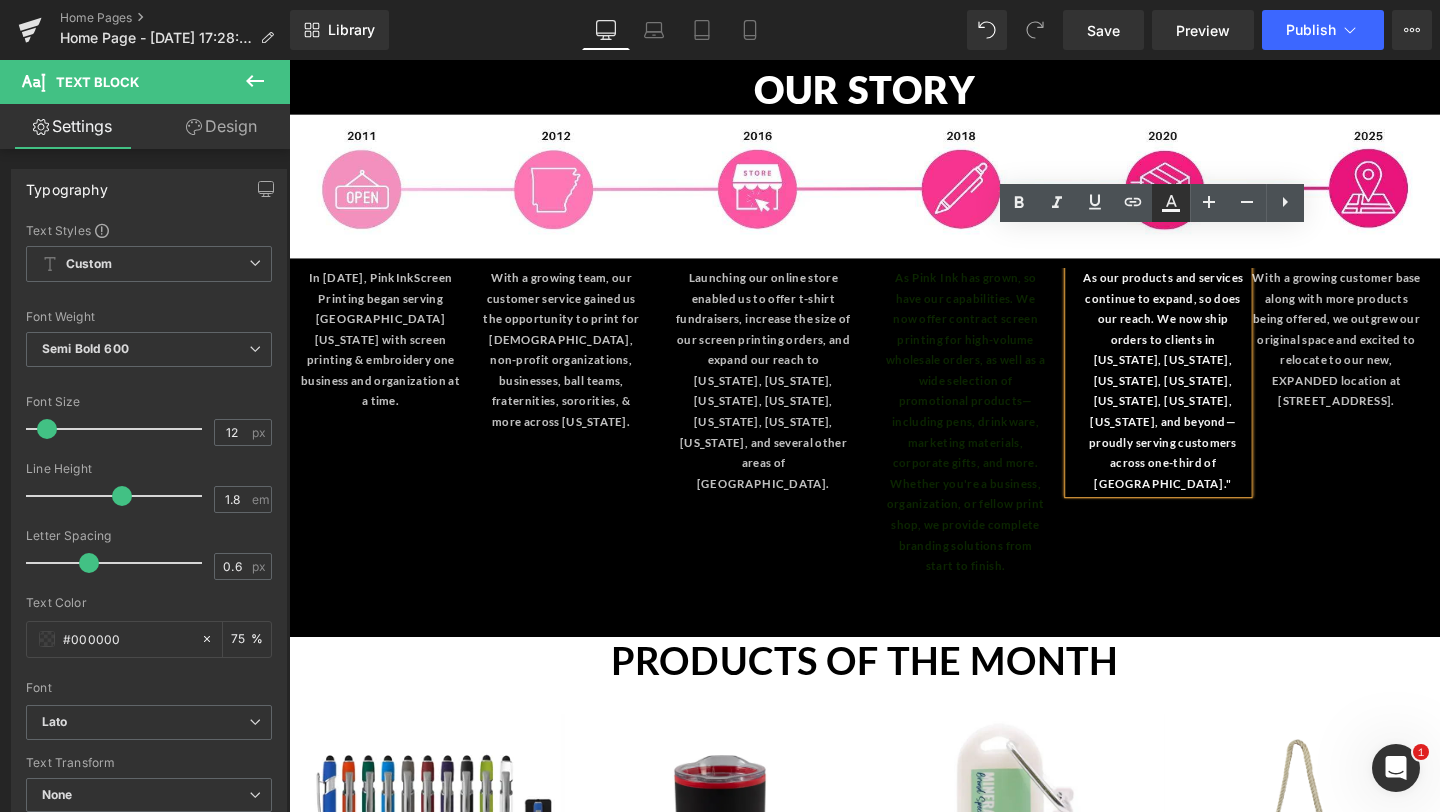 click 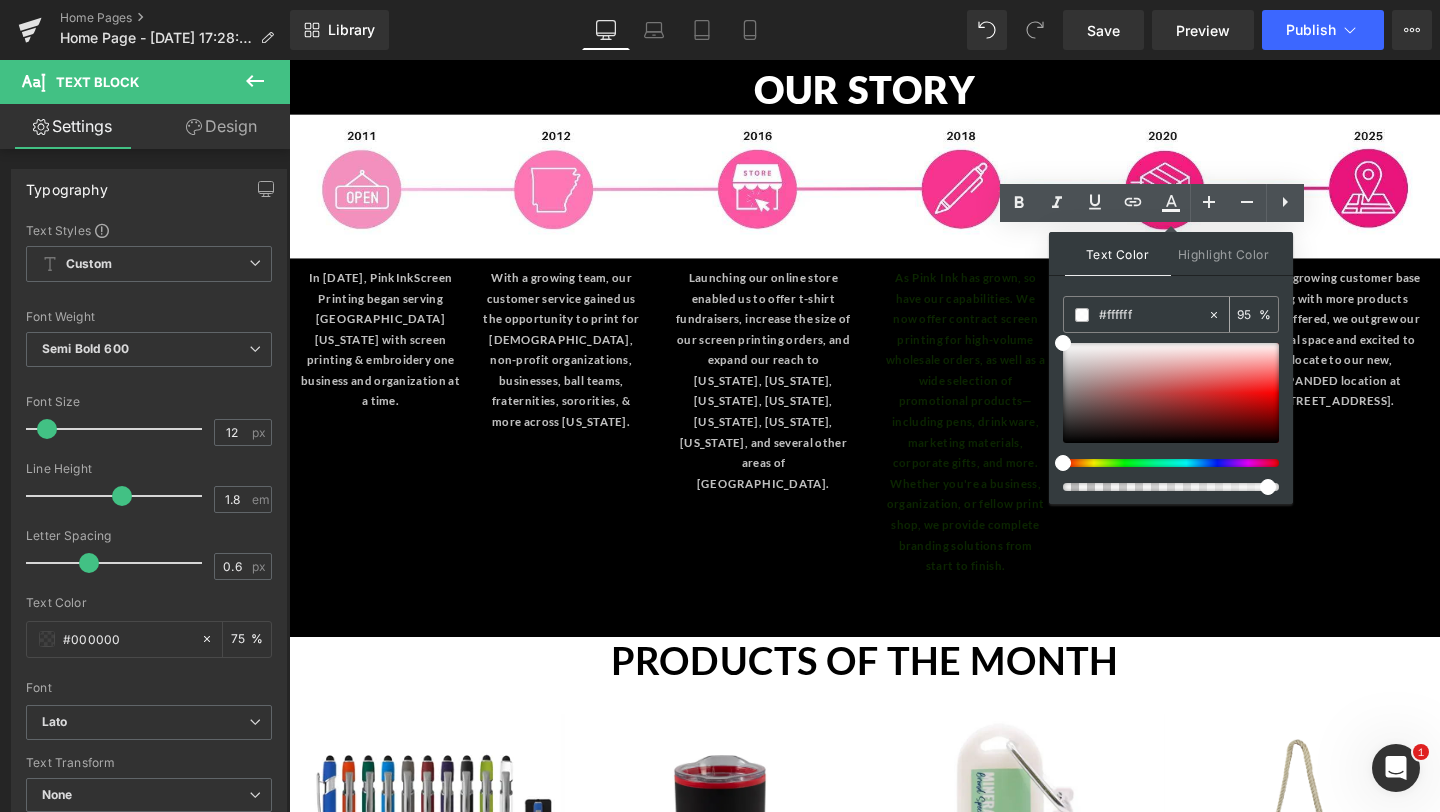 drag, startPoint x: 1249, startPoint y: 312, endPoint x: 1225, endPoint y: 312, distance: 24 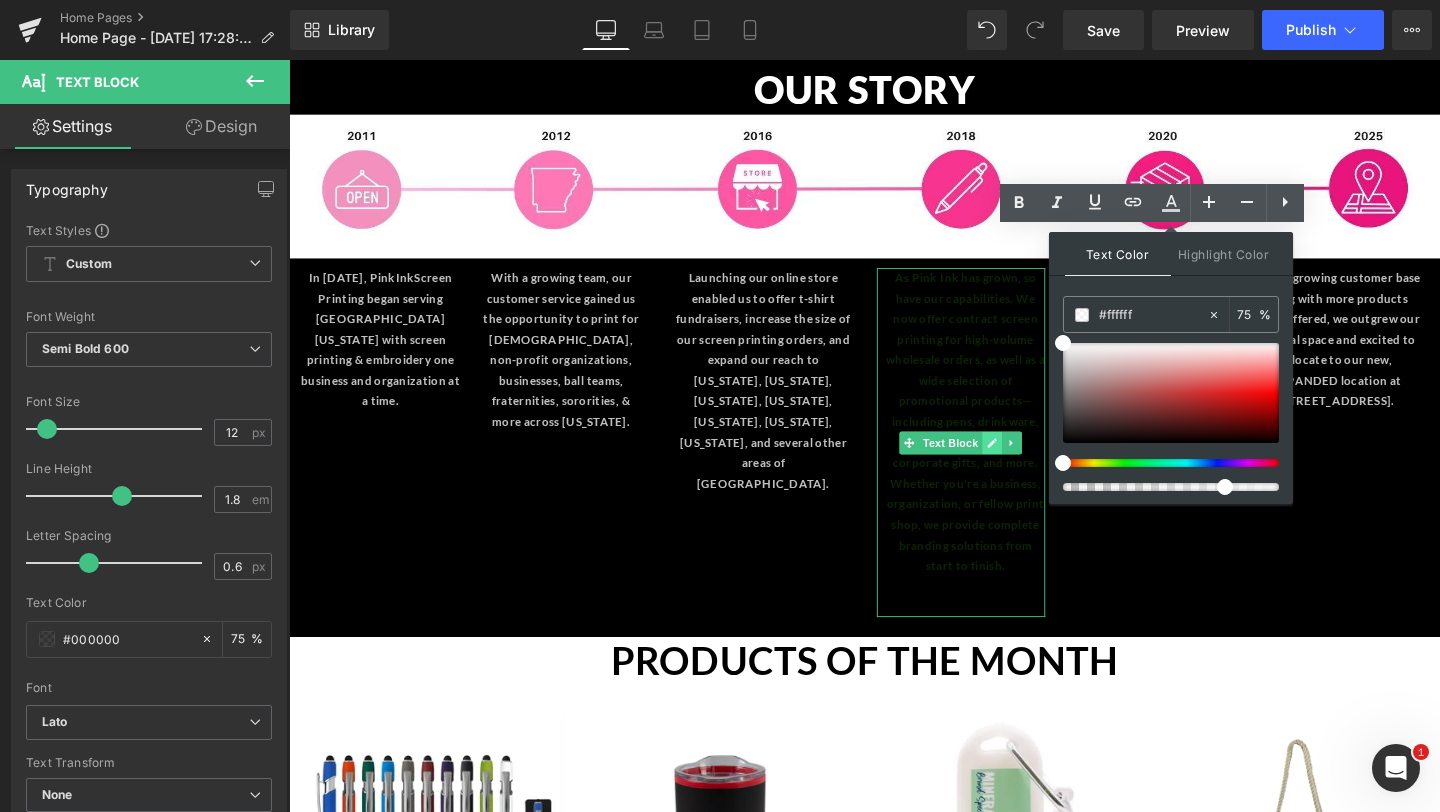 click at bounding box center (1028, 463) 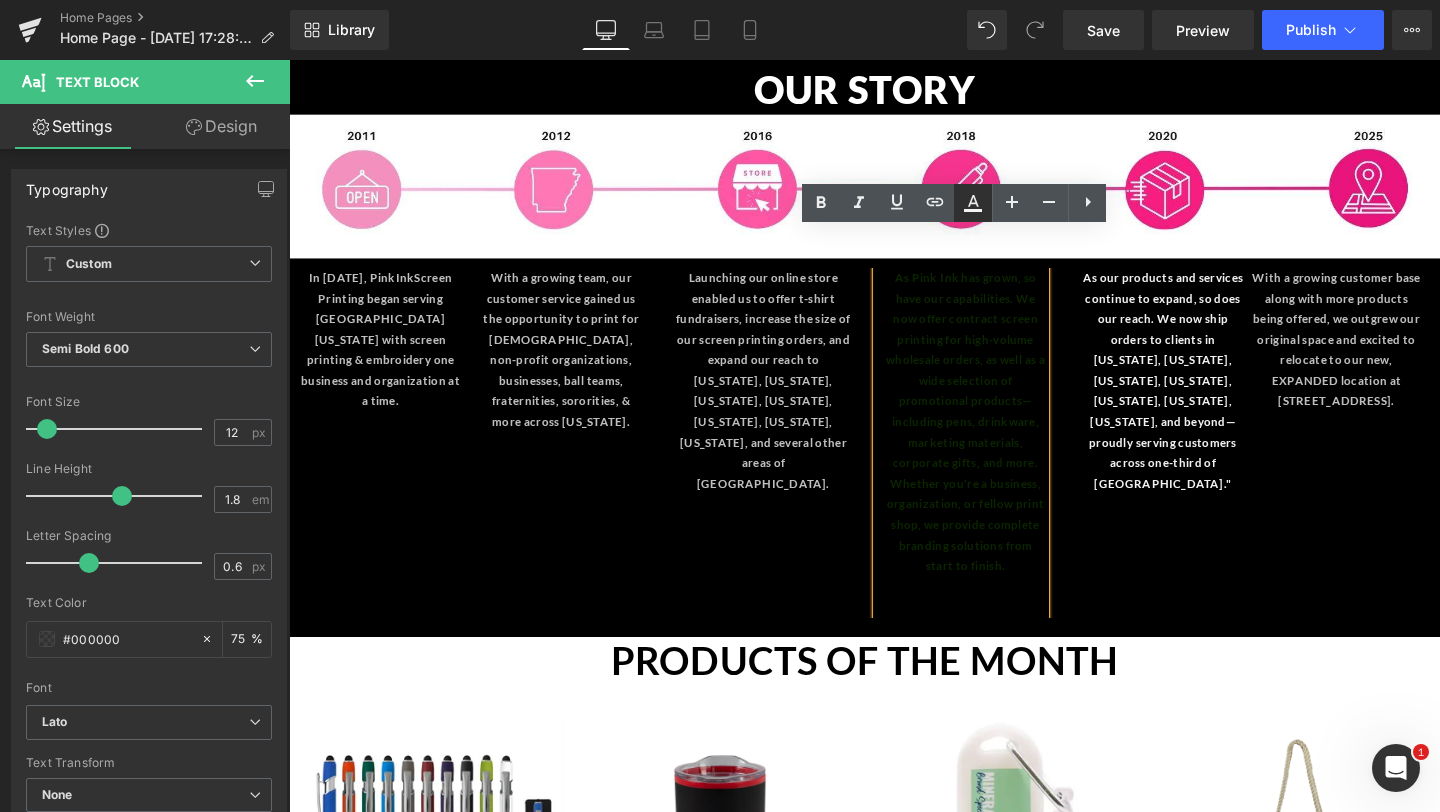 click 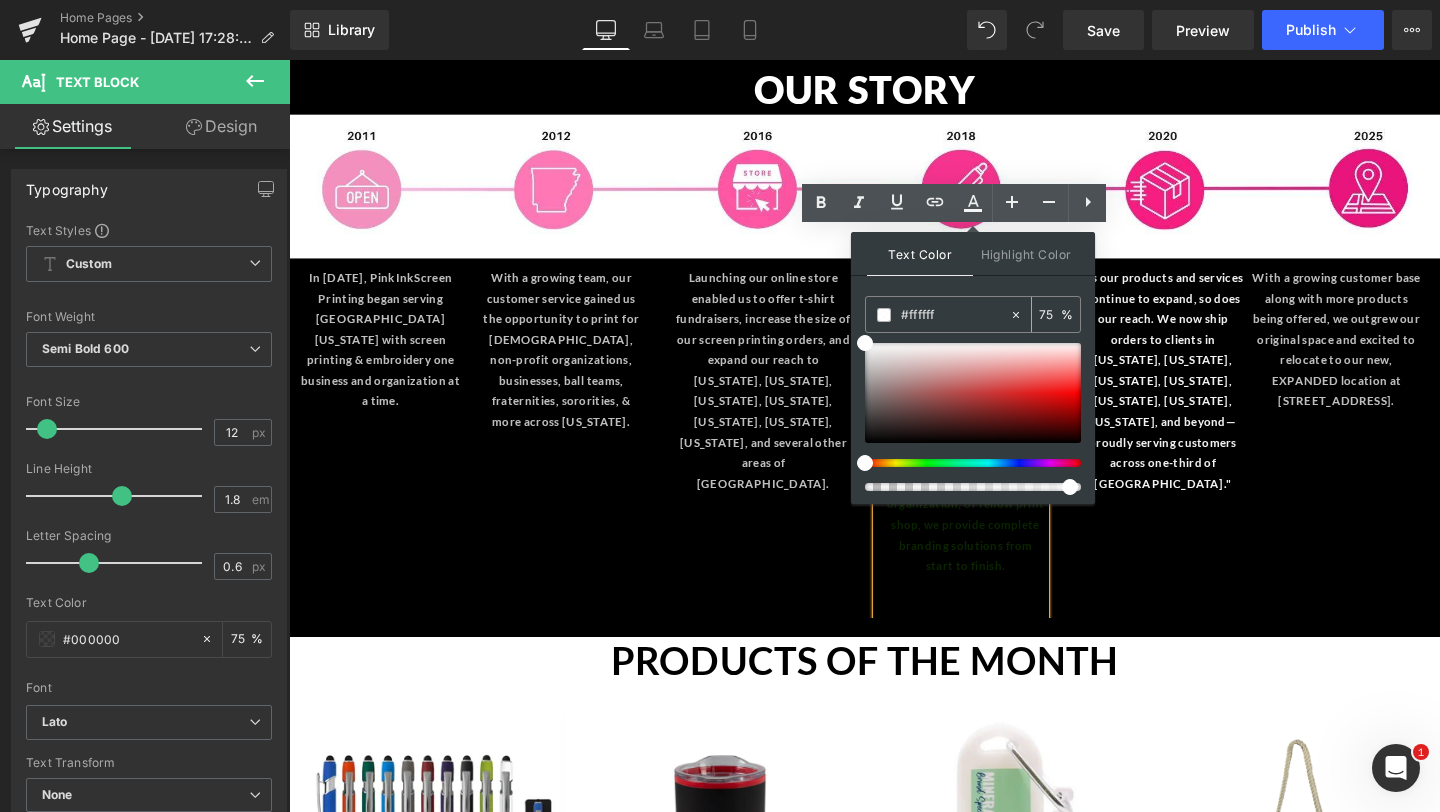 drag, startPoint x: 1053, startPoint y: 313, endPoint x: 1034, endPoint y: 313, distance: 19 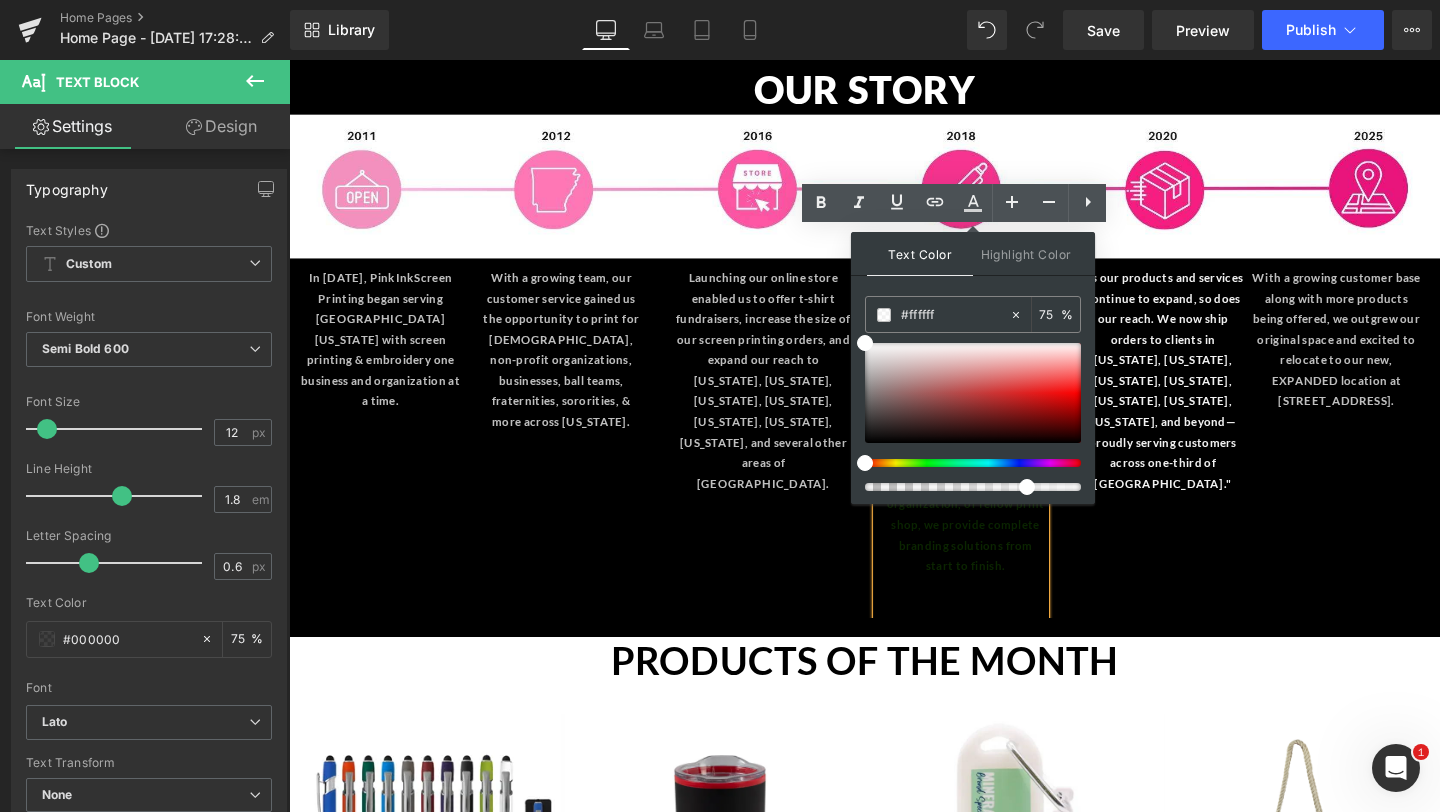 click on "In October 2011, Pink  Ink  Screen Printing began serving Northeast Arkansas with screen printing & embroidery one business and organization at a time.
Text Block
With a growing team, our customer service gained us the opportunity to print for churches, non-profit organizations, businesses, ball teams, fraternities, sororities, & more across Arkansas. Text Block
Launching our online store enabled us to offer t-shirt fundraisers, increase the size of our screen printing orders, and expand our reach to Texas, Tennessee, Missouri, Louisiana, Mississippi, Florida, Illinois, and several other areas of the United States. Text Block
Text Block
Text Block" at bounding box center (896, 462) 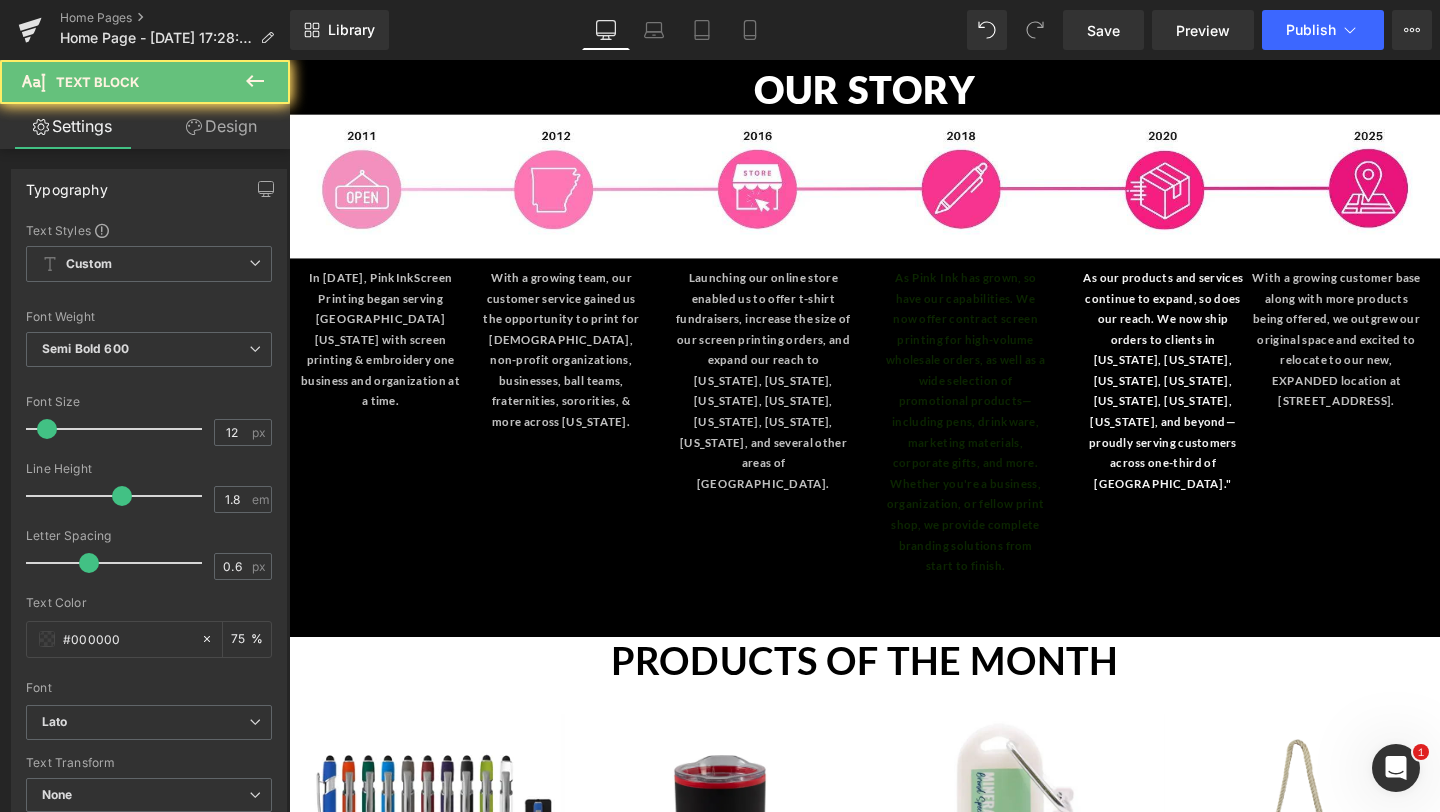 click on "As Pink Ink has grown, so have our capabilities. We now offer contract screen printing for high-volume wholesale orders, as well as a wide selection of promotional products—including pens, drinkware, marketing materials, corporate gifts, and more. Whether you're a business, organization, or fellow print shop, we provide complete branding solutions from start to finish. Text Block" at bounding box center [996, 462] 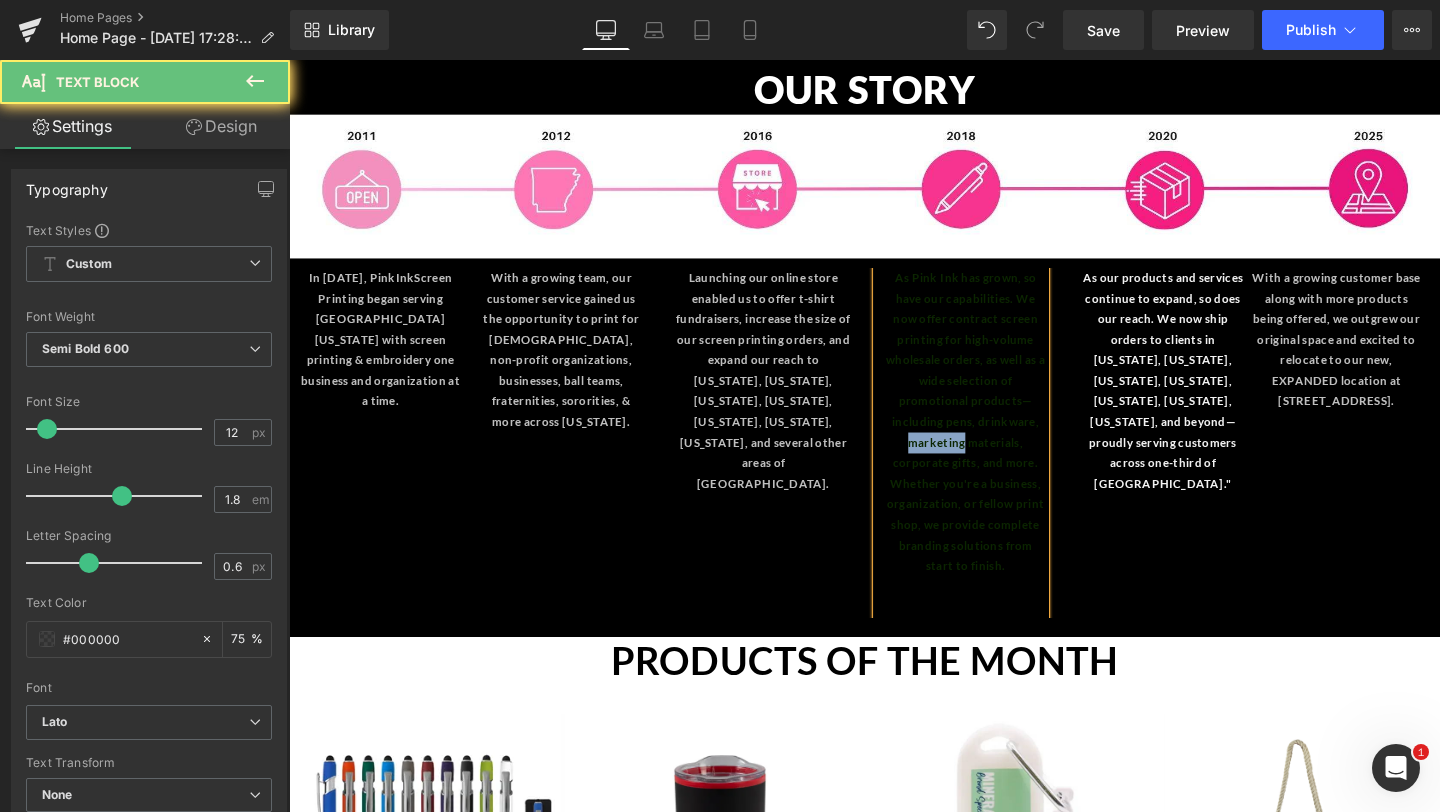 click on "As Pink Ink has grown, so have our capabilities. We now offer contract screen printing for high-volume wholesale orders, as well as a wide selection of promotional products—including pens, drinkware, marketing materials, corporate gifts, and more. Whether you're a business, organization, or fellow print shop, we provide complete branding solutions from start to finish." at bounding box center [1000, 440] 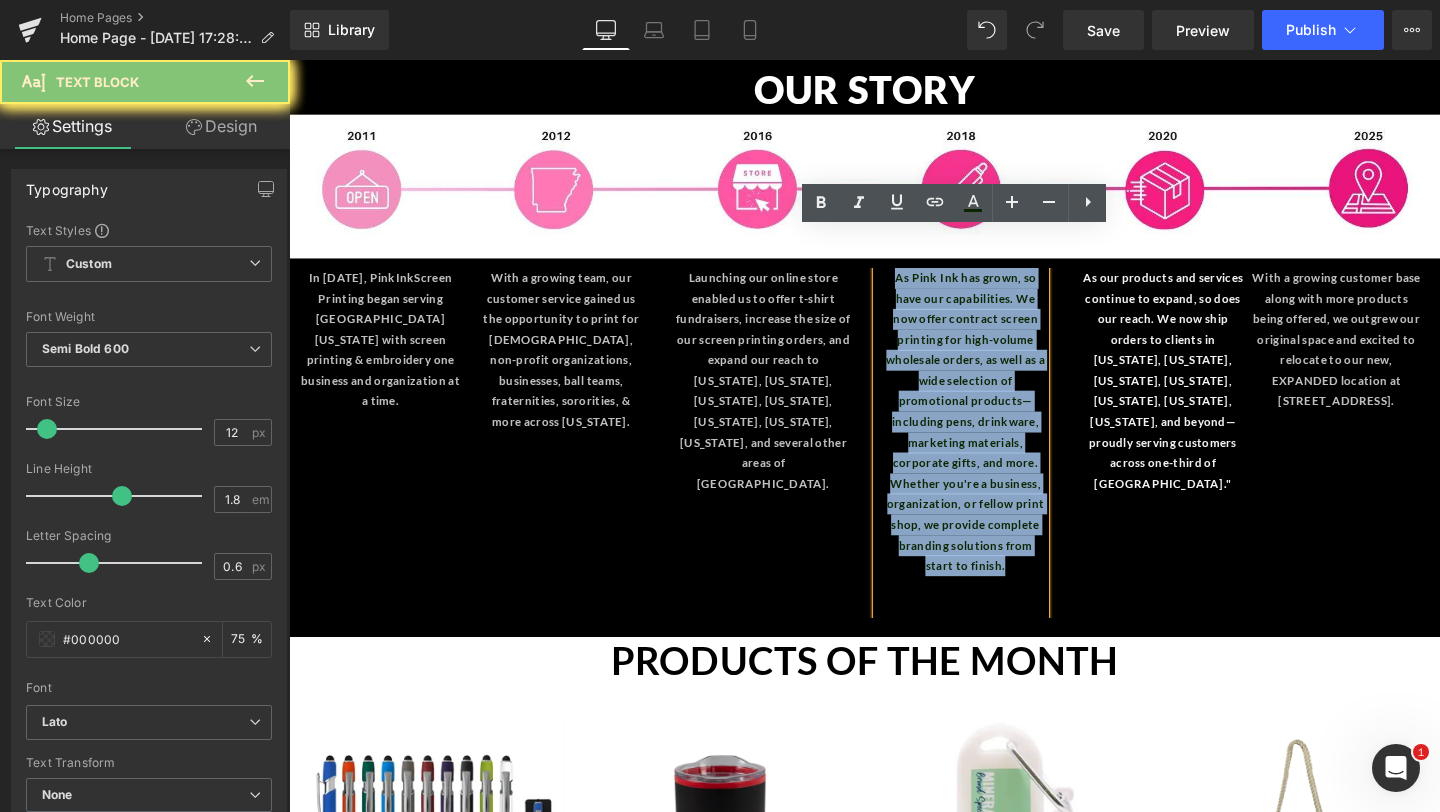 click on "As Pink Ink has grown, so have our capabilities. We now offer contract screen printing for high-volume wholesale orders, as well as a wide selection of promotional products—including pens, drinkware, marketing materials, corporate gifts, and more. Whether you're a business, organization, or fellow print shop, we provide complete branding solutions from start to finish." at bounding box center (1000, 440) 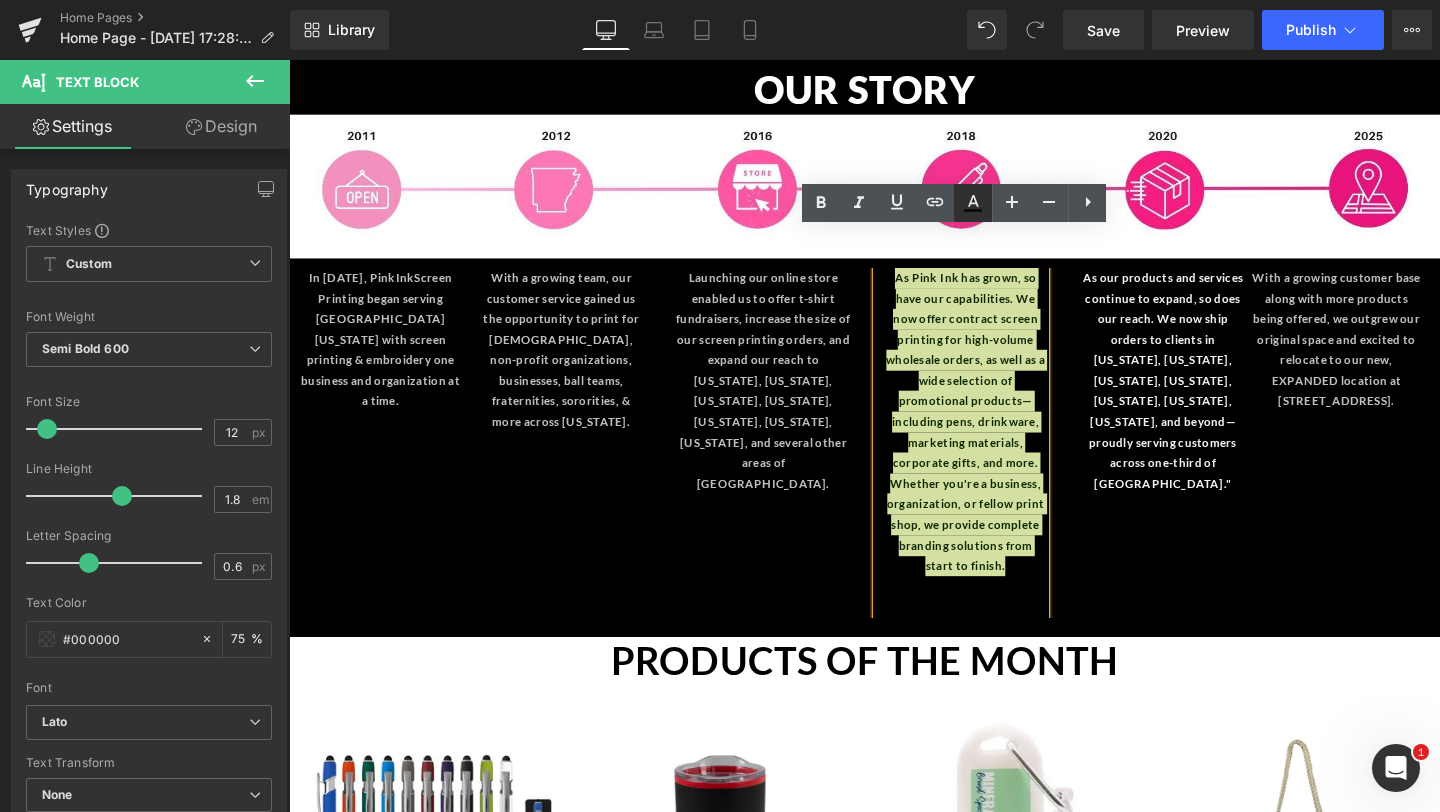 click 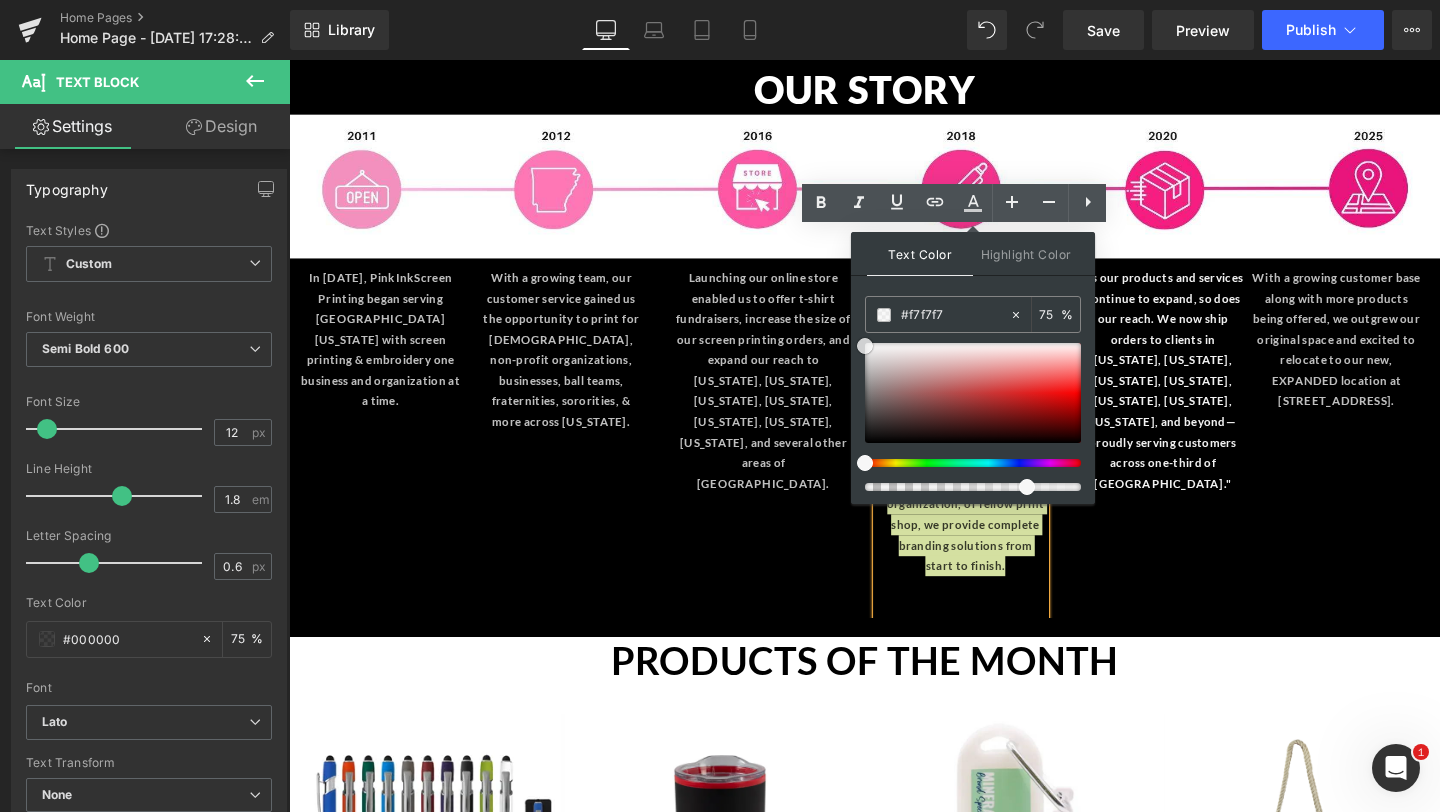 click at bounding box center (973, 393) 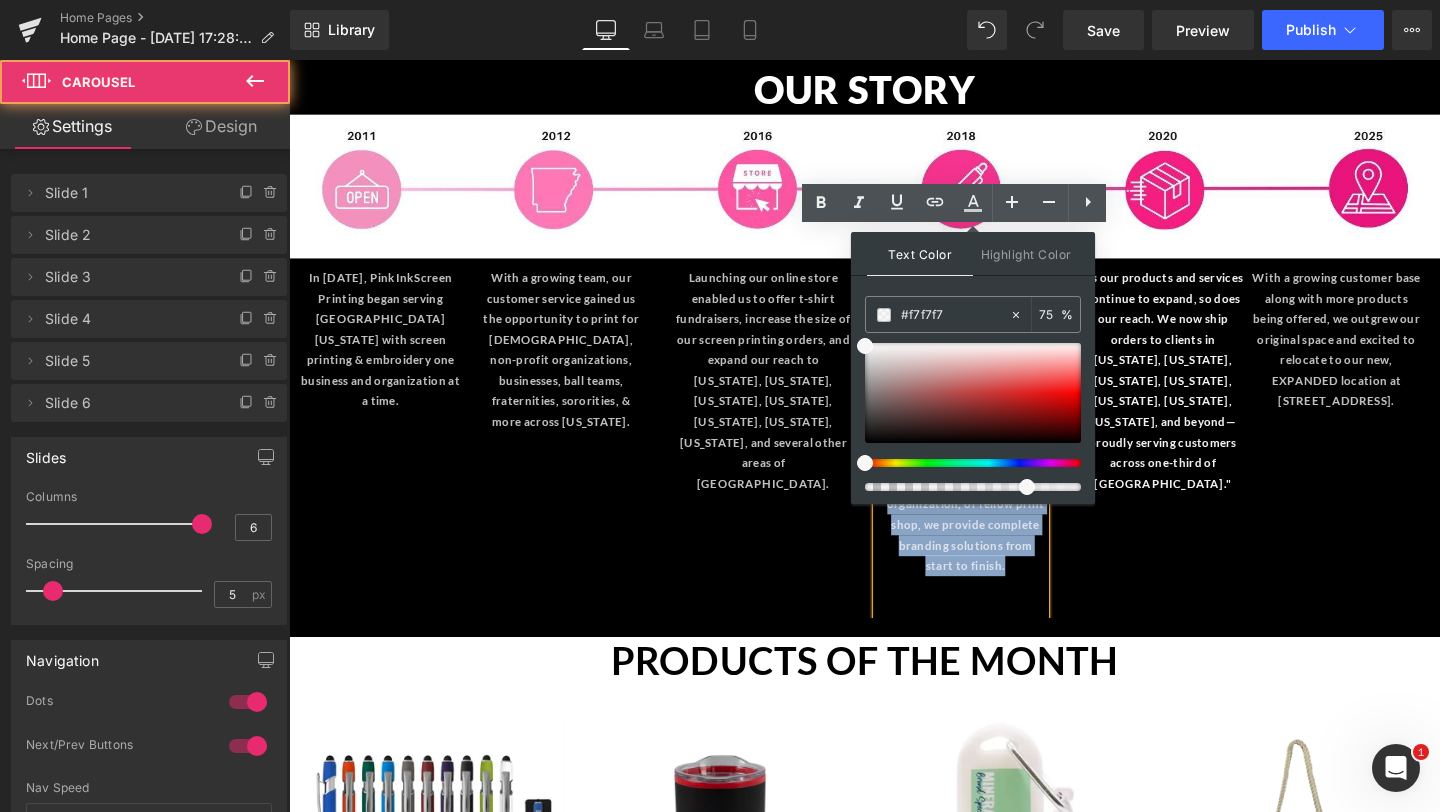 click on "In October 2011, Pink  Ink  Screen Printing began serving Northeast Arkansas with screen printing & embroidery one business and organization at a time.
Text Block
With a growing team, our customer service gained us the opportunity to print for churches, non-profit organizations, businesses, ball teams, fraternities, sororities, & more across Arkansas. Text Block
Launching our online store enabled us to offer t-shirt fundraisers, increase the size of our screen printing orders, and expand our reach to Texas, Tennessee, Missouri, Louisiana, Mississippi, Florida, Illinois, and several other areas of the United States. Text Block
Text Block
Text Block" at bounding box center [896, 462] 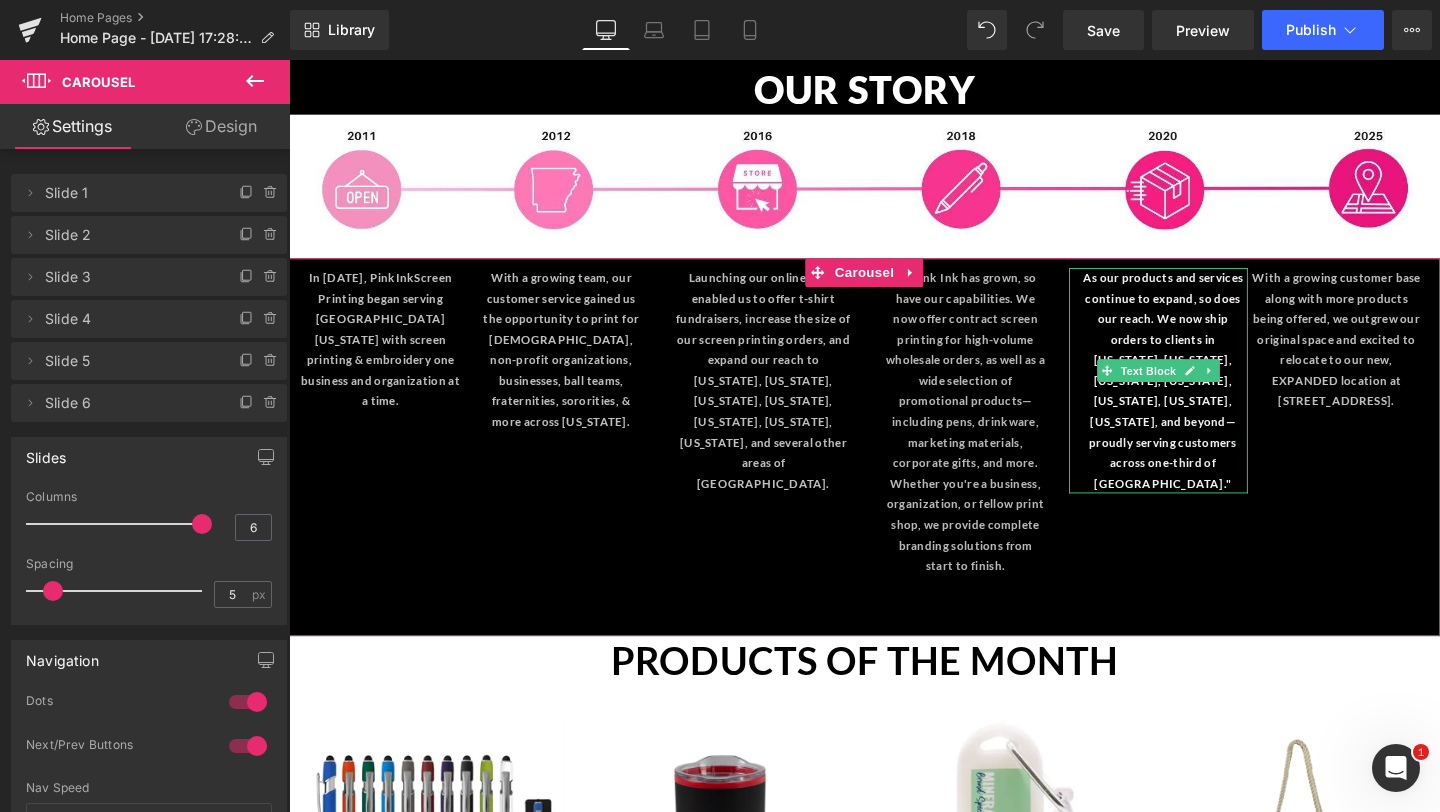 click on "As our products and services continue to expand, so does our reach. We now ship orders to clients in New York, Minnesota, Nevada, Alabama, Colorado, Nebraska, Oklahoma, and beyond—proudly serving customers across one-third of the United States."" at bounding box center [1207, 397] 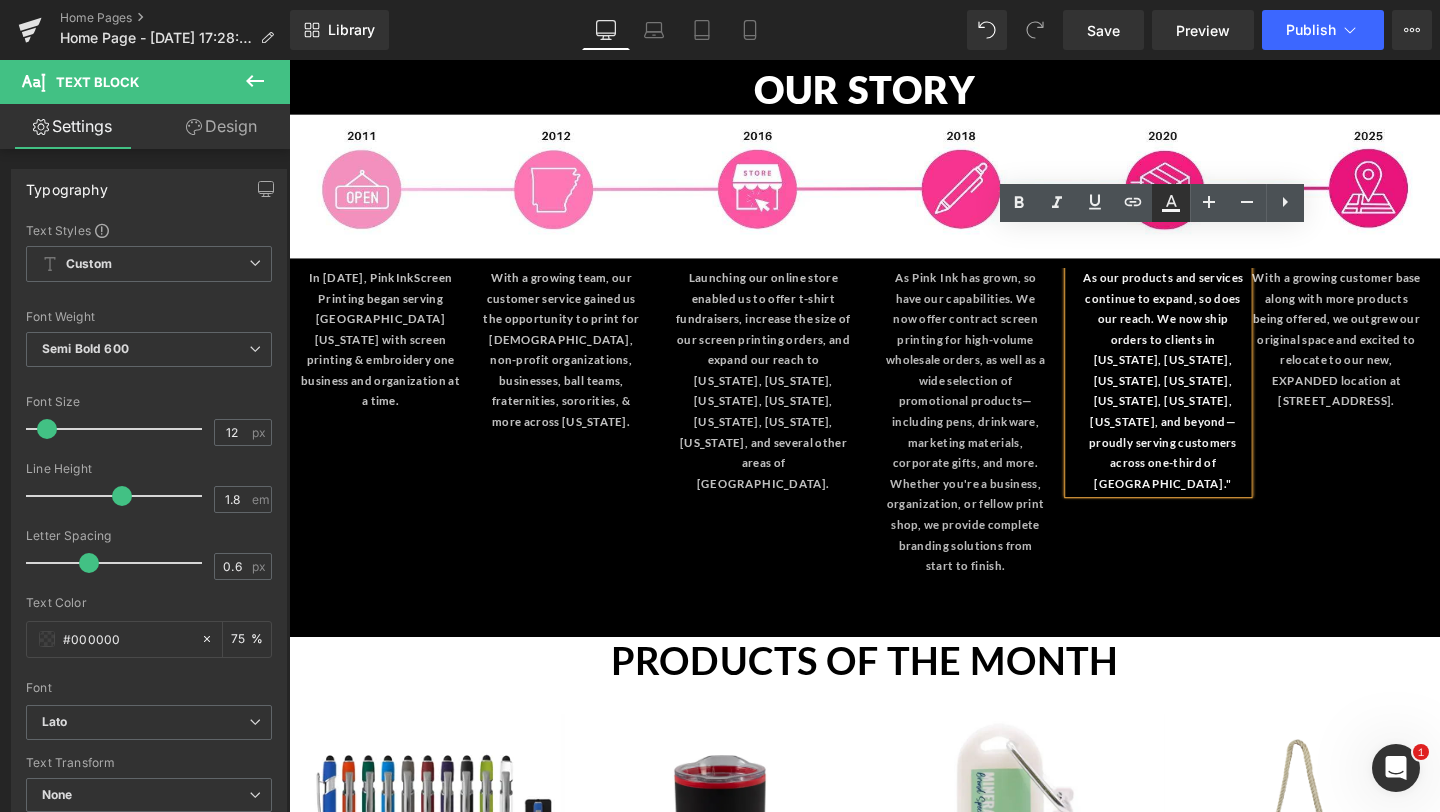 click 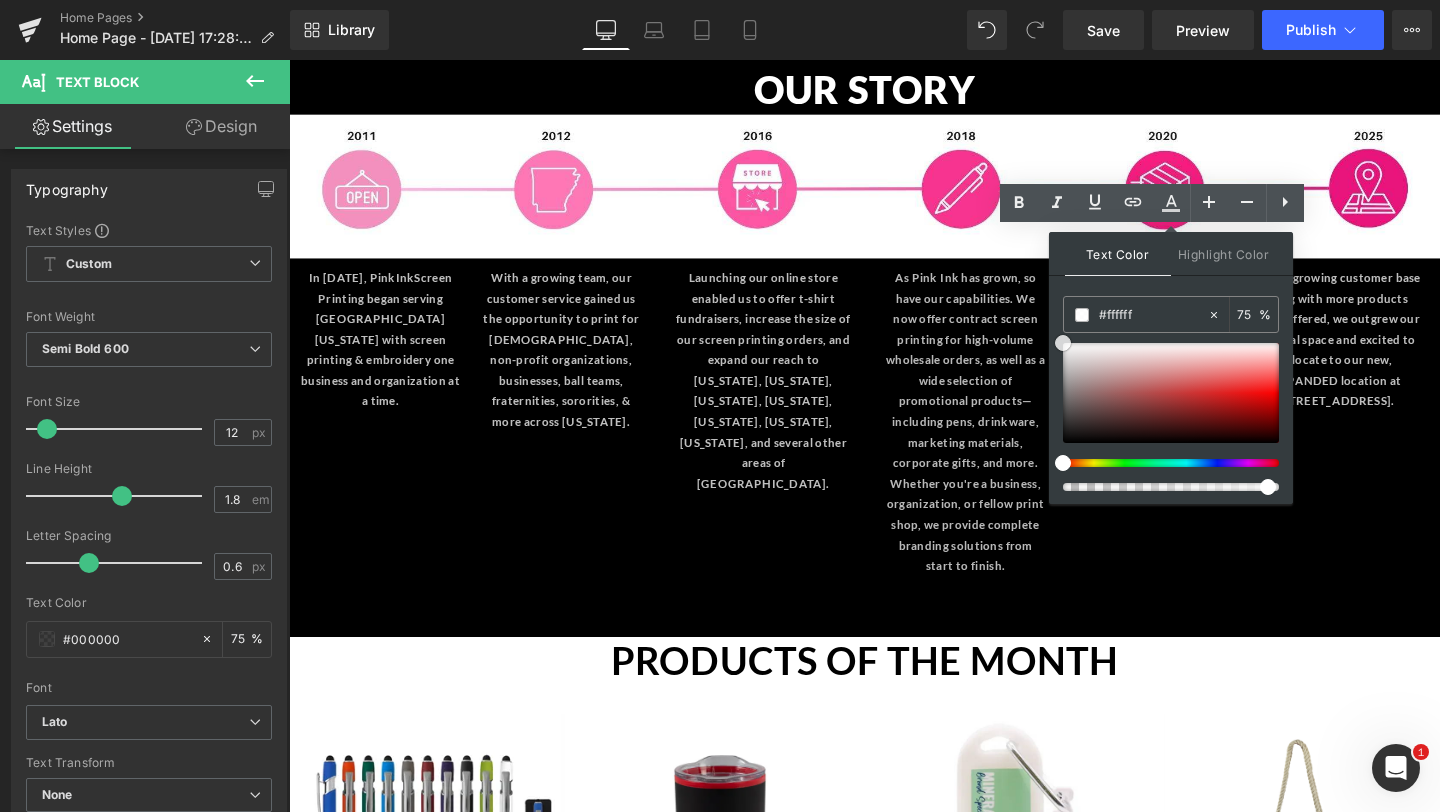 drag, startPoint x: 1350, startPoint y: 401, endPoint x: 1075, endPoint y: 325, distance: 285.3086 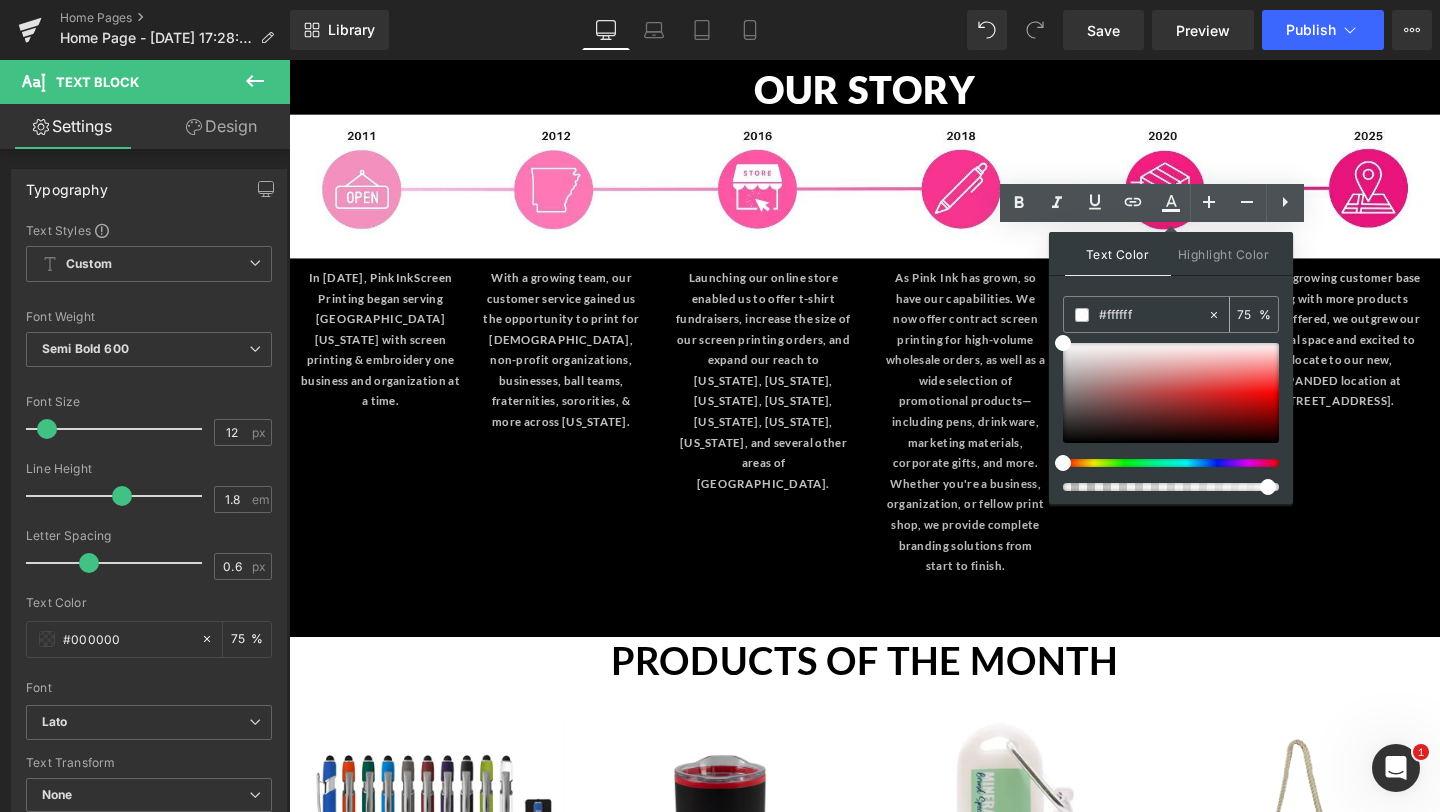 drag, startPoint x: 1258, startPoint y: 312, endPoint x: 1203, endPoint y: 312, distance: 55 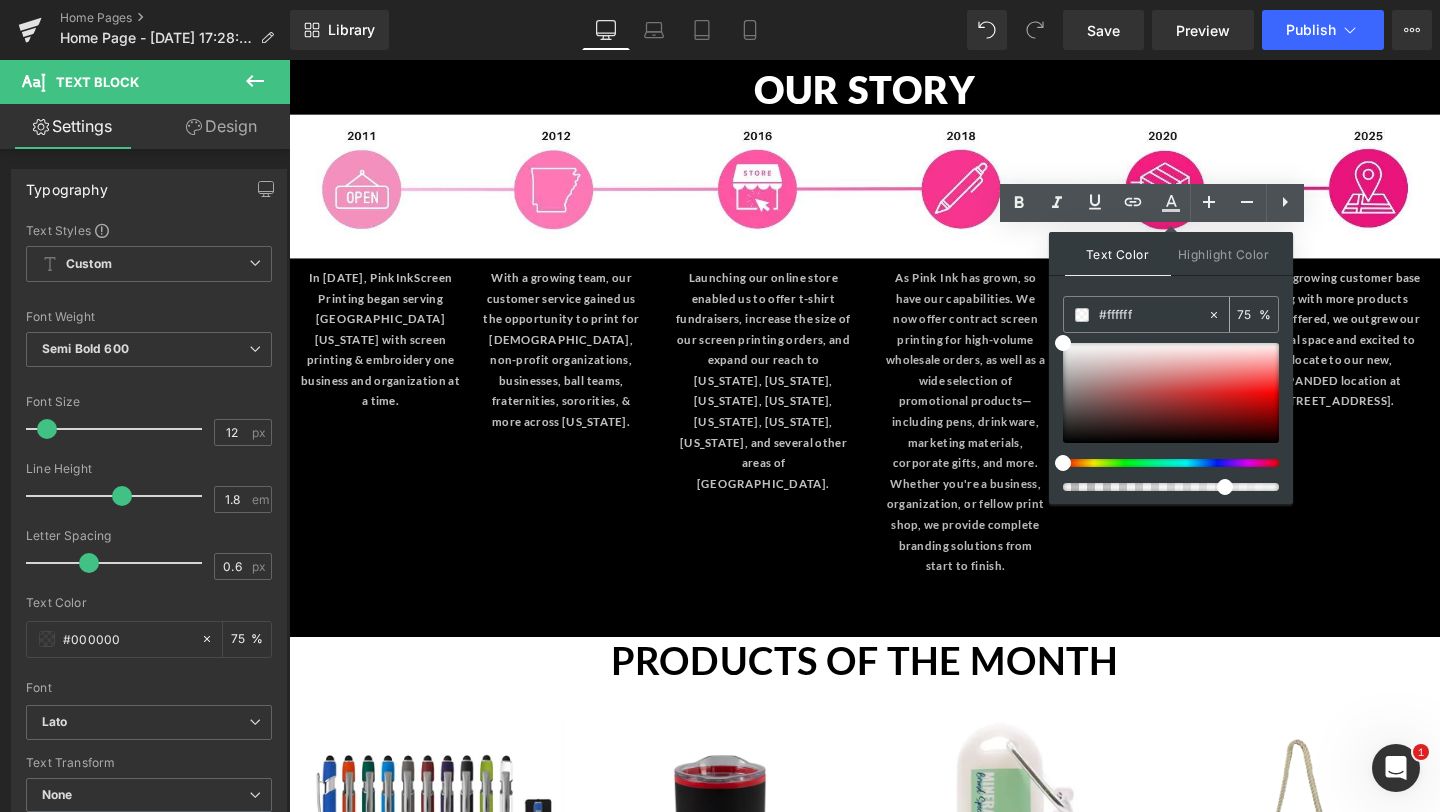 type on "75" 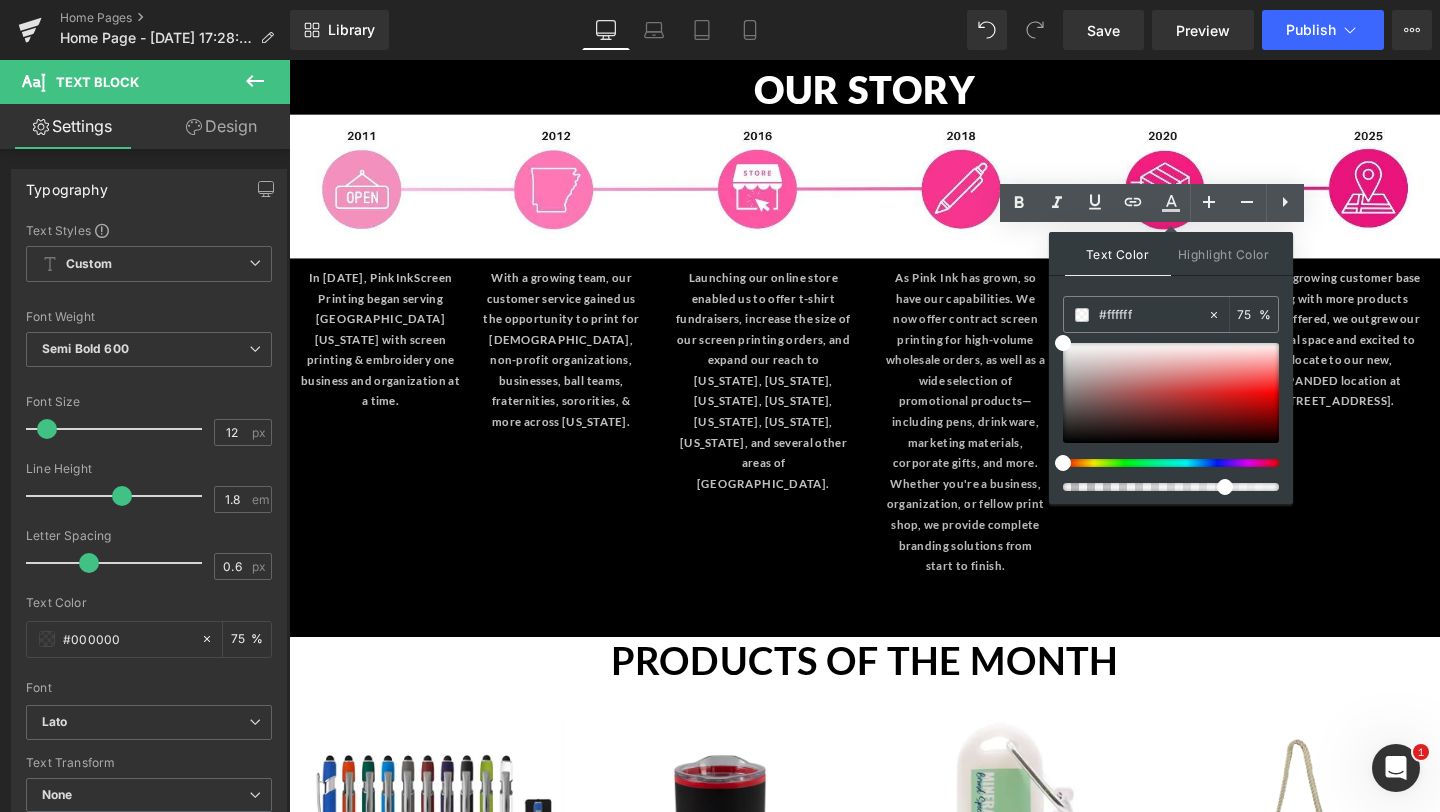 click on "In October 2011, Pink  Ink  Screen Printing began serving Northeast Arkansas with screen printing & embroidery one business and organization at a time.
Text Block
With a growing team, our customer service gained us the opportunity to print for churches, non-profit organizations, businesses, ball teams, fraternities, sororities, & more across Arkansas. Text Block
Launching our online store enabled us to offer t-shirt fundraisers, increase the size of our screen printing orders, and expand our reach to Texas, Tennessee, Missouri, Louisiana, Mississippi, Florida, Illinois, and several other areas of the United States. Text Block
Text Block
Text Block" at bounding box center (896, 462) 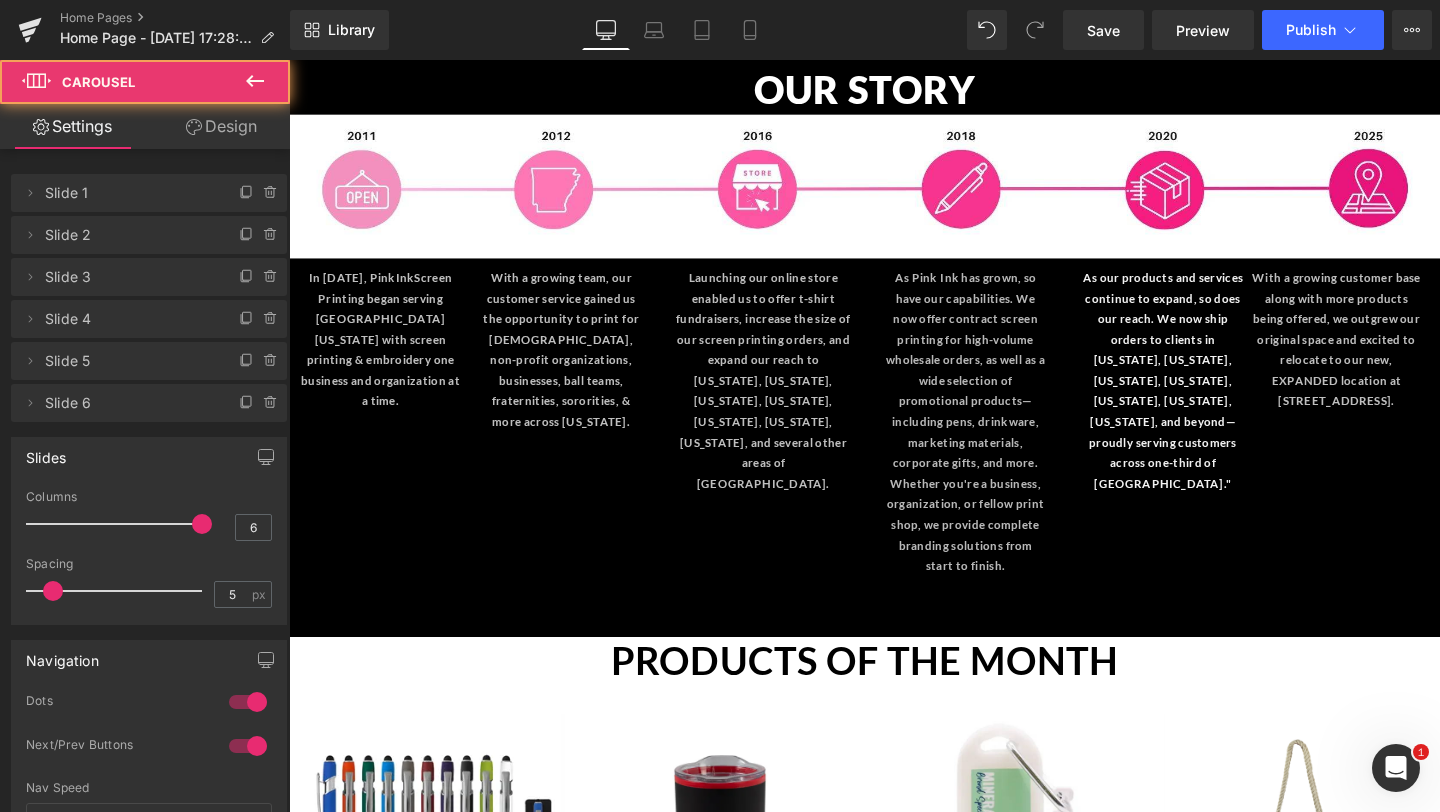 click on "Text Block" at bounding box center (1385, 355) 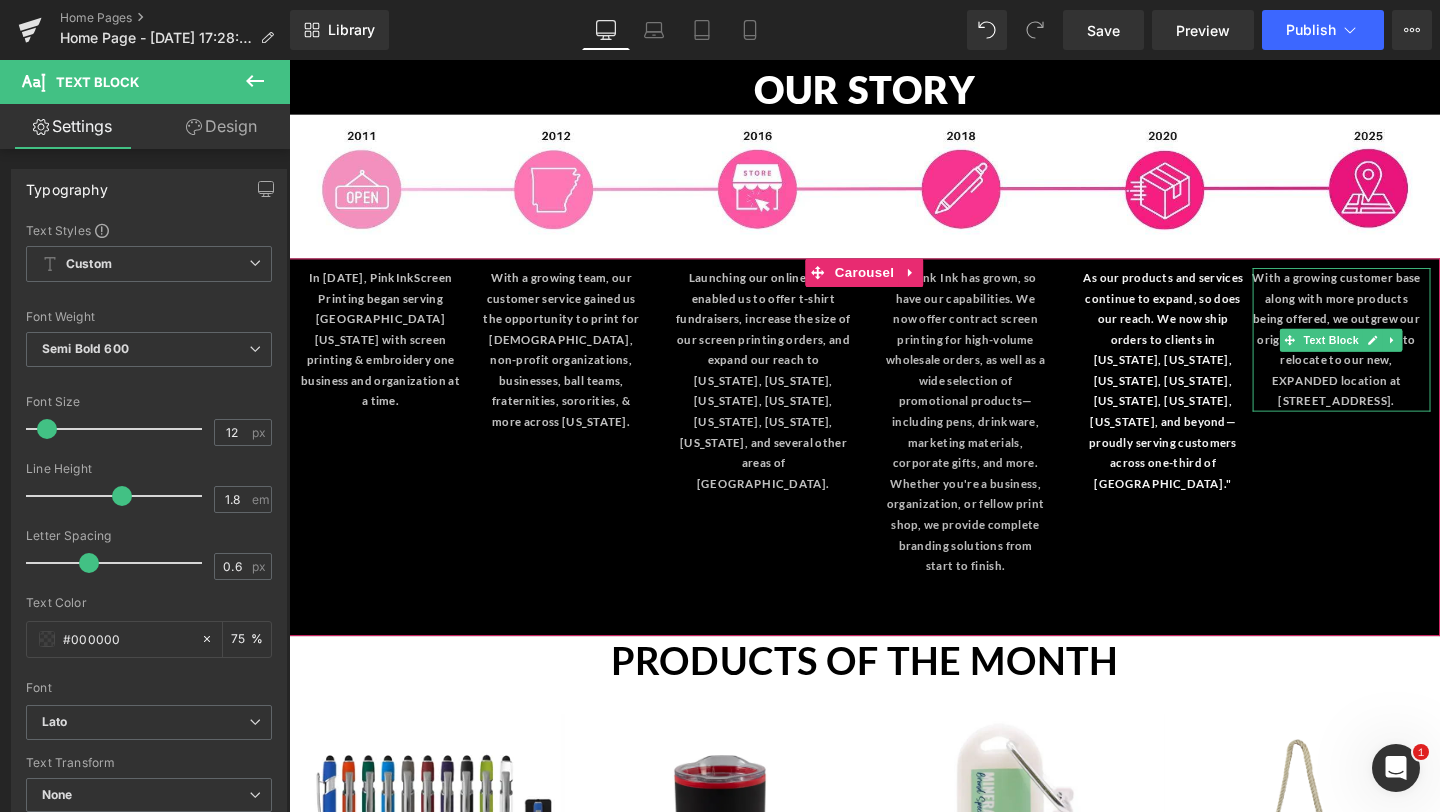 click on "With a growing customer base along with more products being offered, we outgrew our original space and excited to relocate to our new, EXPANDED location at [STREET_ADDRESS]." at bounding box center (1390, 354) 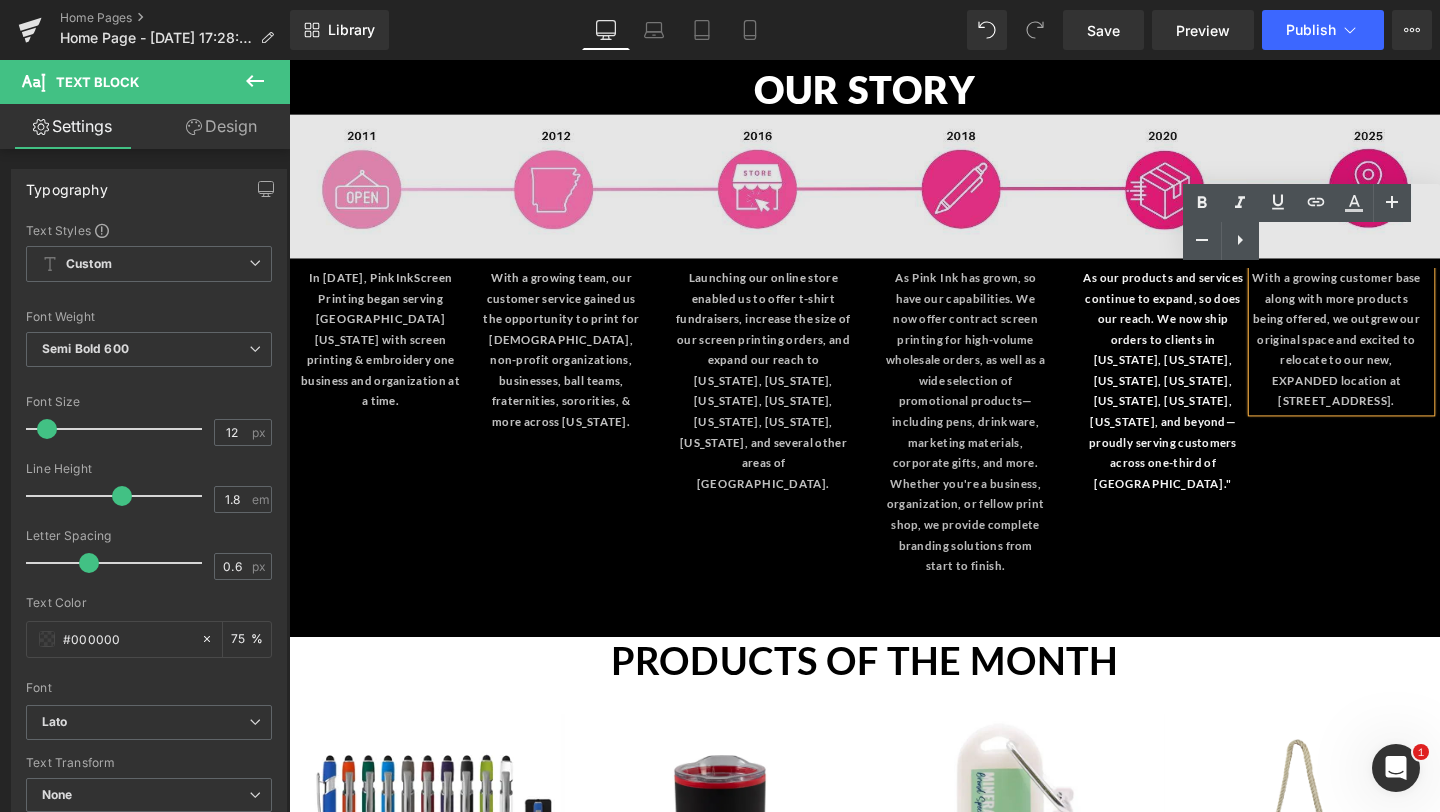 drag, startPoint x: 1468, startPoint y: 380, endPoint x: 1288, endPoint y: 228, distance: 235.59286 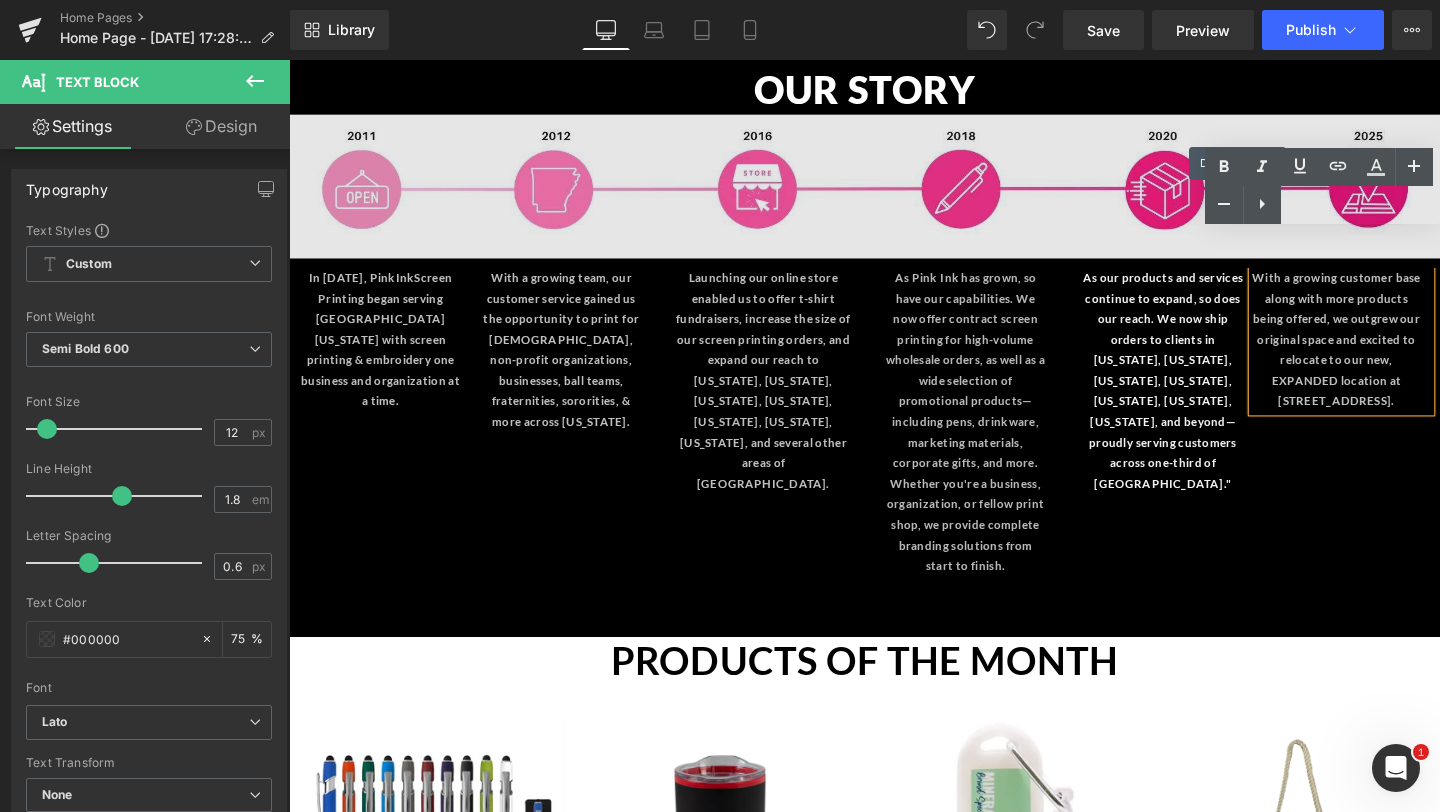 copy on "With a growing customer base along with more products being offered, we outgrew our original space and excited to relocate to our new, EXPANDED location at [STREET_ADDRESS]." 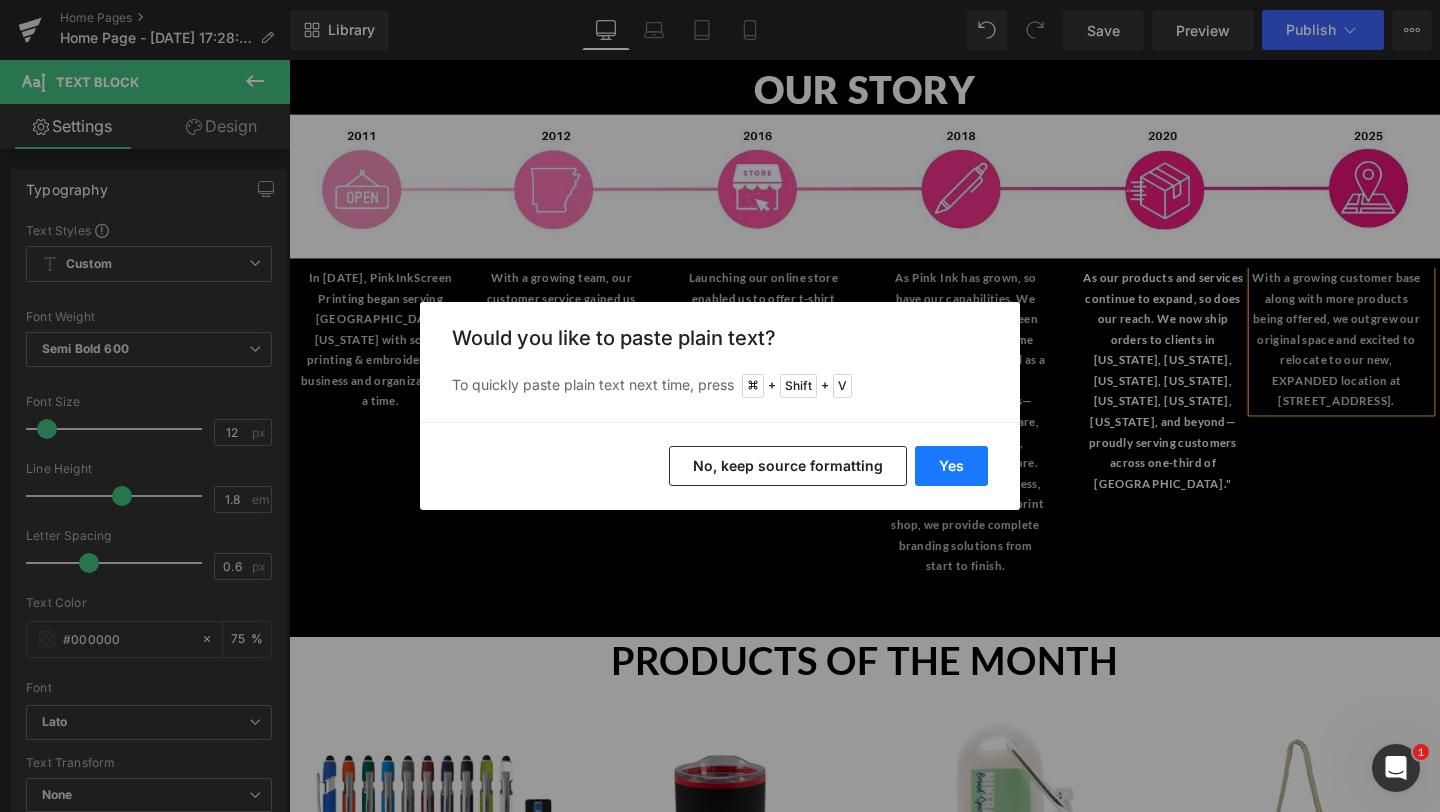 click on "Yes" at bounding box center [951, 466] 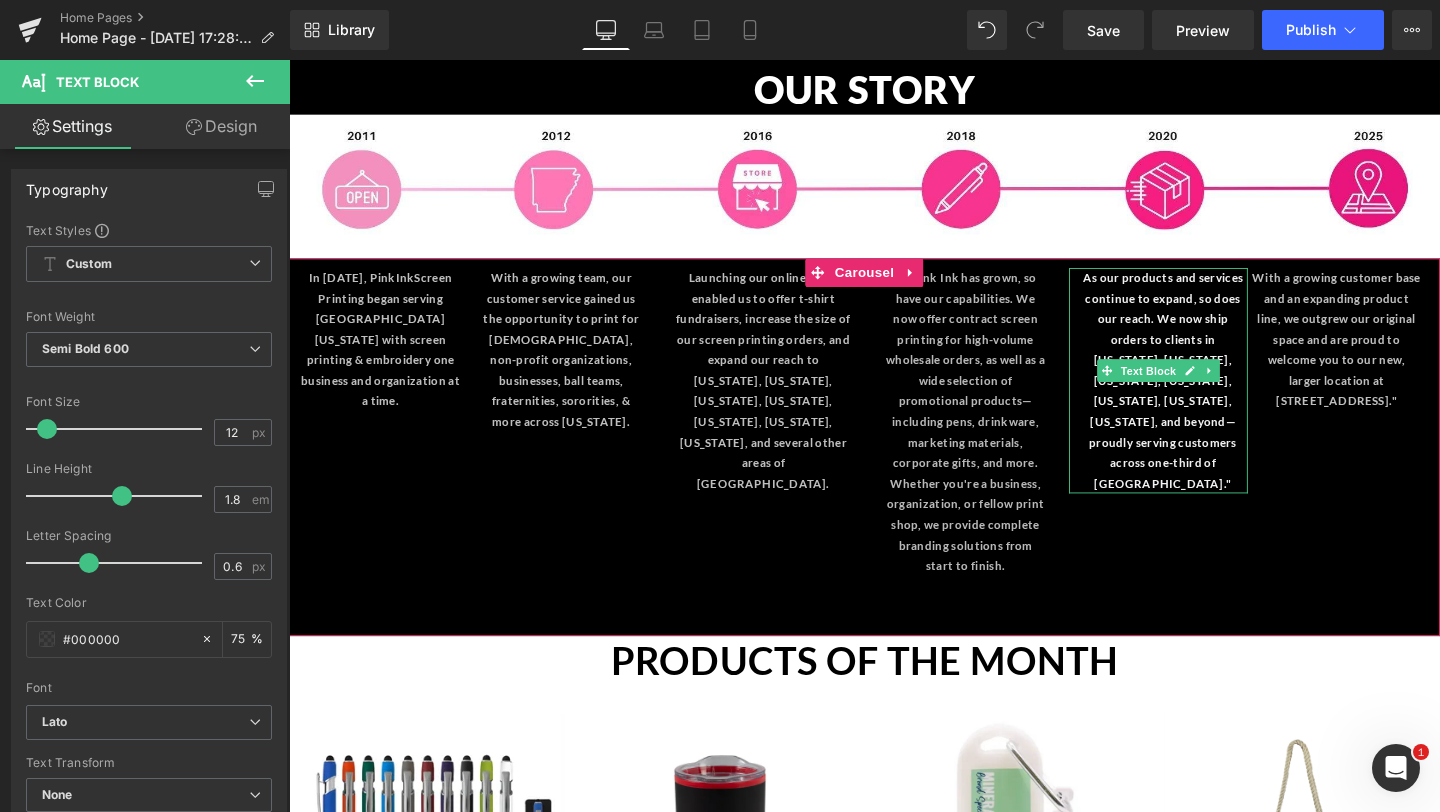 click on "As our products and services continue to expand, so does our reach. We now ship orders to clients in New York, Minnesota, Nevada, Alabama, Colorado, Nebraska, Oklahoma, and beyond—proudly serving customers across one-third of the United States."" at bounding box center [1207, 397] 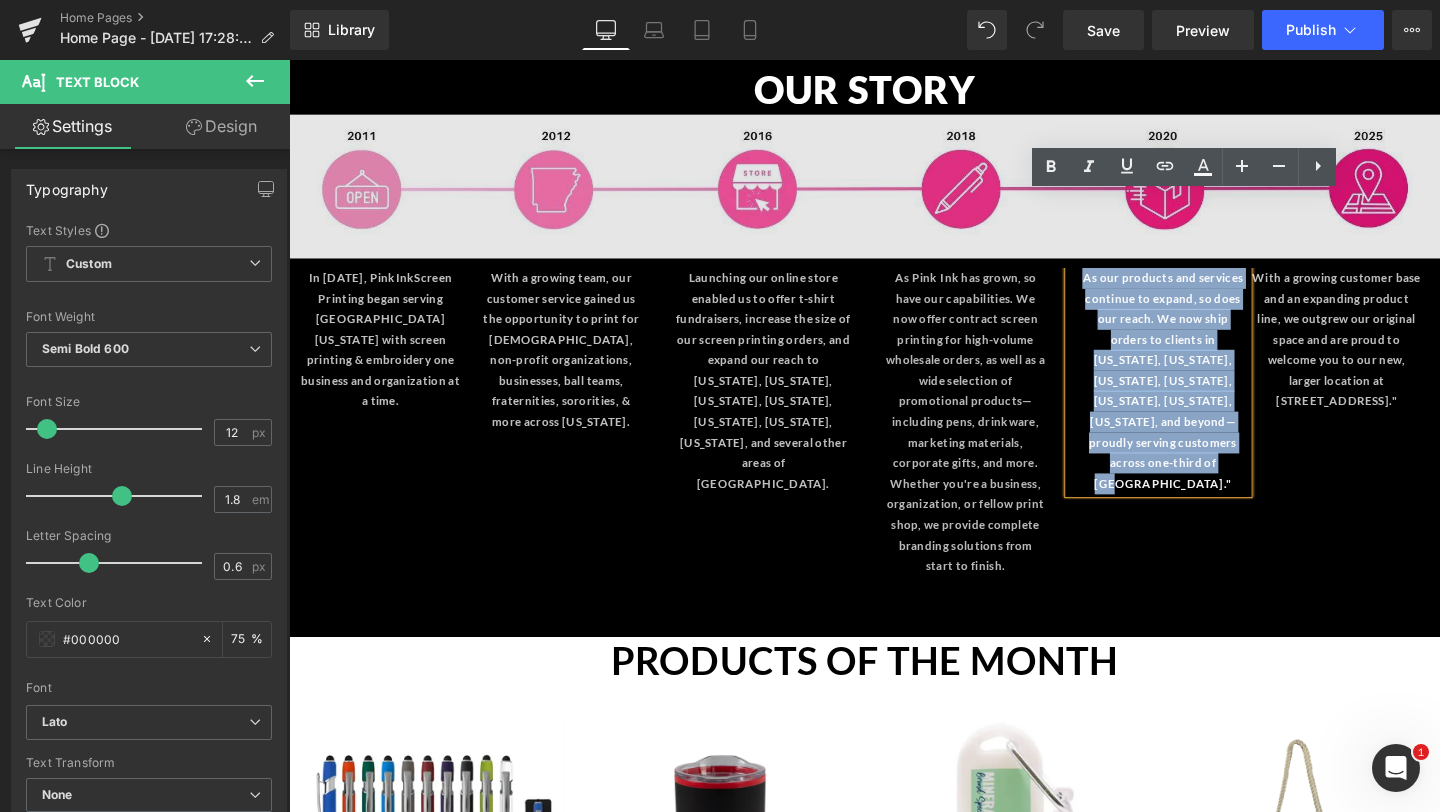 drag, startPoint x: 1255, startPoint y: 447, endPoint x: 1093, endPoint y: 221, distance: 278.06473 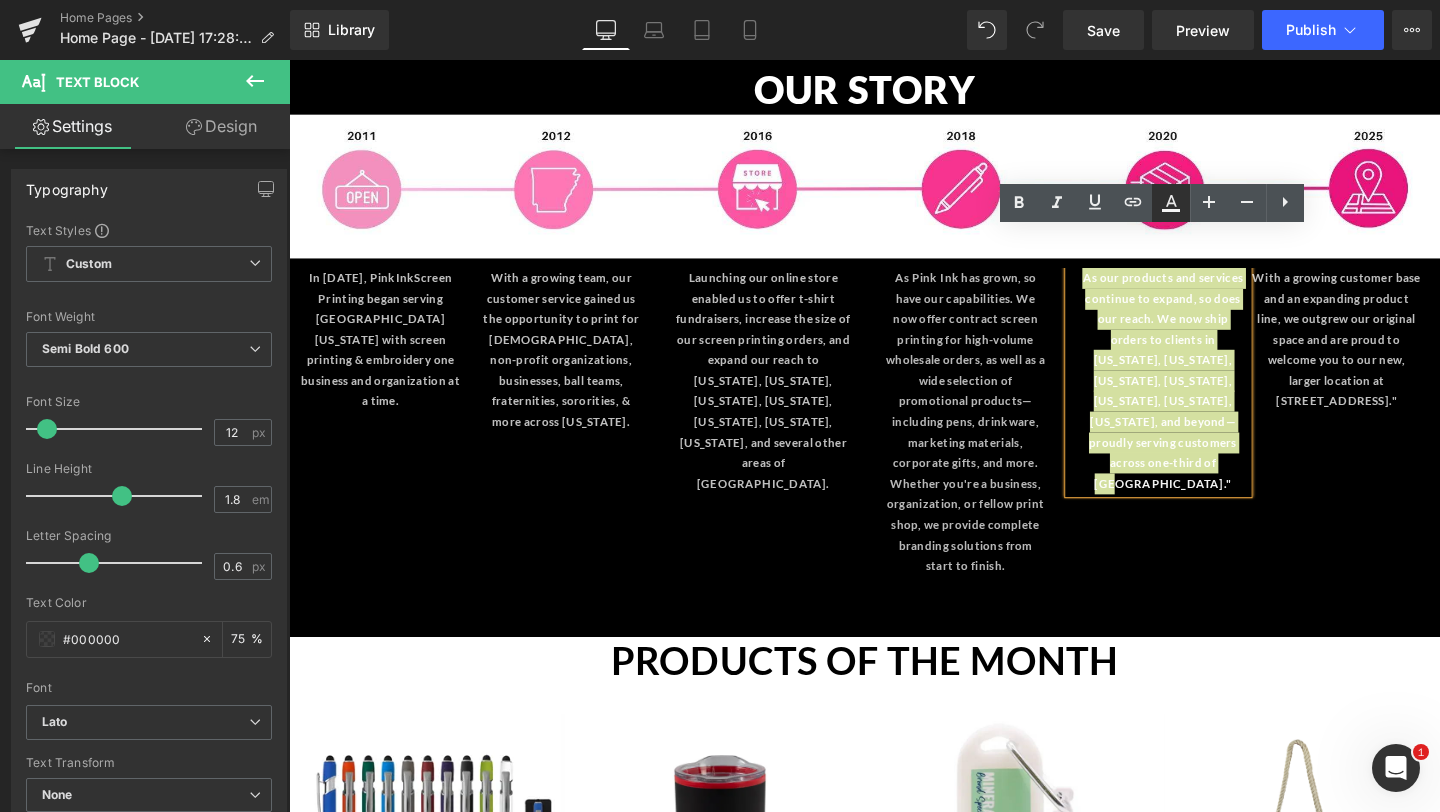 click 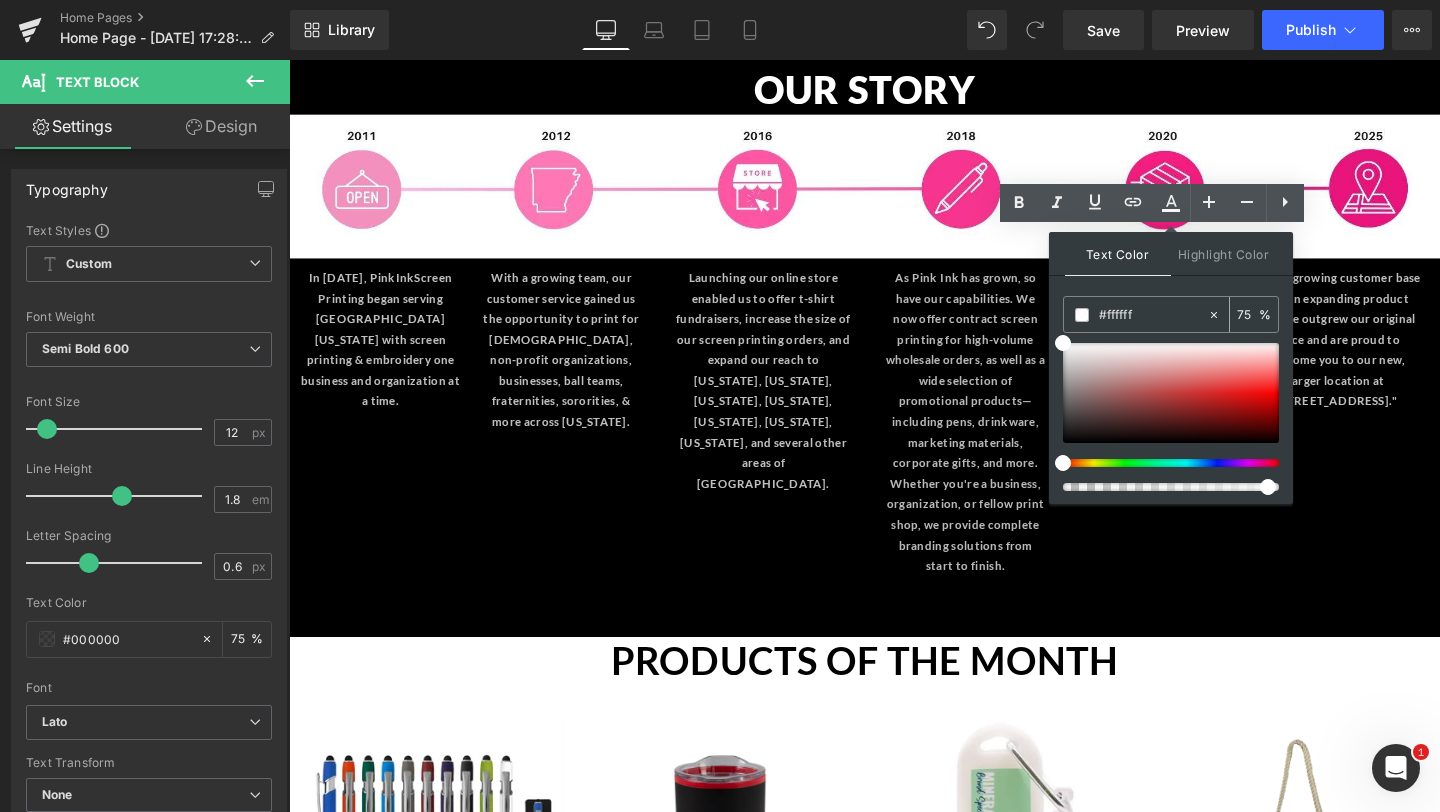 click on "75" at bounding box center [1248, 314] 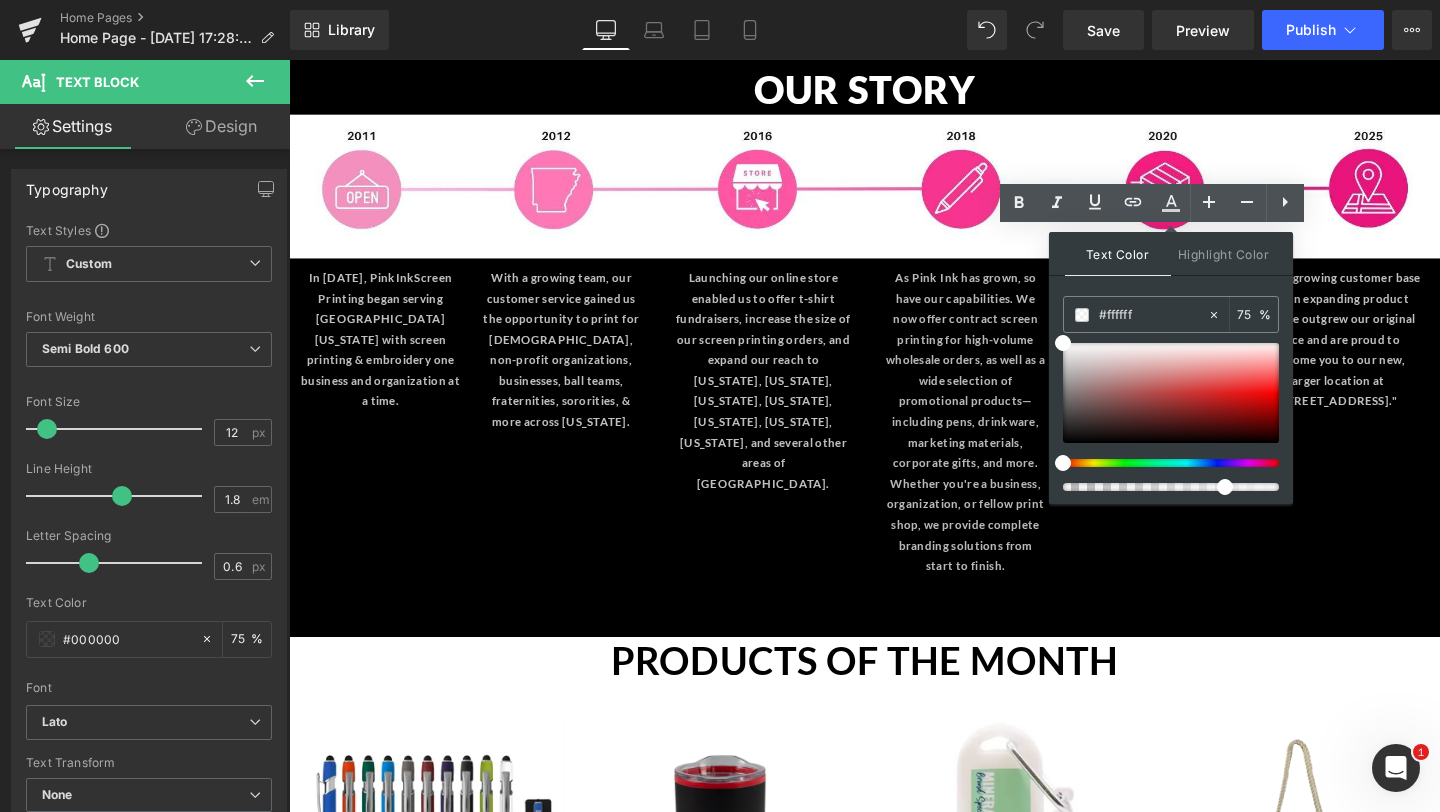 type on "75" 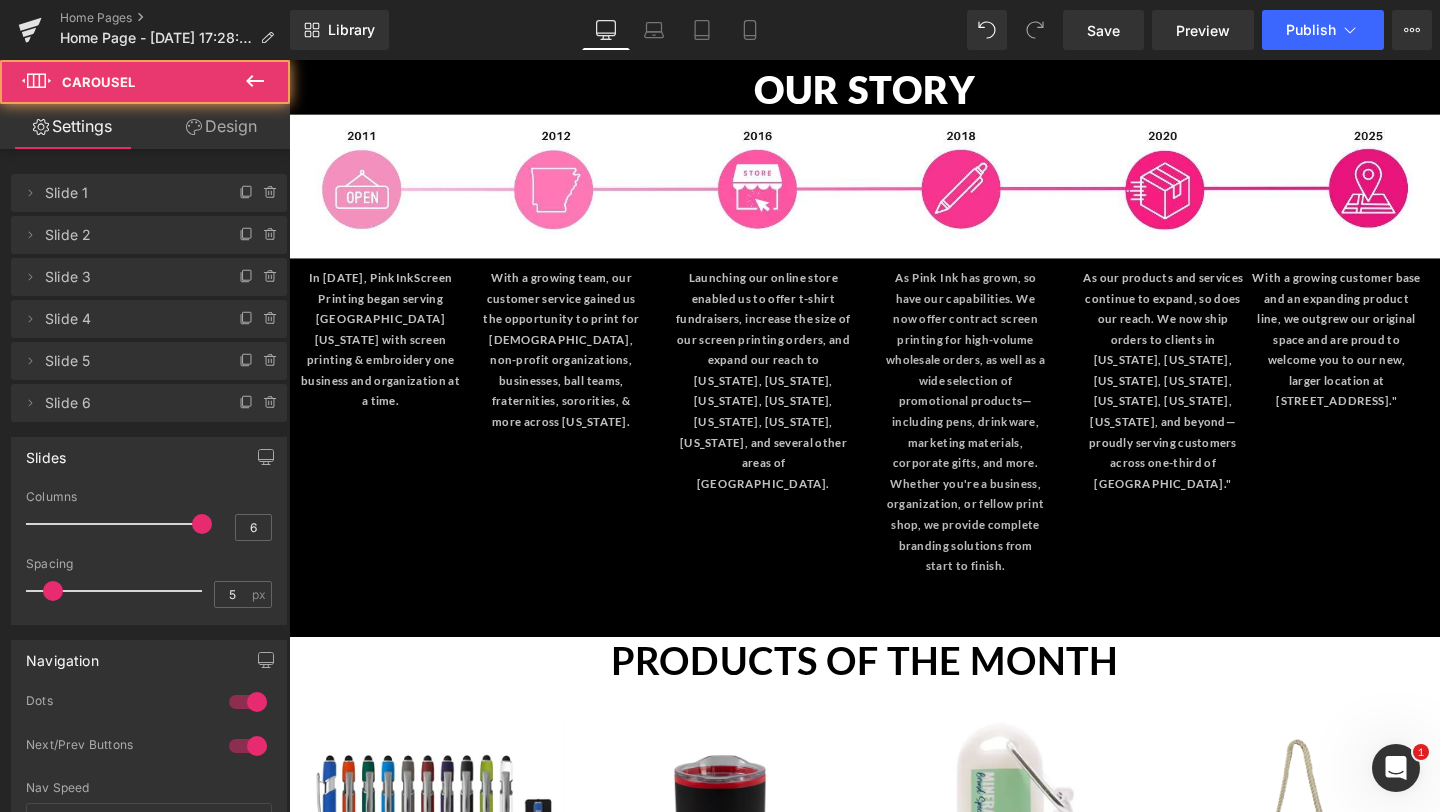 click on "As our products and services continue to expand, so does our reach. We now ship orders to clients in New York, Minnesota, Nevada, Alabama, Colorado, Nebraska, Oklahoma, and beyond—proudly serving customers across one-third of the United States."" at bounding box center (1208, 398) 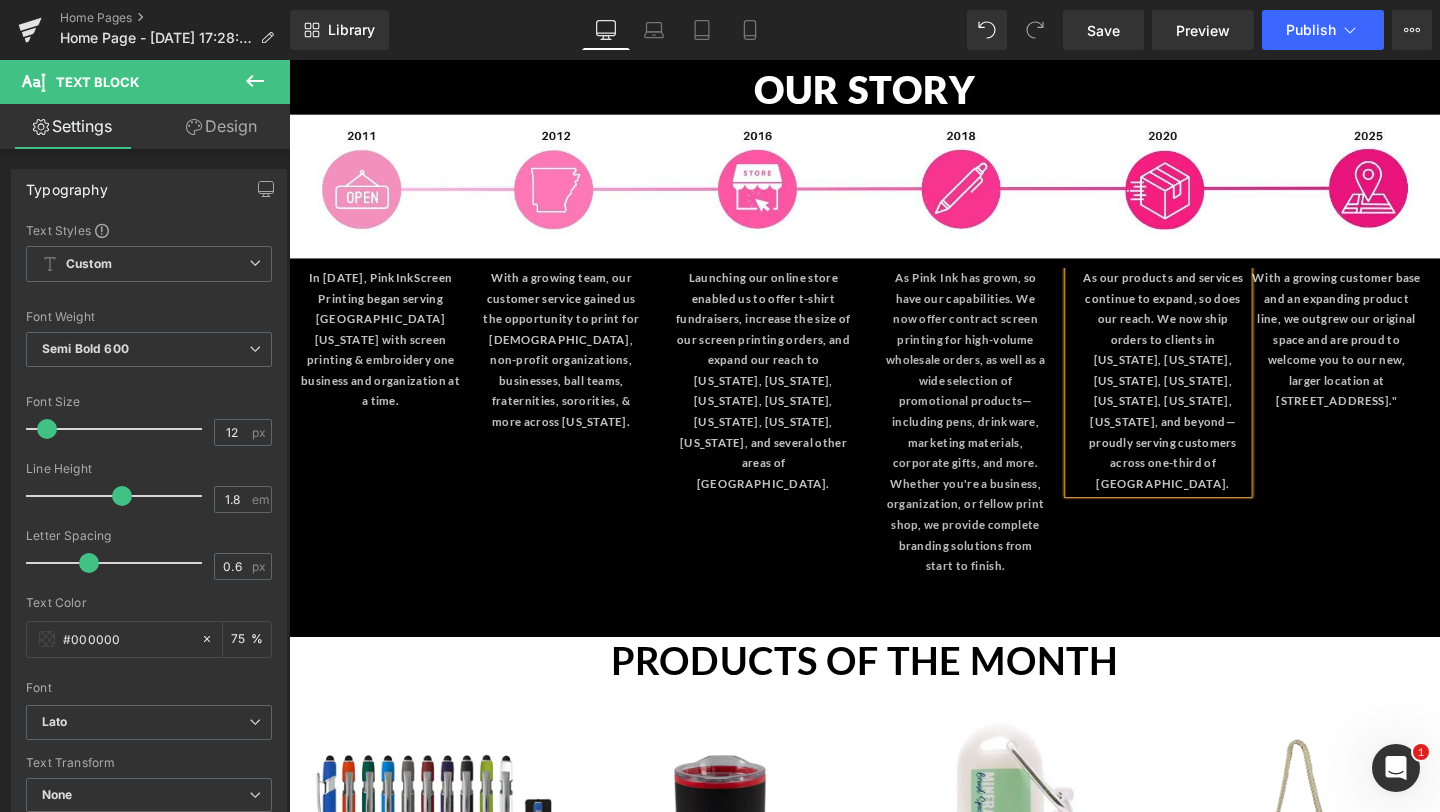 click on "As Pink Ink has grown, so have our capabilities. We now offer contract screen printing for high-volume wholesale orders, as well as a wide selection of promotional products—including pens, drinkware, marketing materials, corporate gifts, and more. Whether you're a business, organization, or fellow print shop, we provide complete branding solutions from start to finish. Text Block" at bounding box center [996, 462] 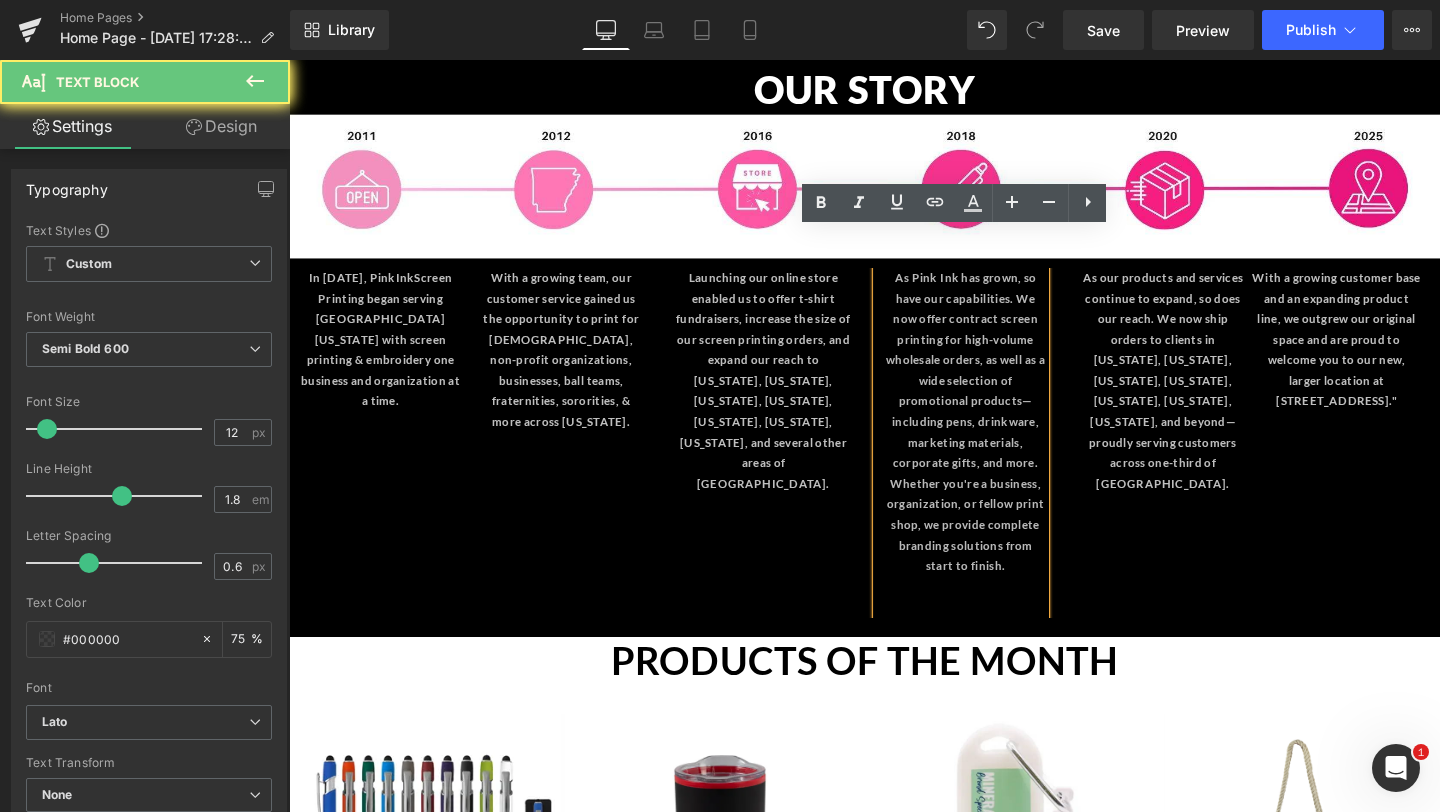 click on "As Pink Ink has grown, so have our capabilities. We now offer contract screen printing for high-volume wholesale orders, as well as a wide selection of promotional products—including pens, drinkware, marketing materials, corporate gifts, and more. Whether you're a business, organization, or fellow print shop, we provide complete branding solutions from start to finish." at bounding box center [1001, 441] 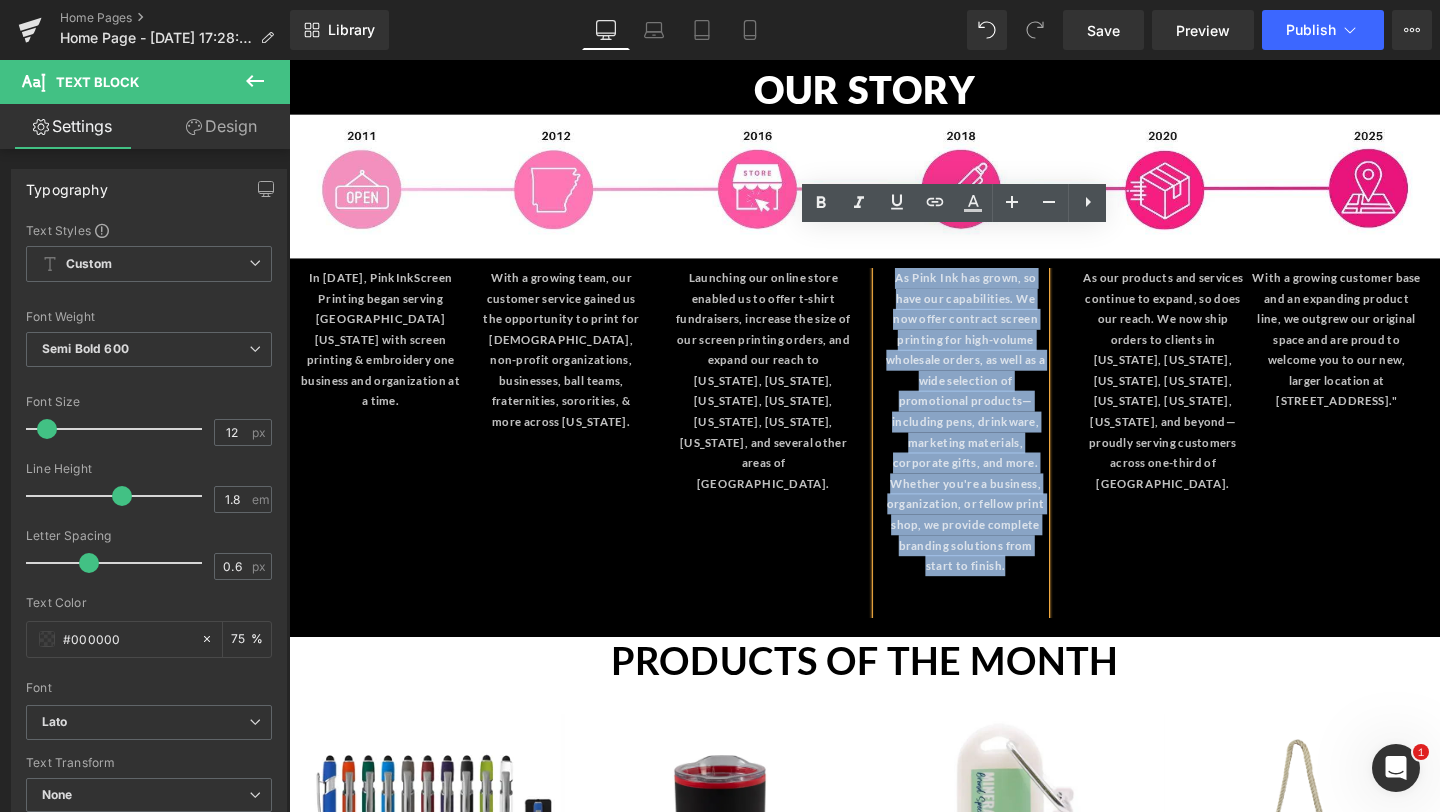 drag, startPoint x: 1054, startPoint y: 561, endPoint x: 894, endPoint y: 235, distance: 363.14734 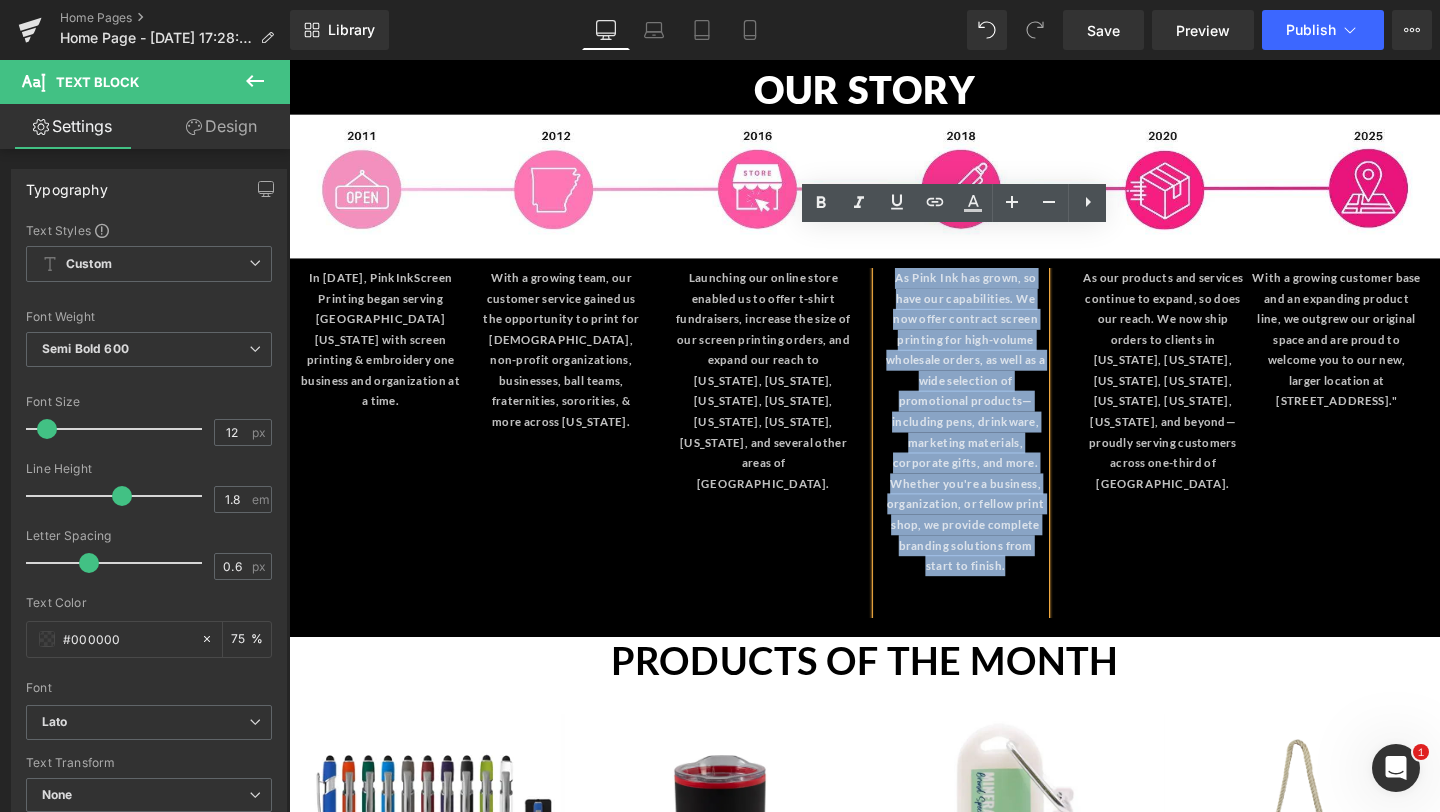 copy on "As Pink Ink has grown, so have our capabilities. We now offer contract screen printing for high-volume wholesale orders, as well as a wide selection of promotional products—including pens, drinkware, marketing materials, corporate gifts, and more. Whether you're a business, organization, or fellow print shop, we provide complete branding solutions from start to finish." 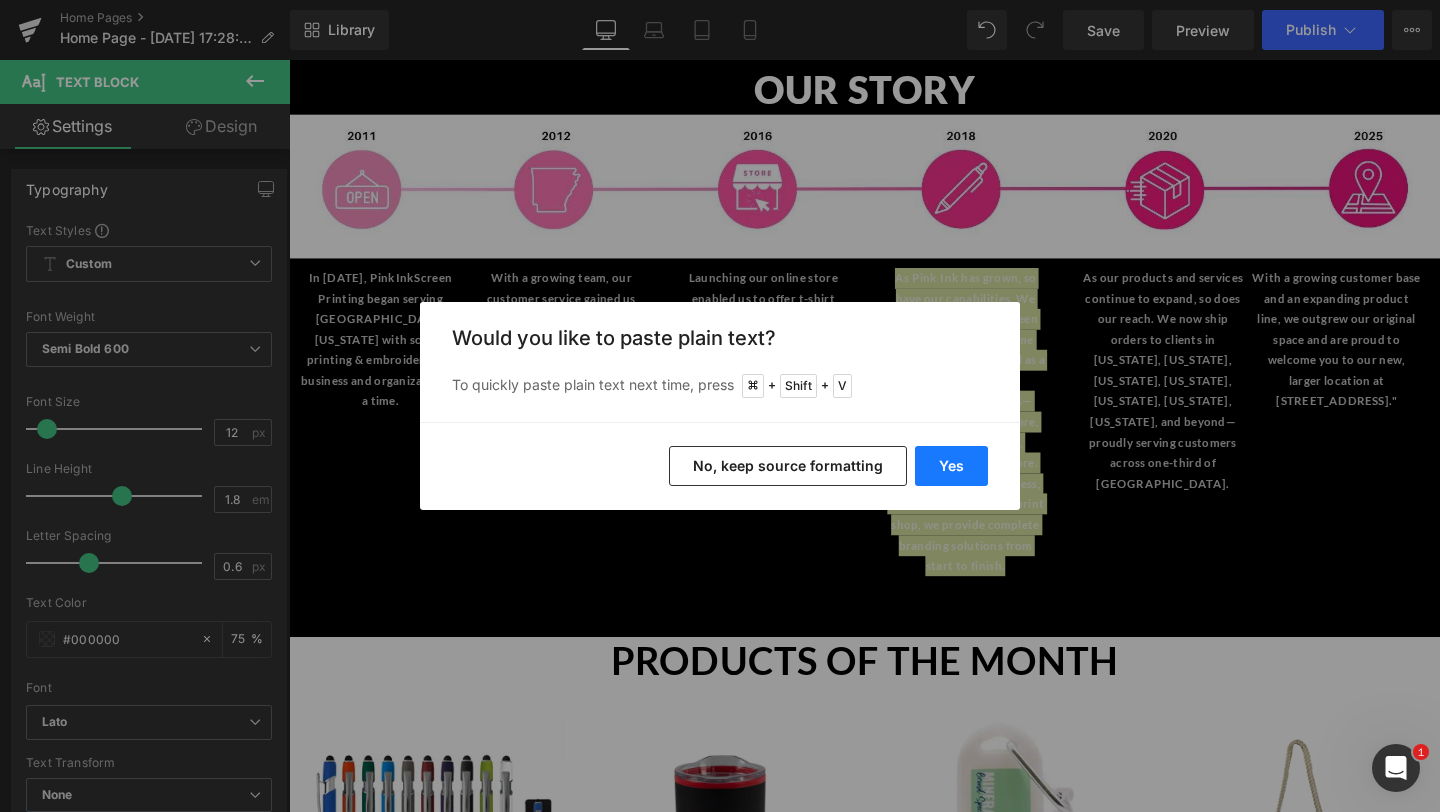 click on "Yes" at bounding box center (951, 466) 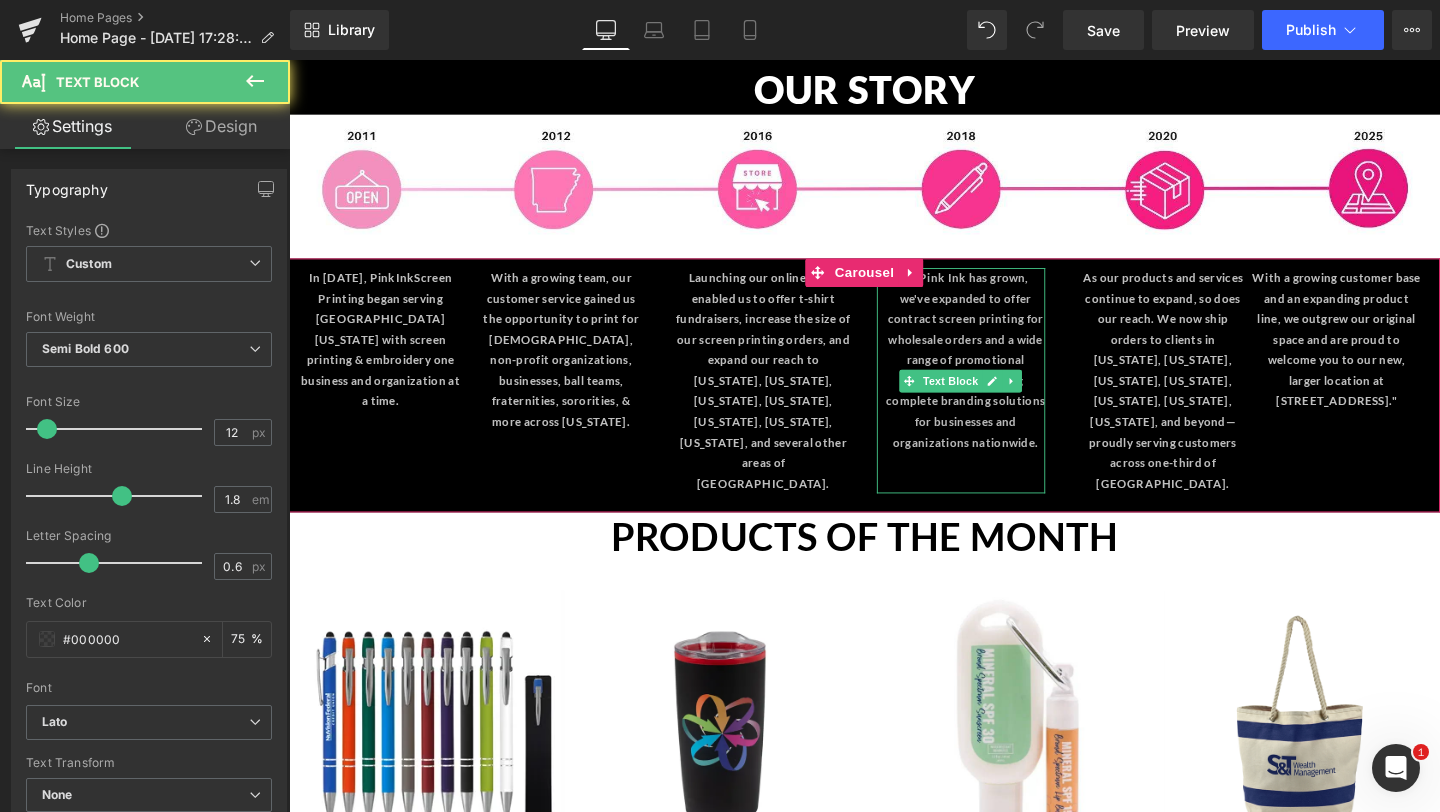 click on "As Pink Ink has grown, we've expanded to offer contract screen printing for wholesale orders and a wide range of promotional products—providing complete branding solutions for businesses and organizations nationwide." at bounding box center (1000, 376) 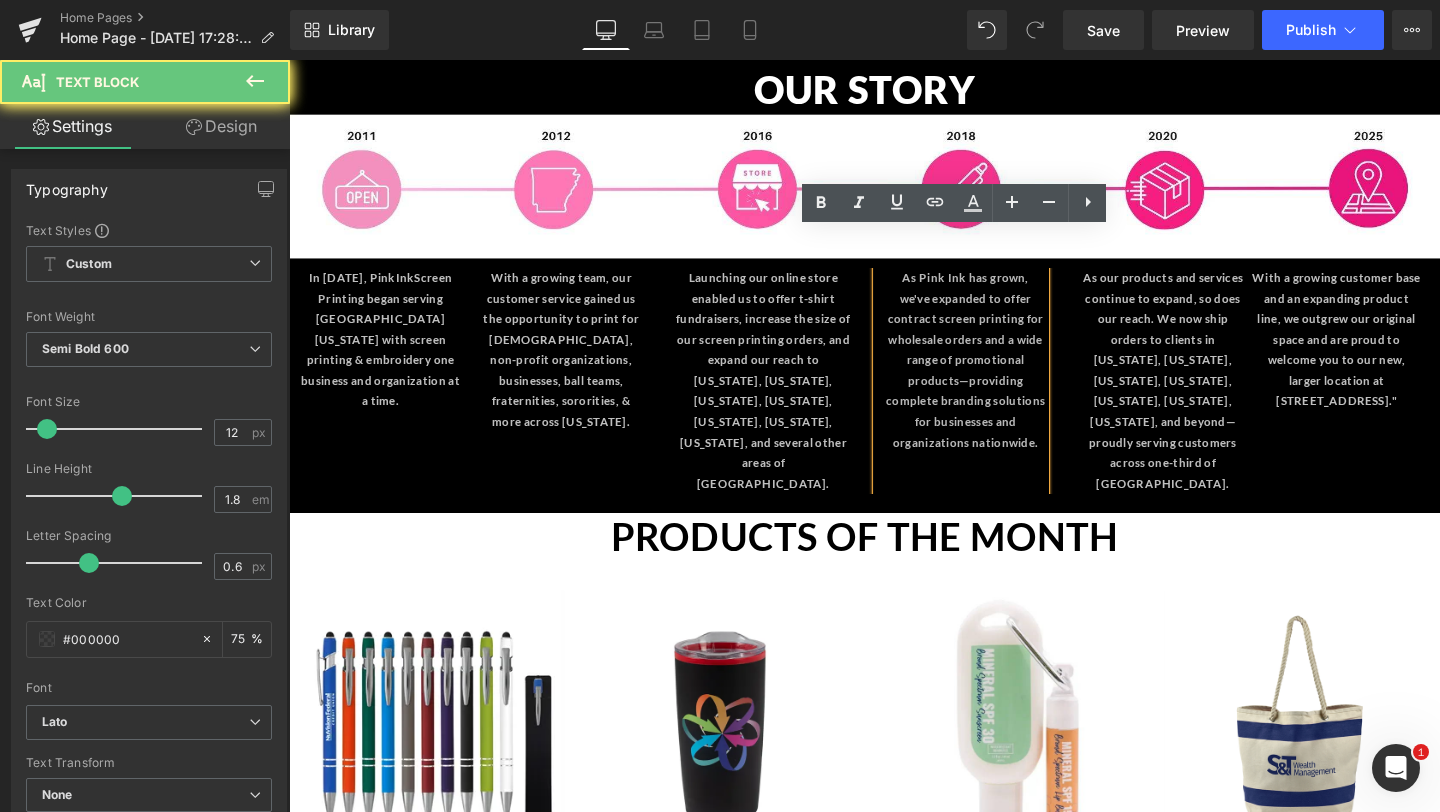 click on "As our products and services continue to expand, so does our reach. We now ship orders to clients in New York, Minnesota, Nevada, Alabama, Colorado, Nebraska, Oklahoma, and beyond—proudly serving customers across one-third of the United States." at bounding box center (1207, 397) 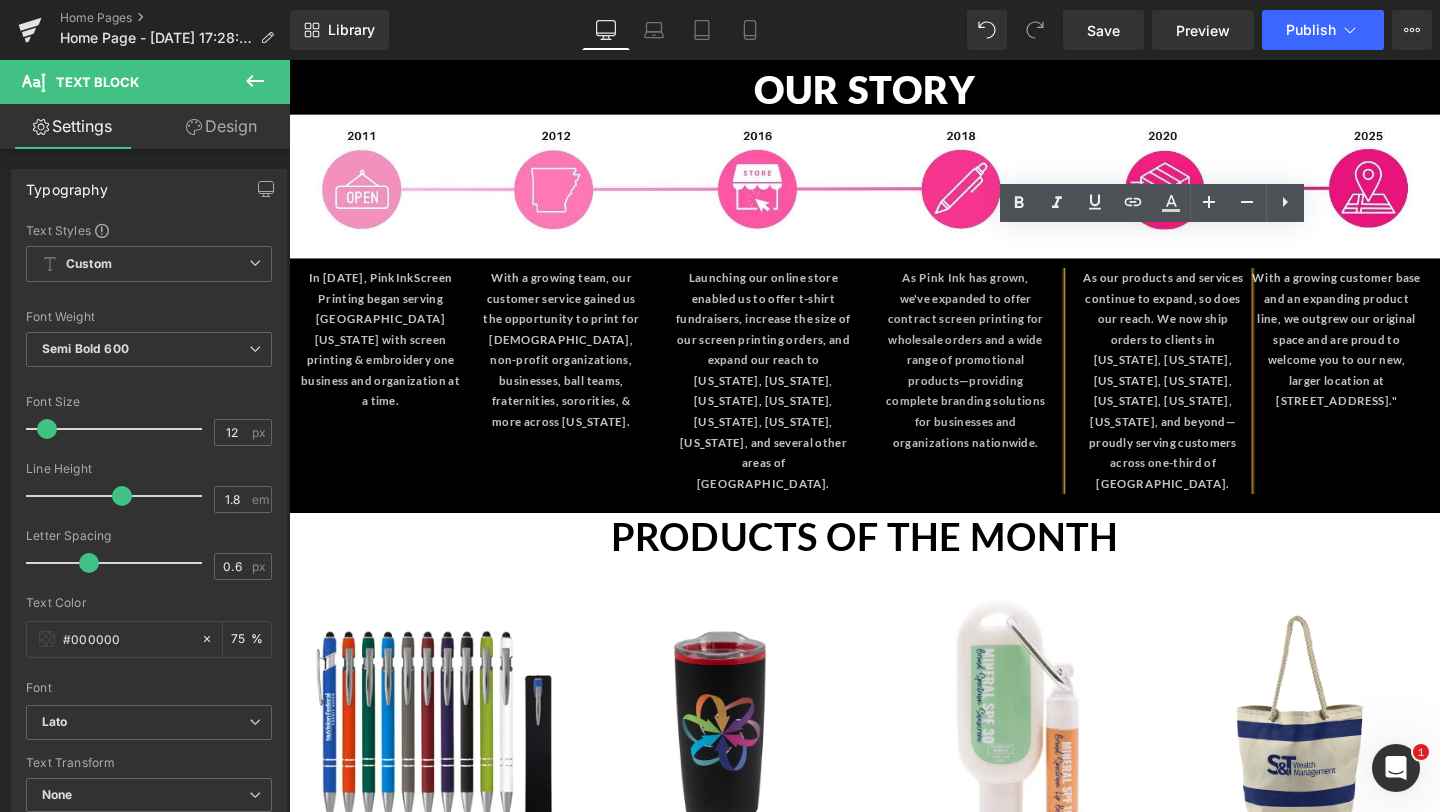 click on "With a growing customer base and an expanding product line, we outgrew our original space and are proud to welcome you to our new, larger location at 6217 E. Highland Drive."" at bounding box center (1390, 354) 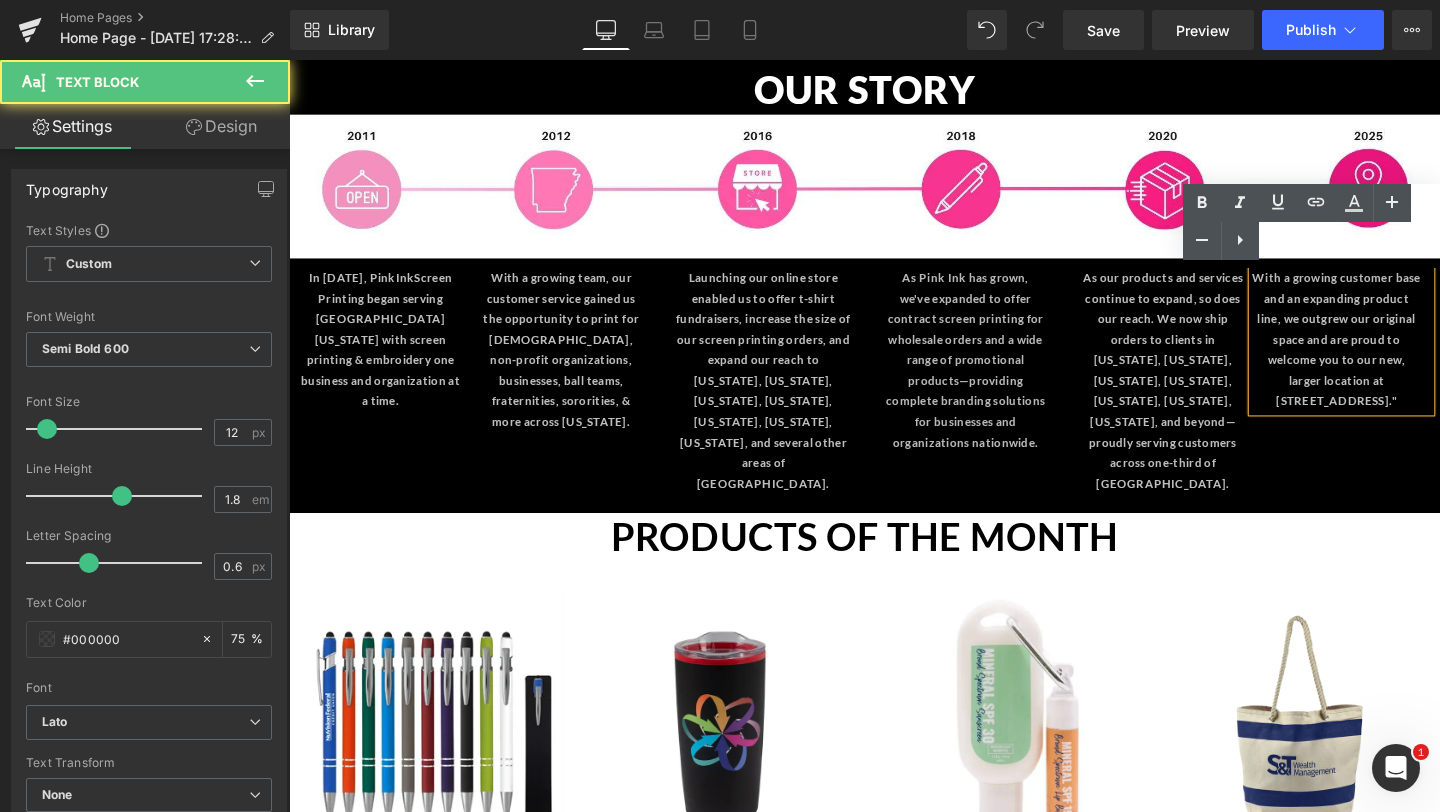click on "With a growing customer base and an expanding product line, we outgrew our original space and are proud to welcome you to our new, larger location at 6217 E. Highland Drive."" at bounding box center (1391, 354) 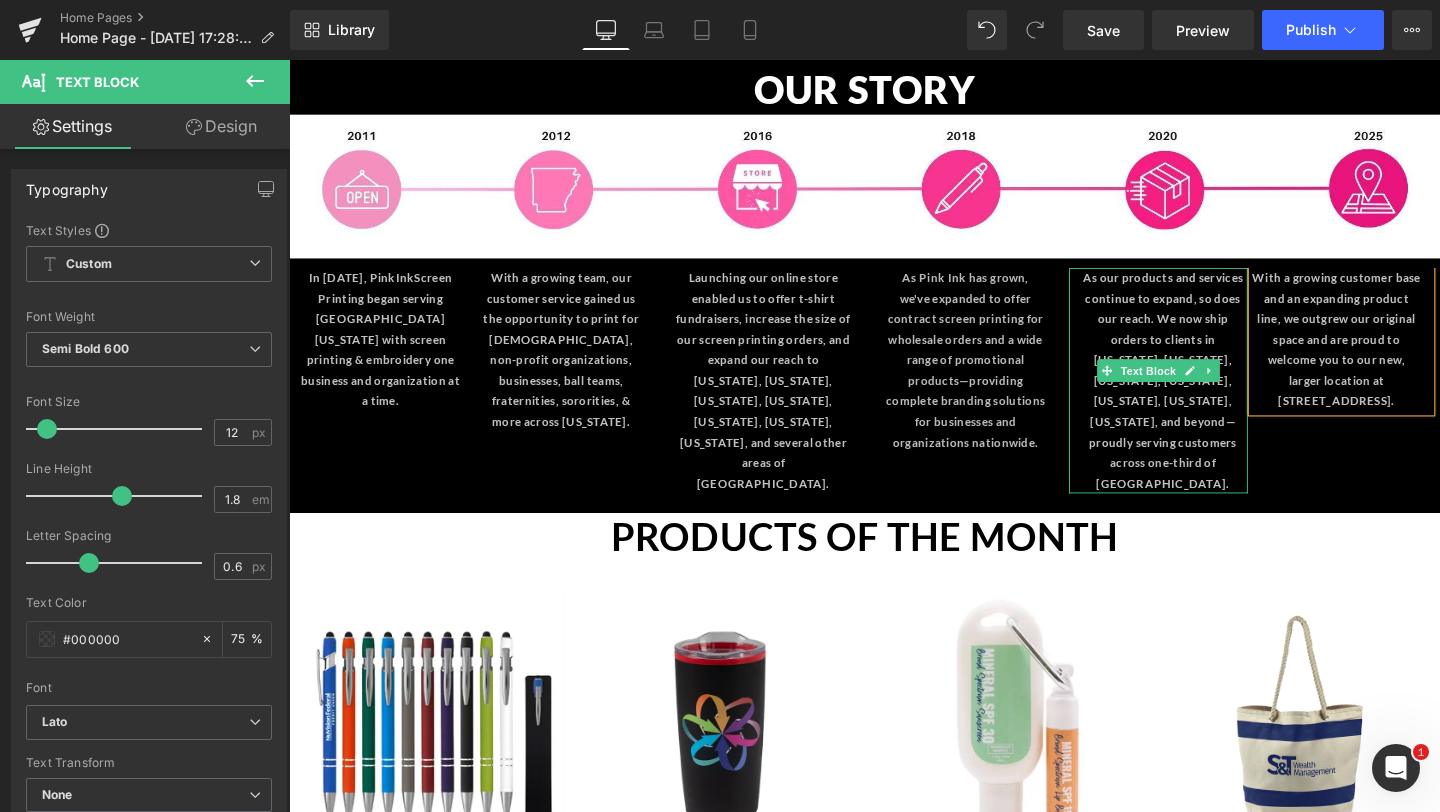 click on "As our products and services continue to expand, so does our reach. We now ship orders to clients in New York, Minnesota, Nevada, Alabama, Colorado, Nebraska, Oklahoma, and beyond—proudly serving customers across one-third of the United States." at bounding box center [1207, 397] 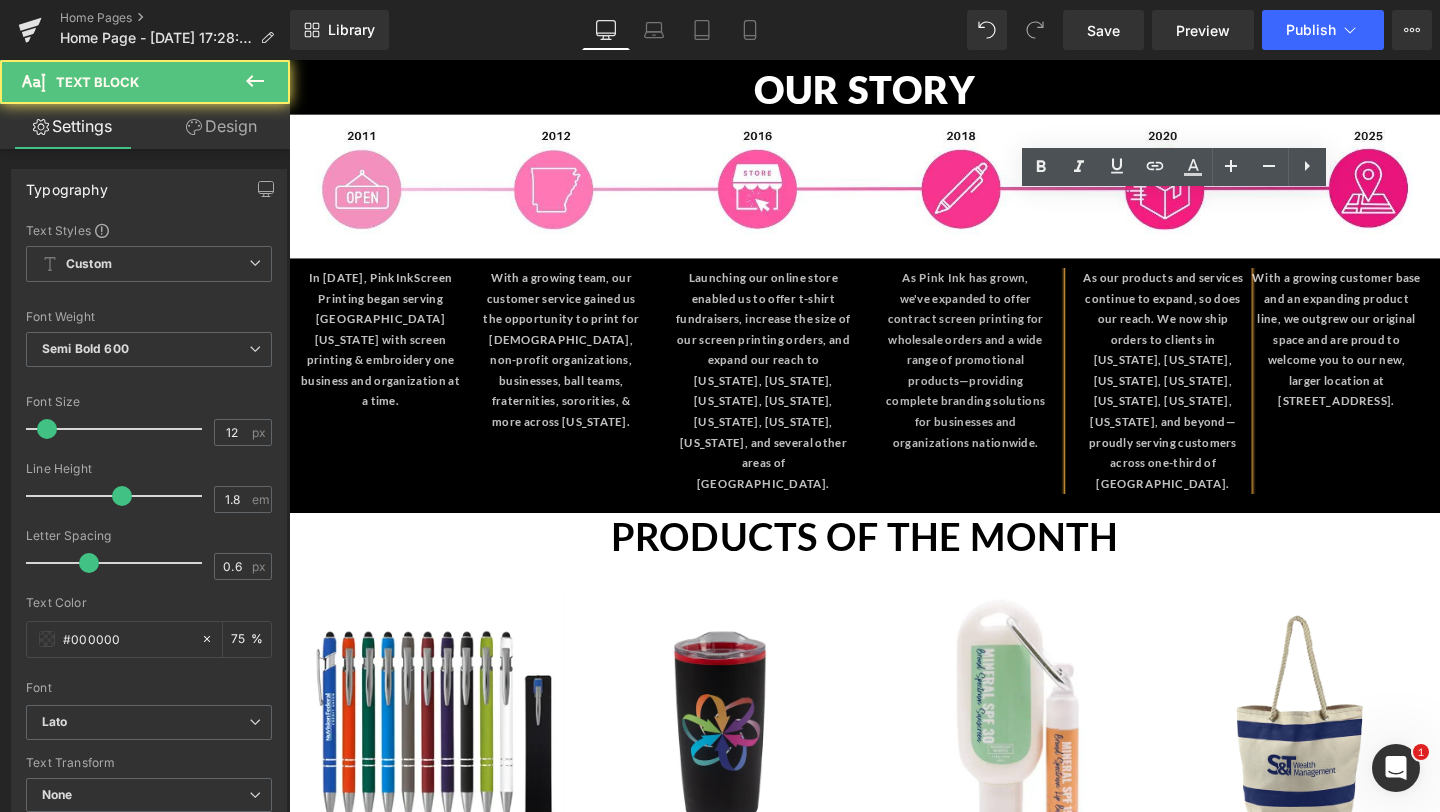 click on "As Pink Ink has grown, we've expanded to offer contract screen printing for wholesale orders and a wide range of promotional products—providing complete branding solutions for businesses and organizations nationwide." at bounding box center (1000, 376) 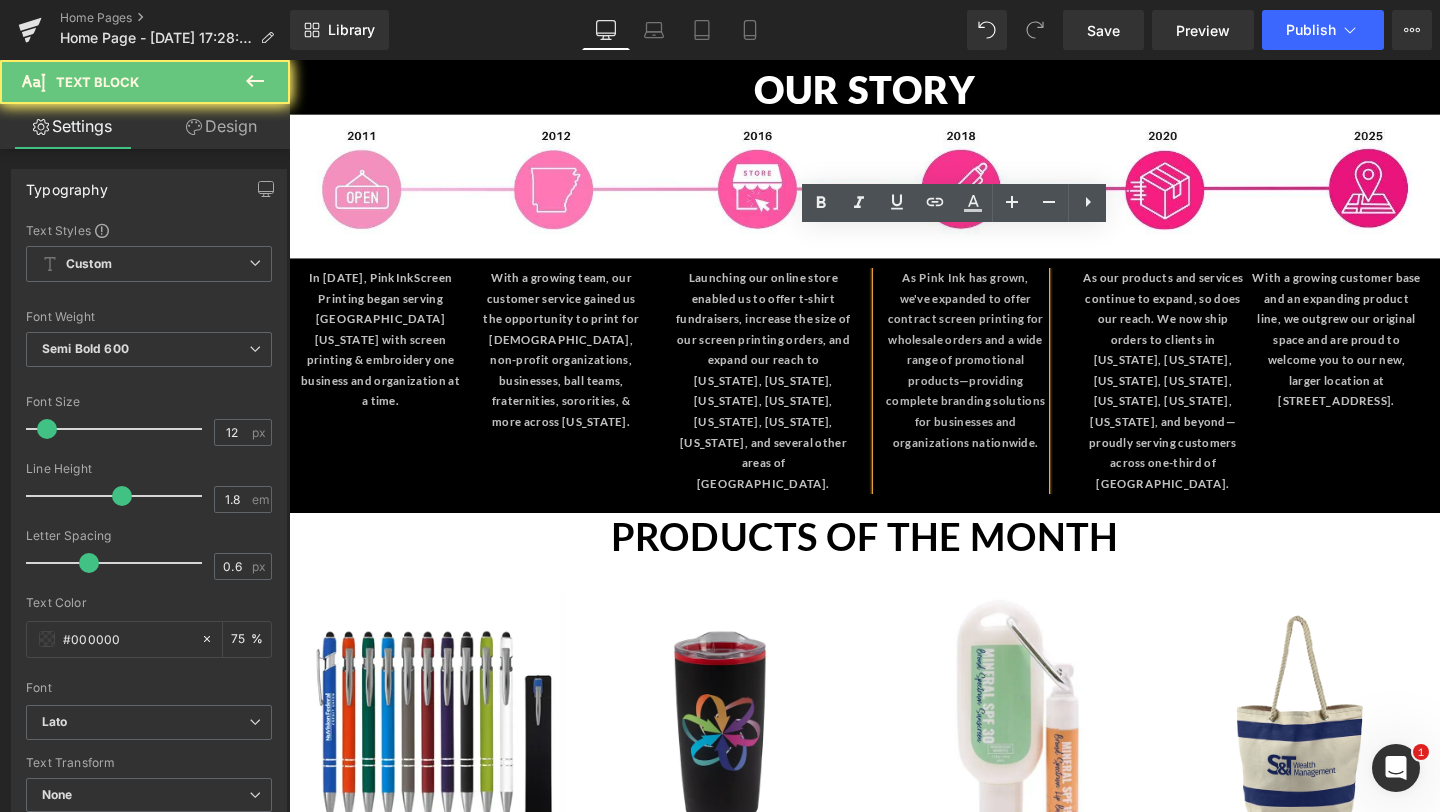 click on "As our products and services continue to expand, so does our reach. We now ship orders to clients in New York, Minnesota, Nevada, Alabama, Colorado, Nebraska, Oklahoma, and beyond—proudly serving customers across one-third of the United States." at bounding box center (1207, 397) 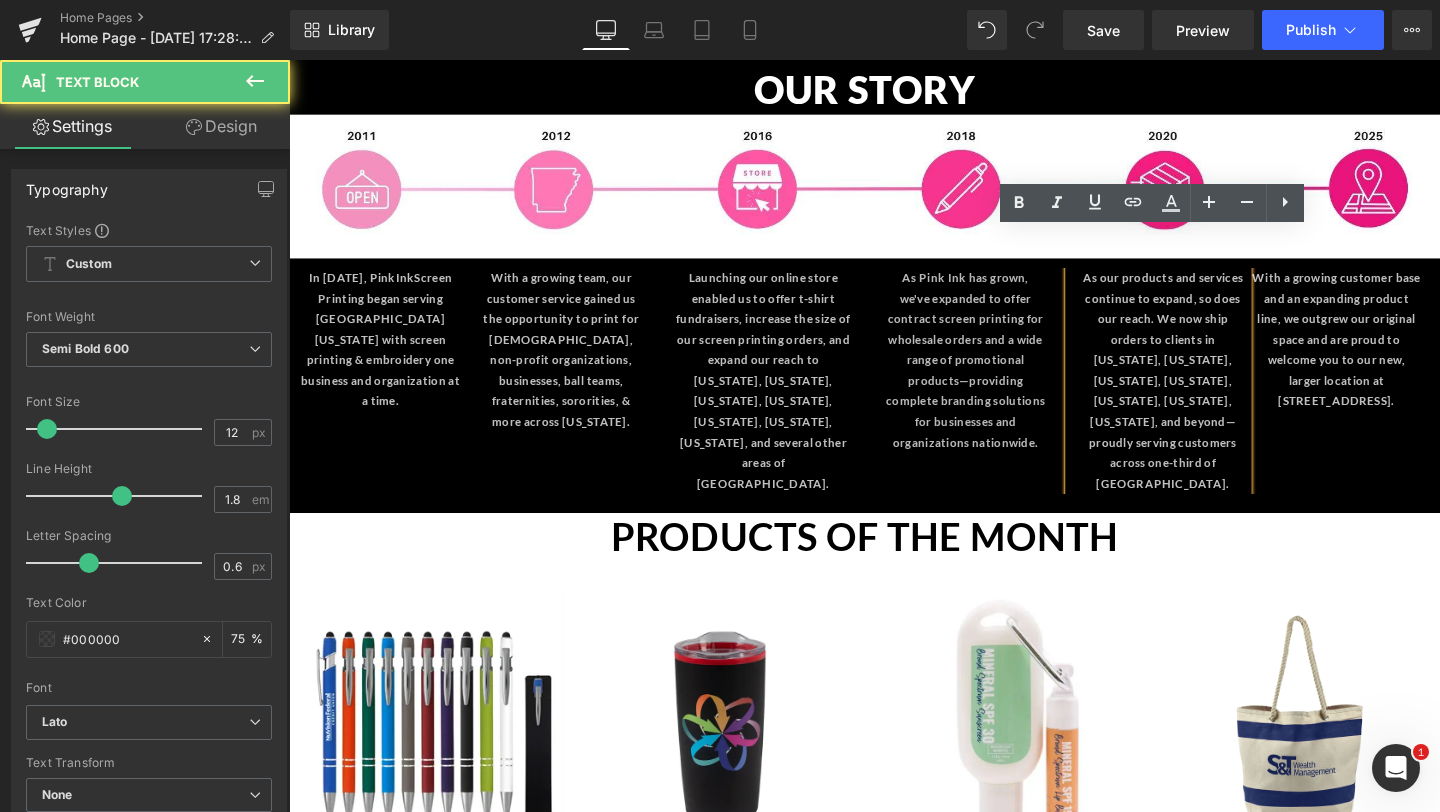 click on "With a growing customer base and an expanding product line, we outgrew our original space and are proud to welcome you to our new, larger location at 6217 E. Highland Drive." at bounding box center (1390, 354) 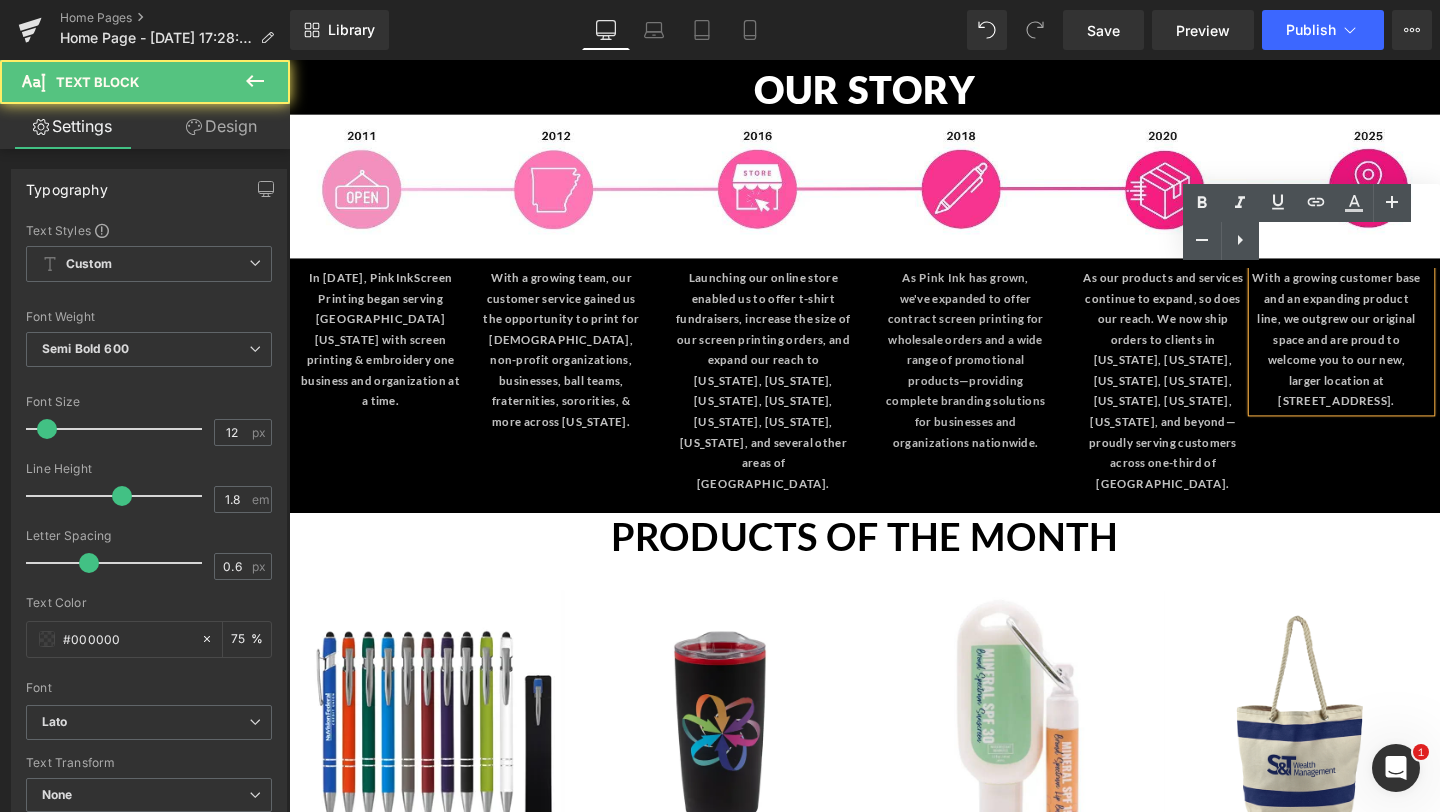 click on "As our products and services continue to expand, so does our reach. We now ship orders to clients in New York, Minnesota, Nevada, Alabama, Colorado, Nebraska, Oklahoma, and beyond—proudly serving customers across one-third of the United States. Text Block" at bounding box center (1203, 398) 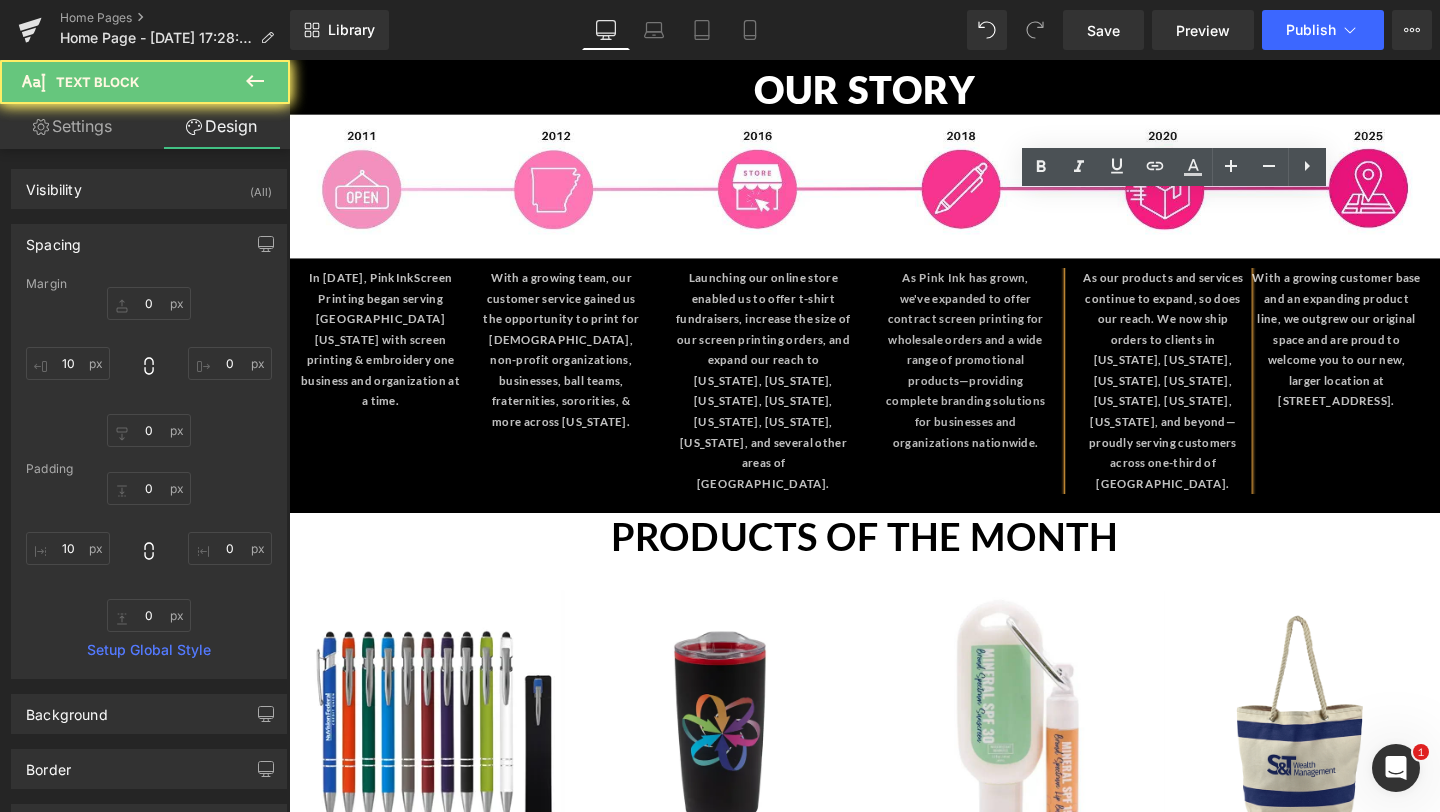 click on "In October 2011, Pink  Ink  Screen Printing began serving Northeast Arkansas with screen printing & embroidery one business and organization at a time.
Text Block
With a growing team, our customer service gained us the opportunity to print for churches, non-profit organizations, businesses, ball teams, fraternities, sororities, & more across Arkansas. Text Block
Launching our online store enabled us to offer t-shirt fundraisers, increase the size of our screen printing orders, and expand our reach to Texas, Tennessee, Missouri, Louisiana, Mississippi, Florida, Illinois, and several other areas of the United States. Text Block" at bounding box center (894, 403) 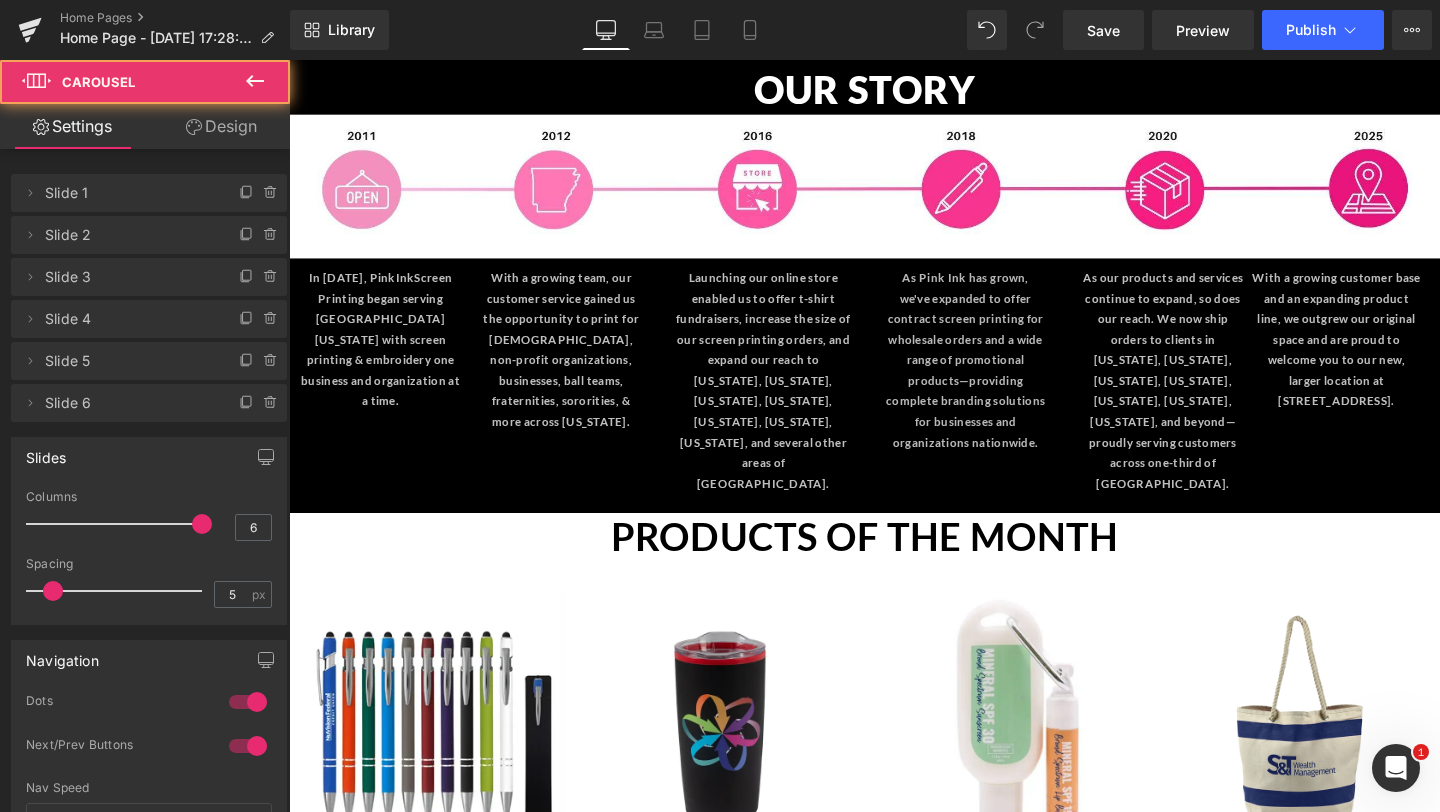 click on "In October 2011, Pink  Ink  Screen Printing began serving Northeast Arkansas with screen printing & embroidery one business and organization at a time.
Text Block
With a growing team, our customer service gained us the opportunity to print for churches, non-profit organizations, businesses, ball teams, fraternities, sororities, & more across Arkansas. Text Block
Launching our online store enabled us to offer t-shirt fundraisers, increase the size of our screen printing orders, and expand our reach to Texas, Tennessee, Missouri, Louisiana, Mississippi, Florida, Illinois, and several other areas of the United States. Text Block" at bounding box center (894, 403) 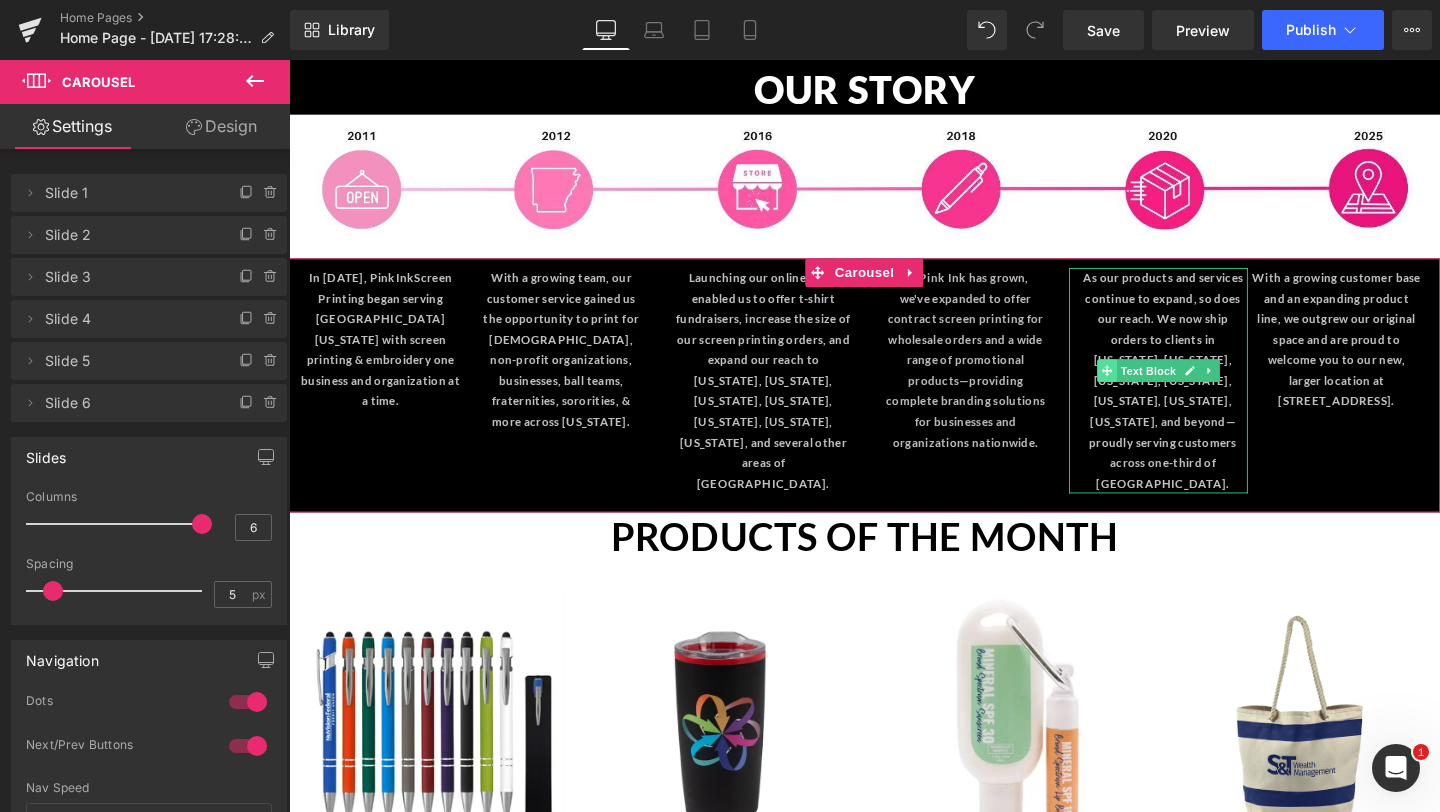 click 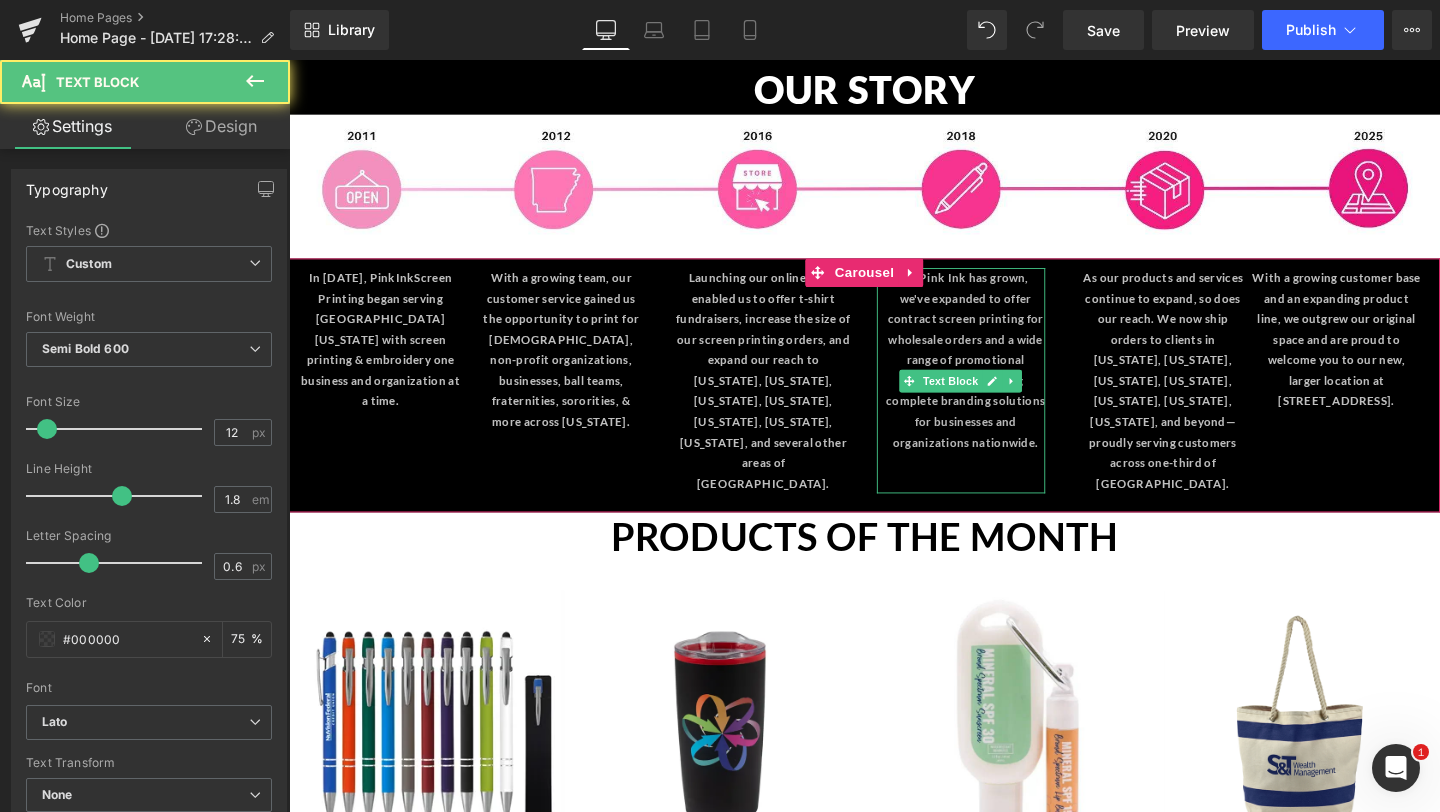 click on "As Pink Ink has grown, we've expanded to offer contract screen printing for wholesale orders and a wide range of promotional products—providing complete branding solutions for businesses and organizations nationwide." at bounding box center (1001, 376) 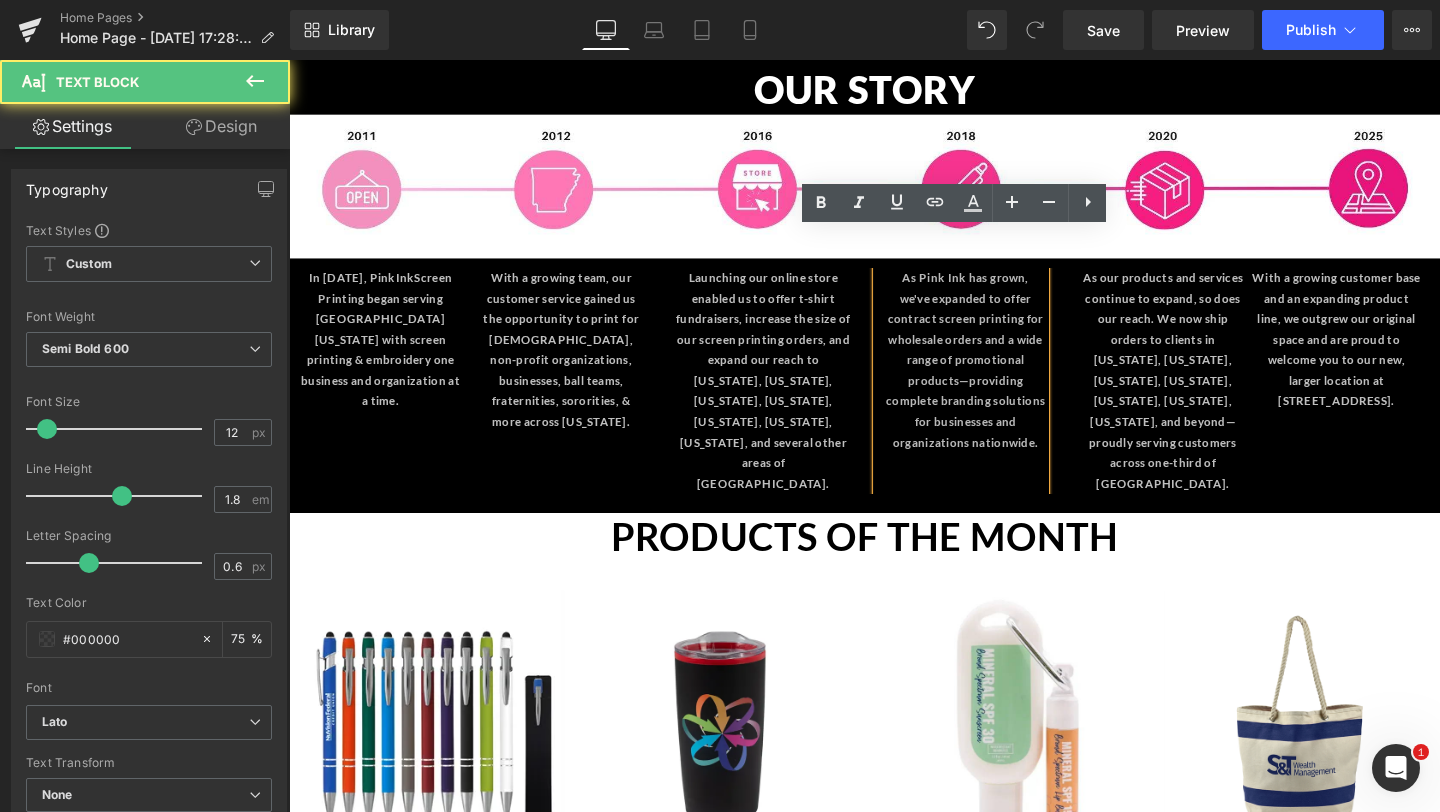 click on "As Pink Ink has grown, we've expanded to offer contract screen printing for wholesale orders and a wide range of promotional products—providing complete branding solutions for businesses and organizations nationwide." at bounding box center [1000, 376] 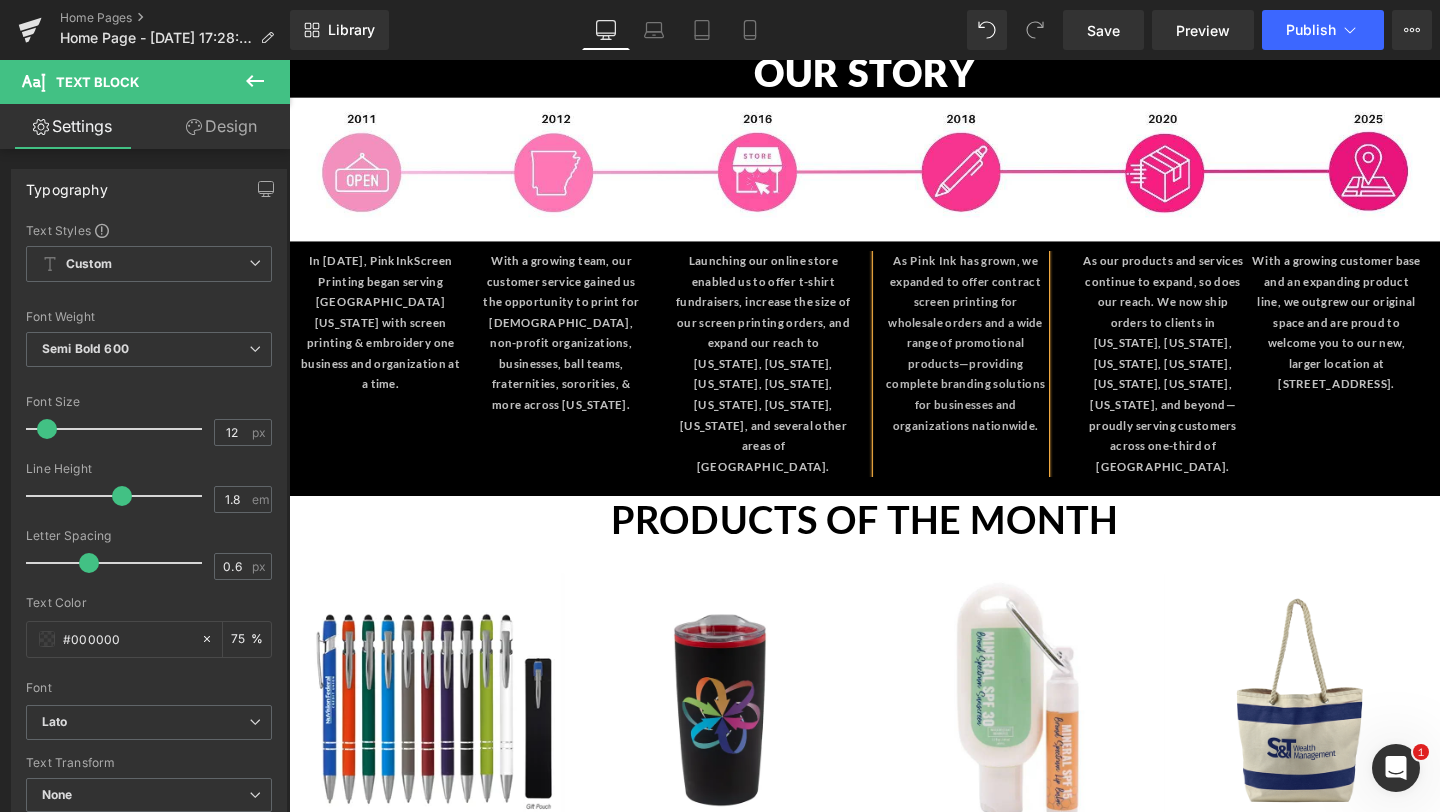 scroll, scrollTop: 1745, scrollLeft: 0, axis: vertical 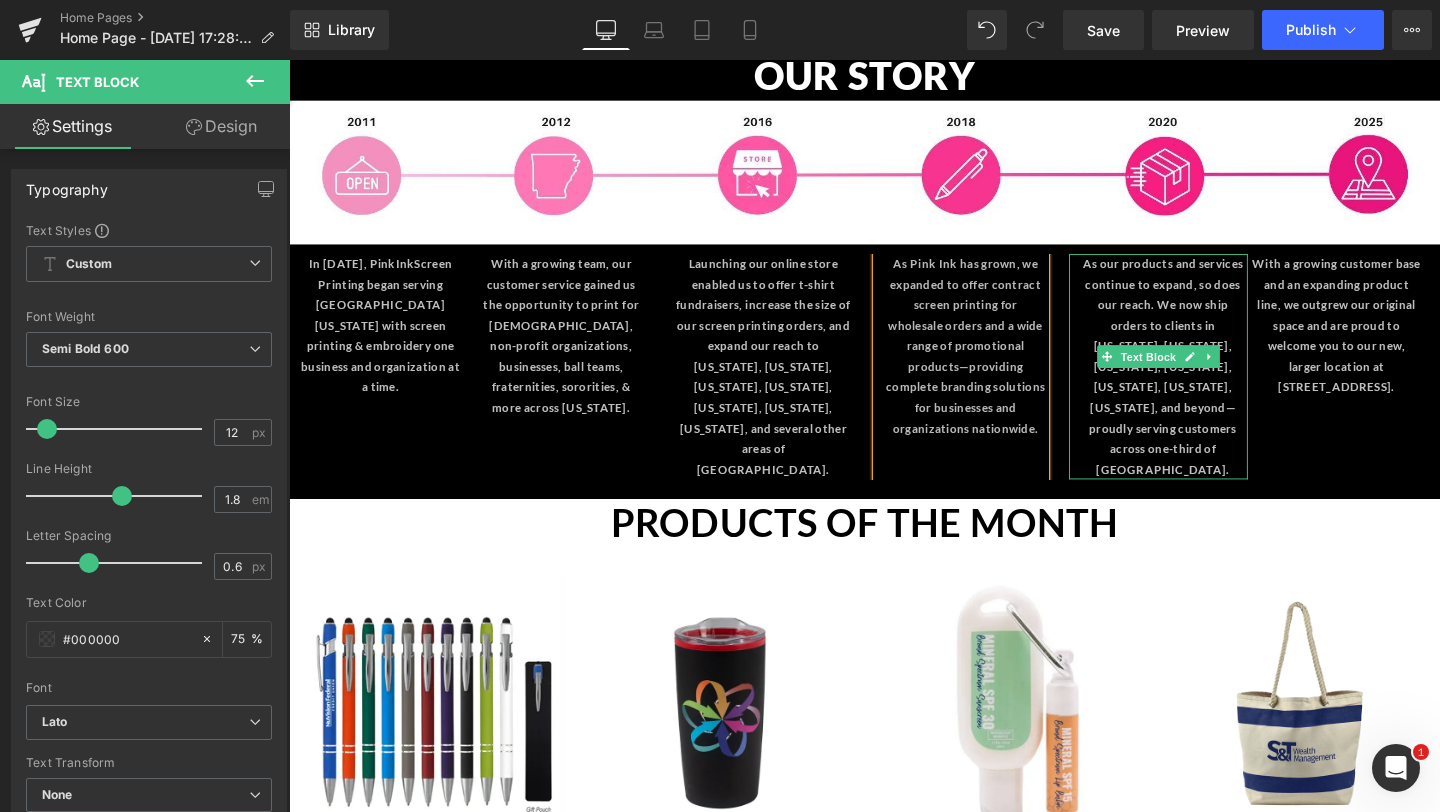 click on "As our products and services continue to expand, so does our reach. We now ship orders to clients in New York, Minnesota, Nevada, Alabama, Colorado, Nebraska, Oklahoma, and beyond—proudly serving customers across one-third of the United States." at bounding box center [1207, 382] 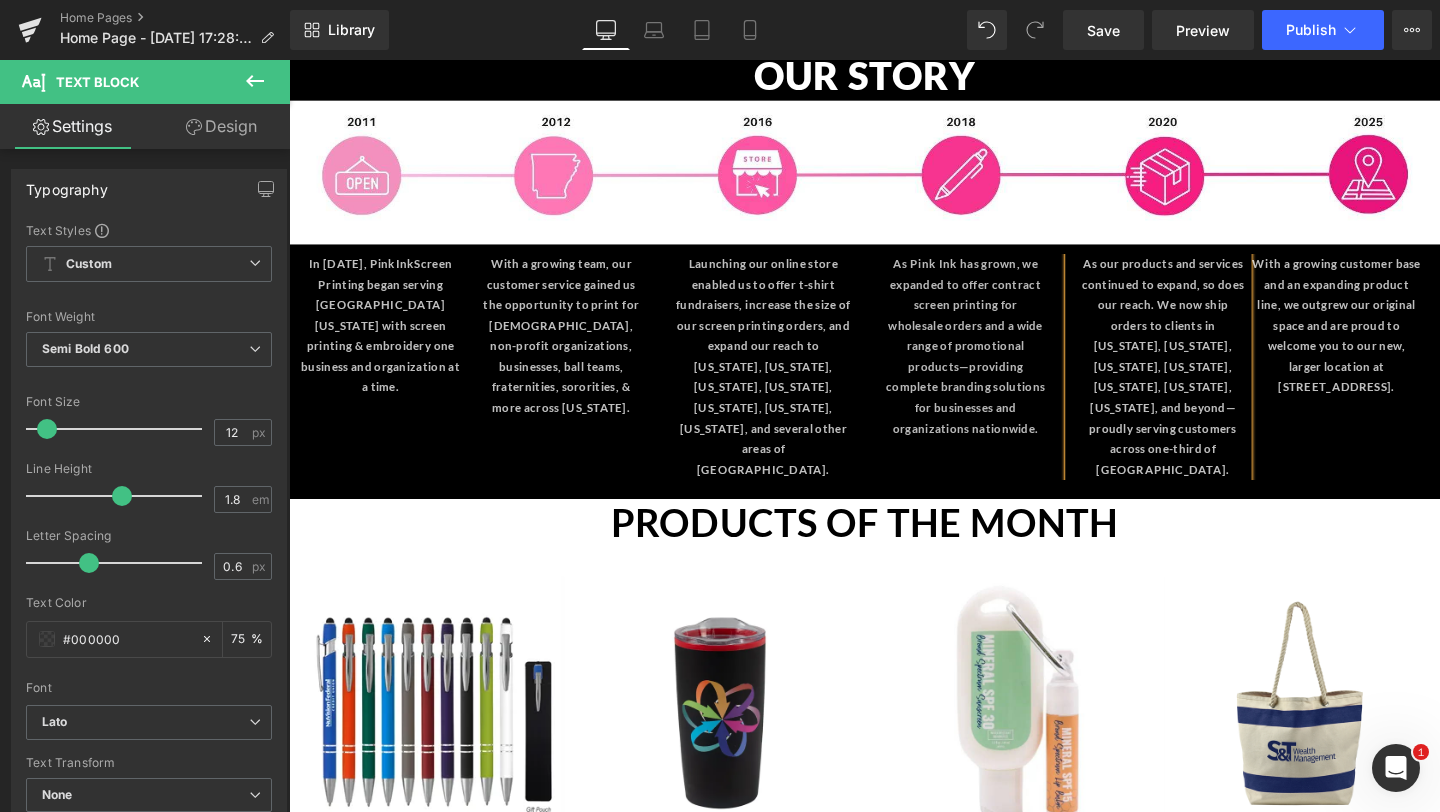 click on "As our products and services continued to expand, so does our reach. We now ship orders to clients in New York, Minnesota, Nevada, Alabama, Colorado, Nebraska, Oklahoma, and beyond—proudly serving customers across one-third of the United States." at bounding box center (1207, 382) 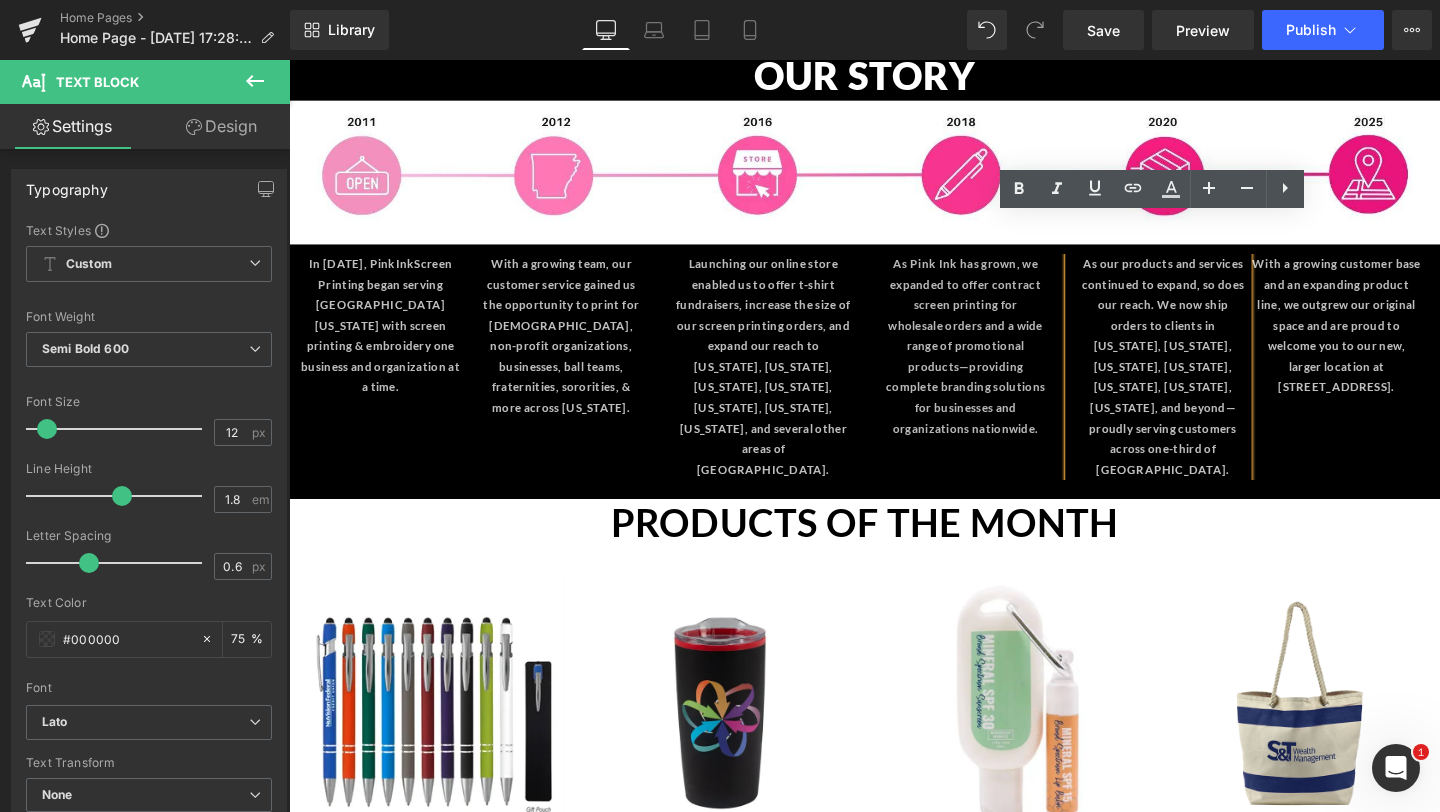 click on "As our products and services continued to expand, so does our reach. We now ship orders to clients in New York, Minnesota, Nevada, Alabama, Colorado, Nebraska, Oklahoma, and beyond—proudly serving customers across one-third of the United States." at bounding box center [1207, 382] 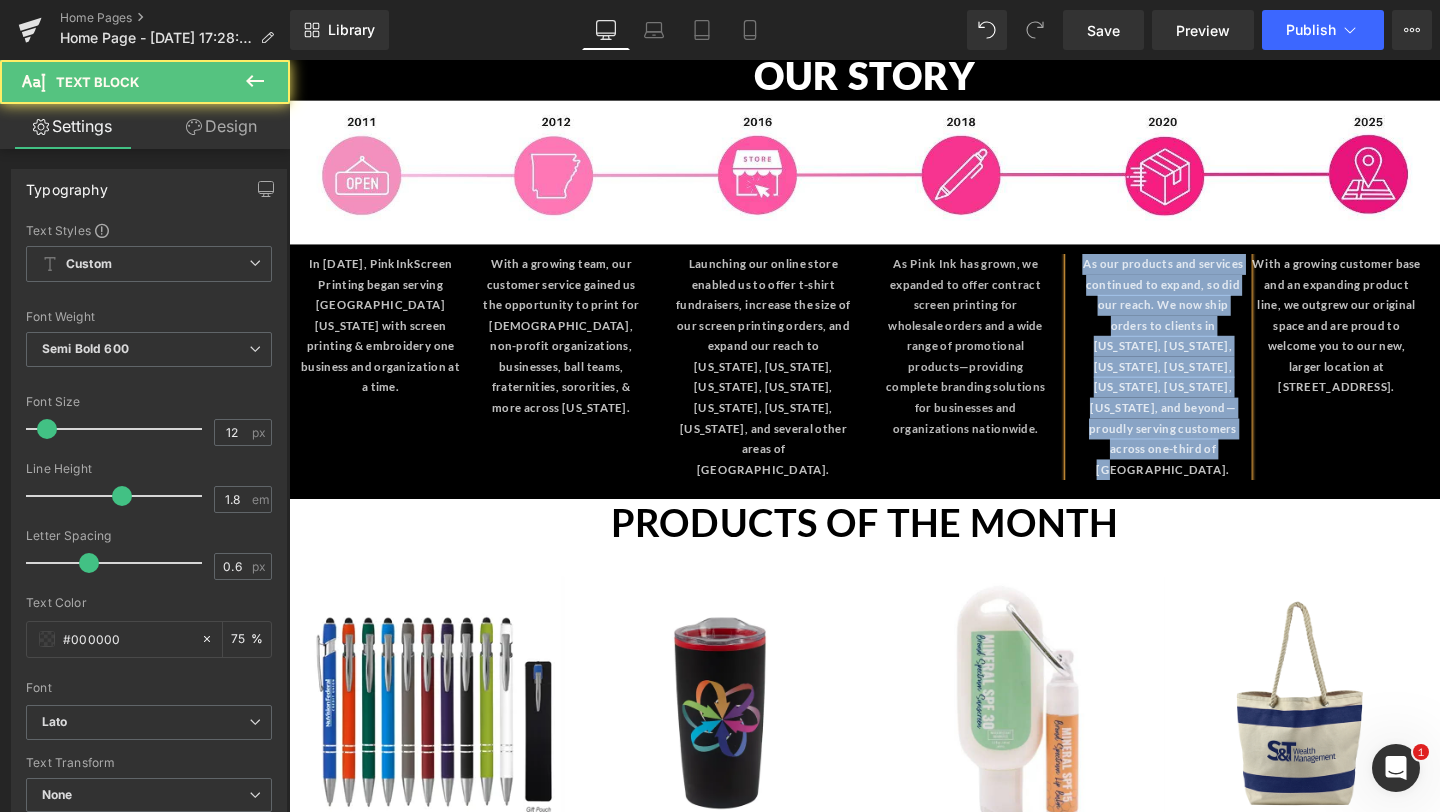 drag, startPoint x: 1257, startPoint y: 431, endPoint x: 1101, endPoint y: 220, distance: 262.4062 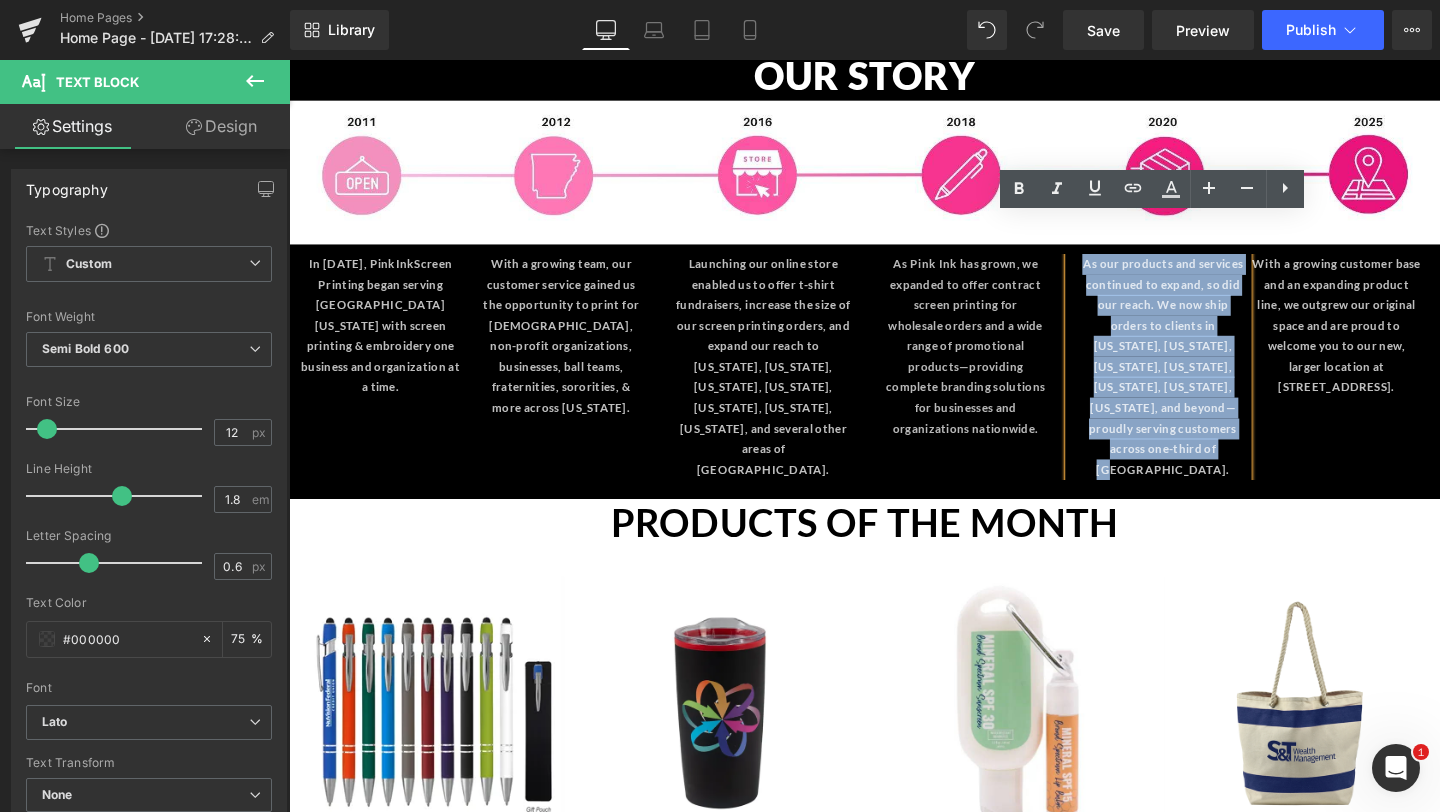 copy on "As our products and services continued to expand, so did our reach. We now ship orders to clients in New York, Minnesota, Nevada, Alabama, Colorado, Nebraska, Oklahoma, and beyond—proudly serving customers across one-third of the United States." 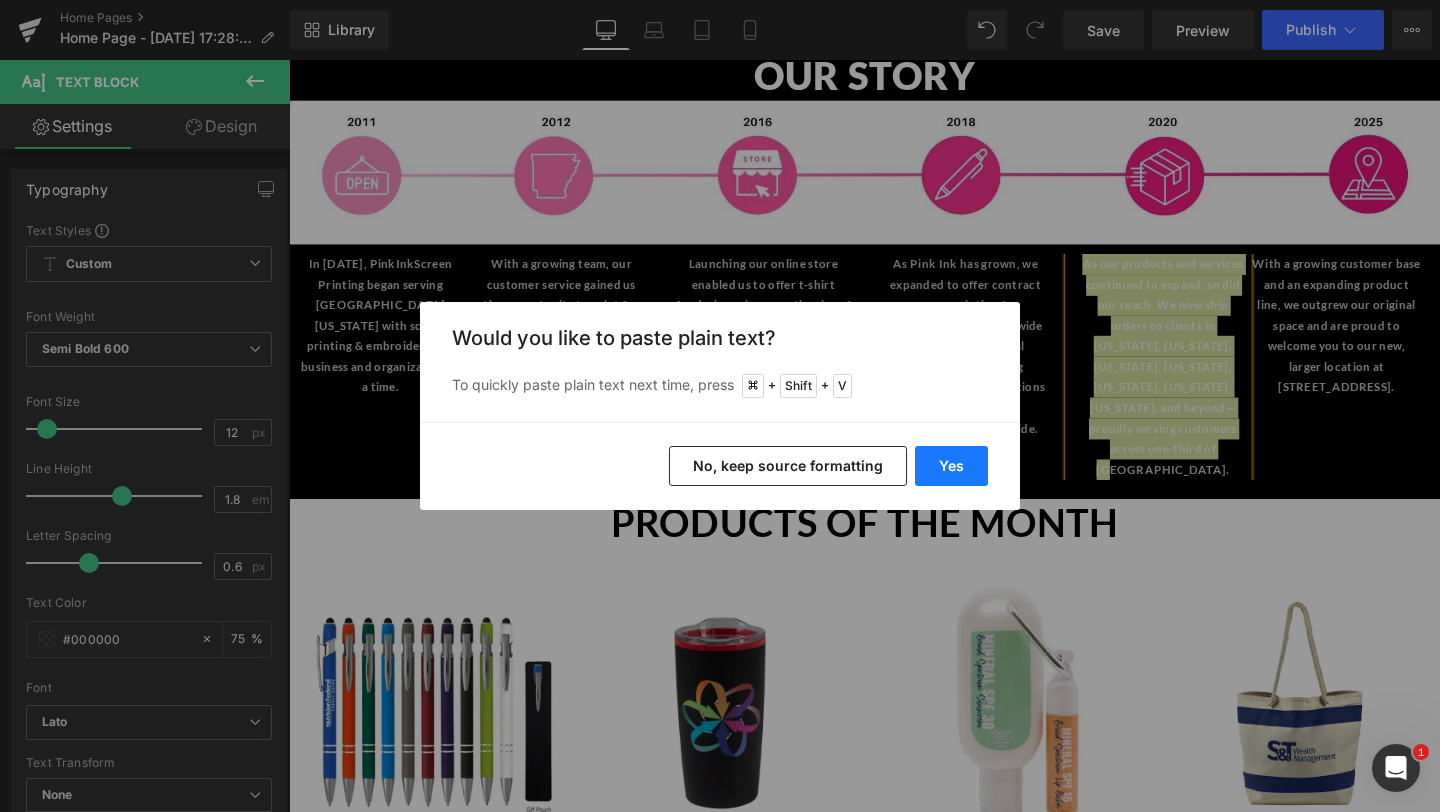 click on "Yes" at bounding box center (951, 466) 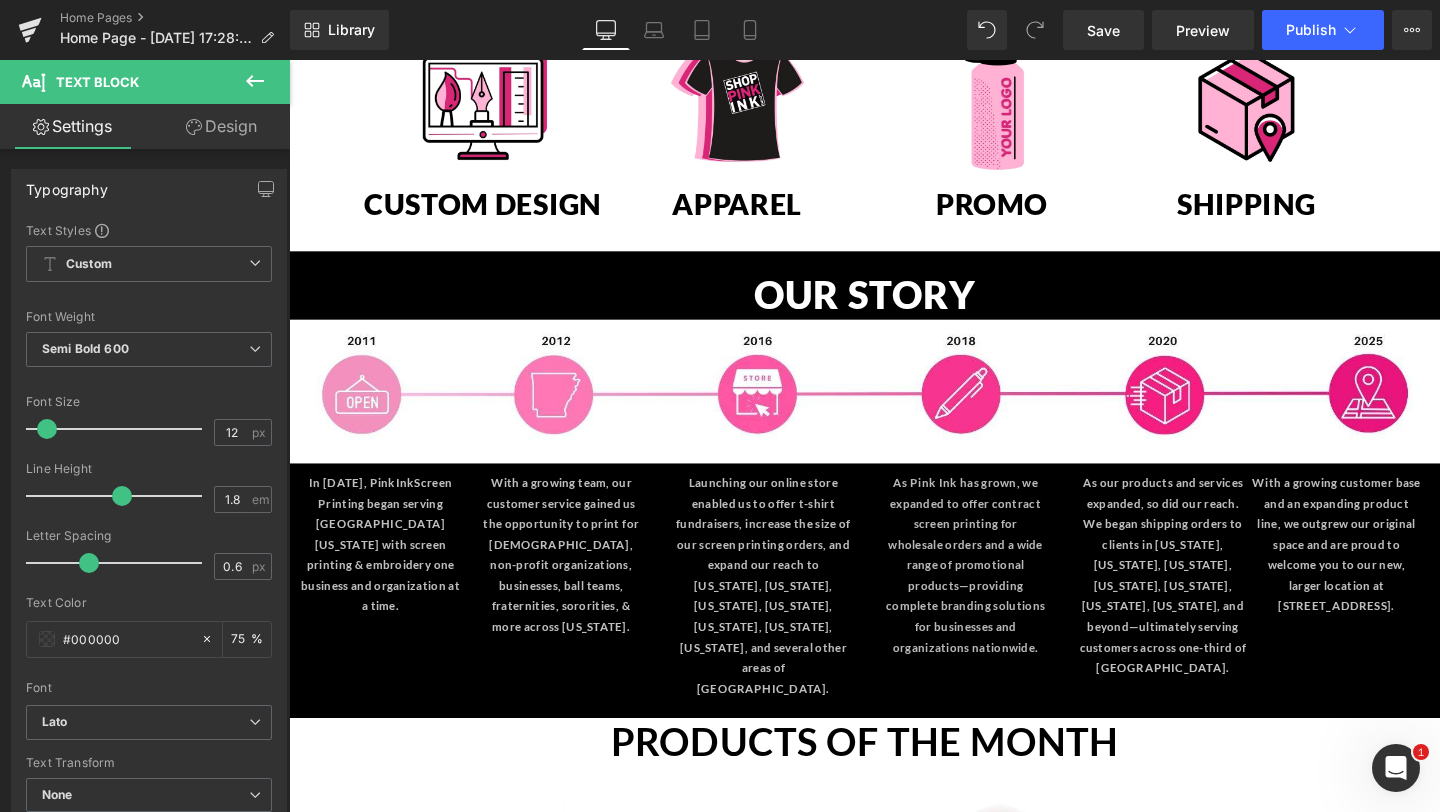 scroll, scrollTop: 1650, scrollLeft: 0, axis: vertical 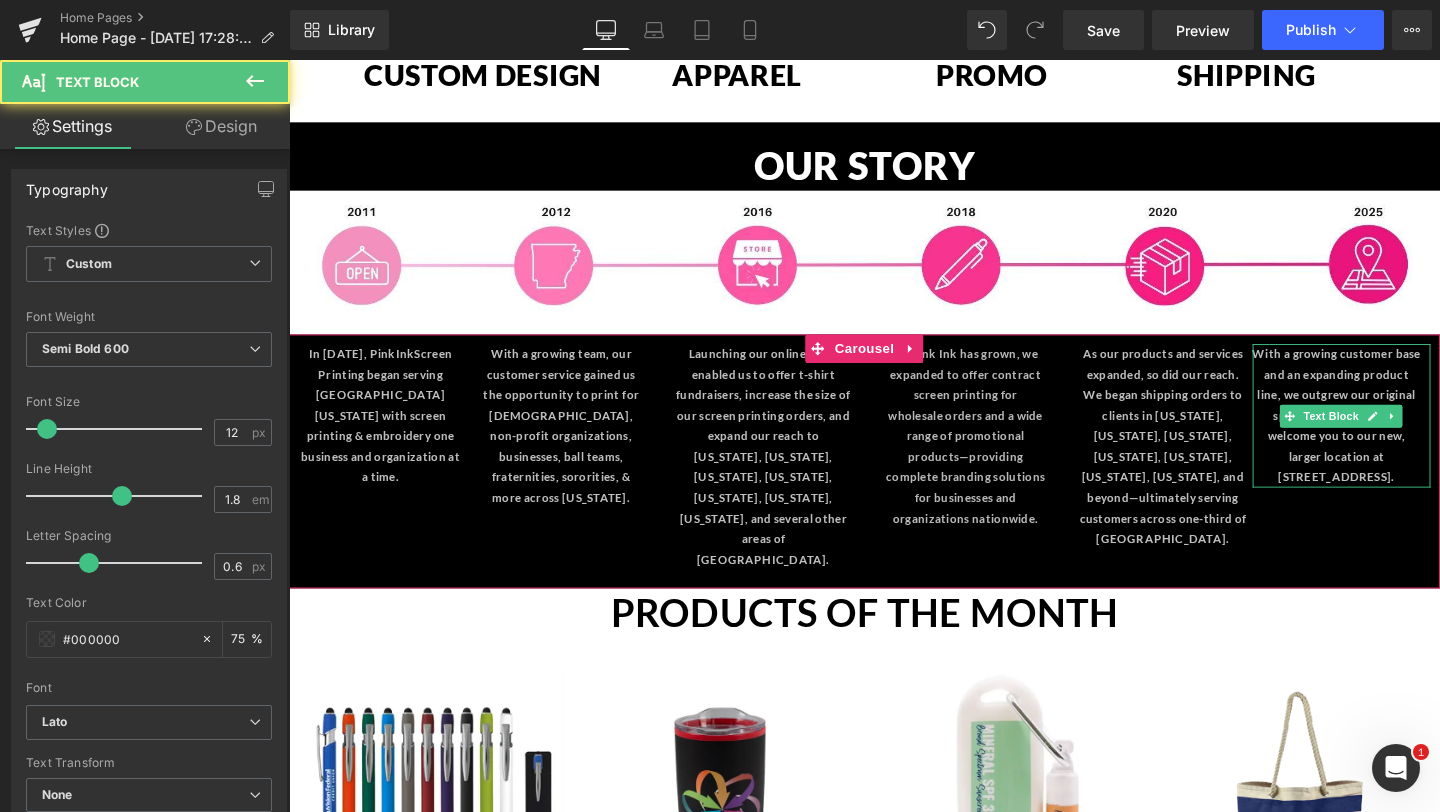 click on "With a growing customer base and an expanding product line, we outgrew our original space and are proud to welcome you to our new, larger location at 6217 E. Highland Drive." at bounding box center (1390, 434) 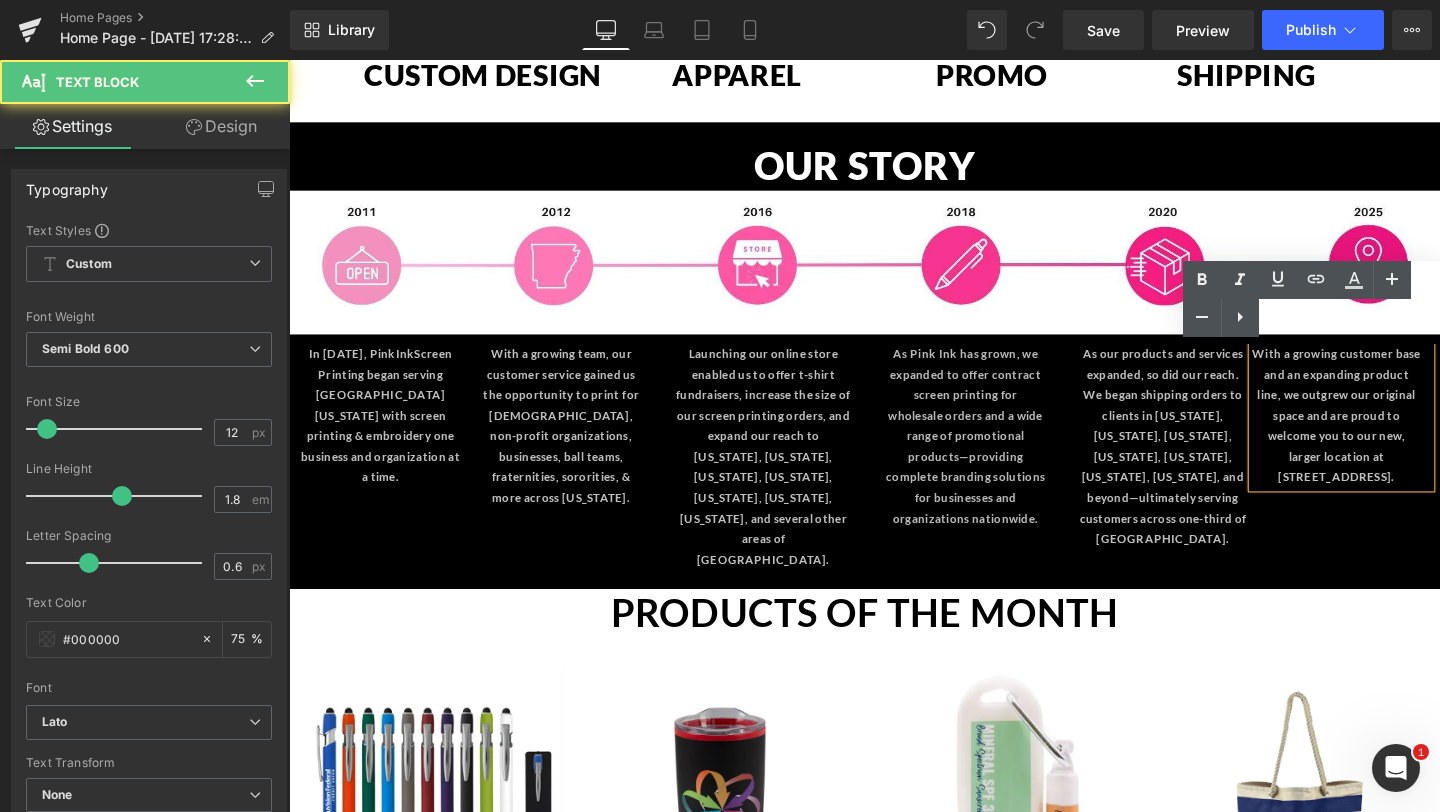 click on "With a growing customer base and an expanding product line, we outgrew our original space and are proud to welcome you to our new, larger location at 6217 E. Highland Drive." at bounding box center (1391, 434) 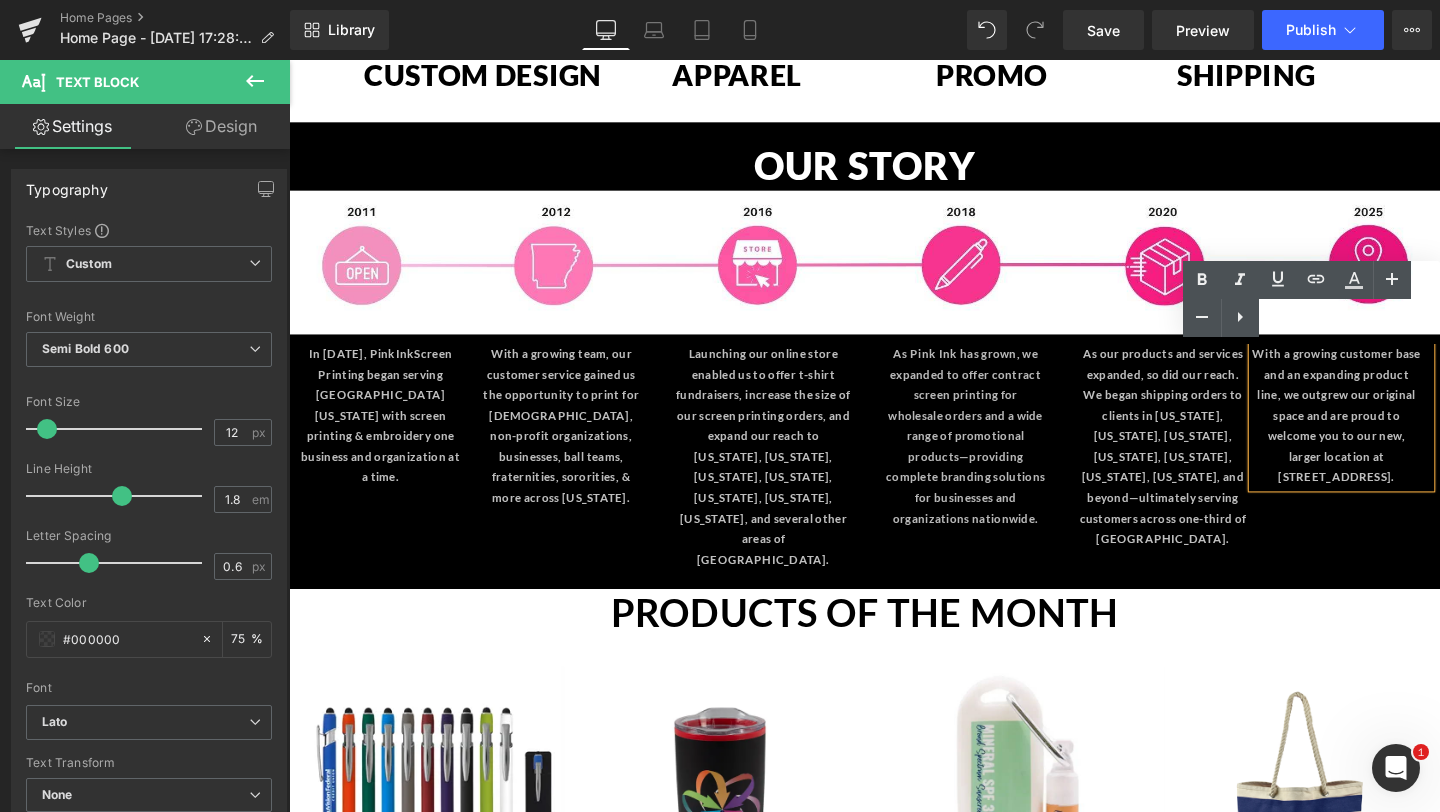 drag, startPoint x: 1446, startPoint y: 464, endPoint x: 1321, endPoint y: 338, distance: 177.48521 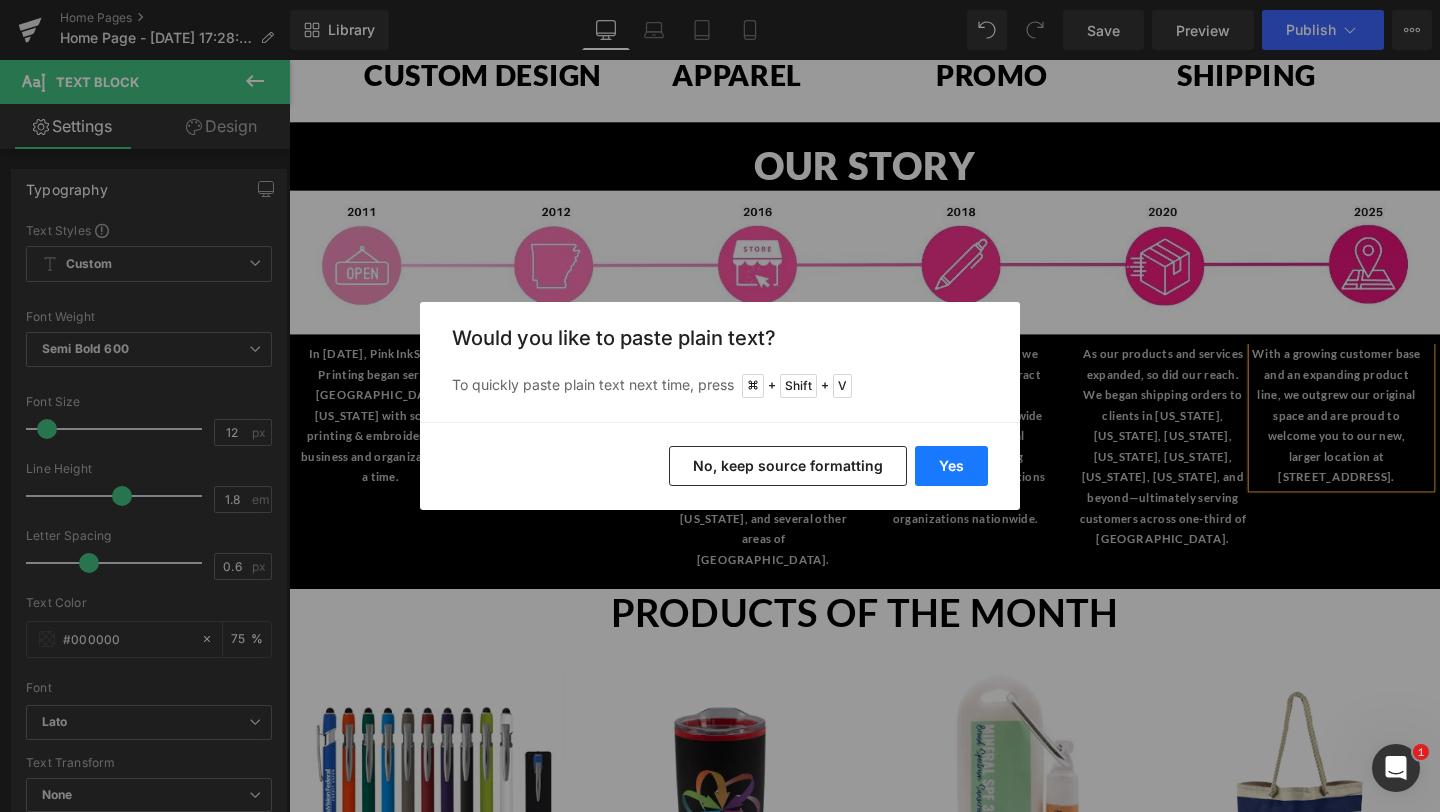 click on "Yes" at bounding box center [951, 466] 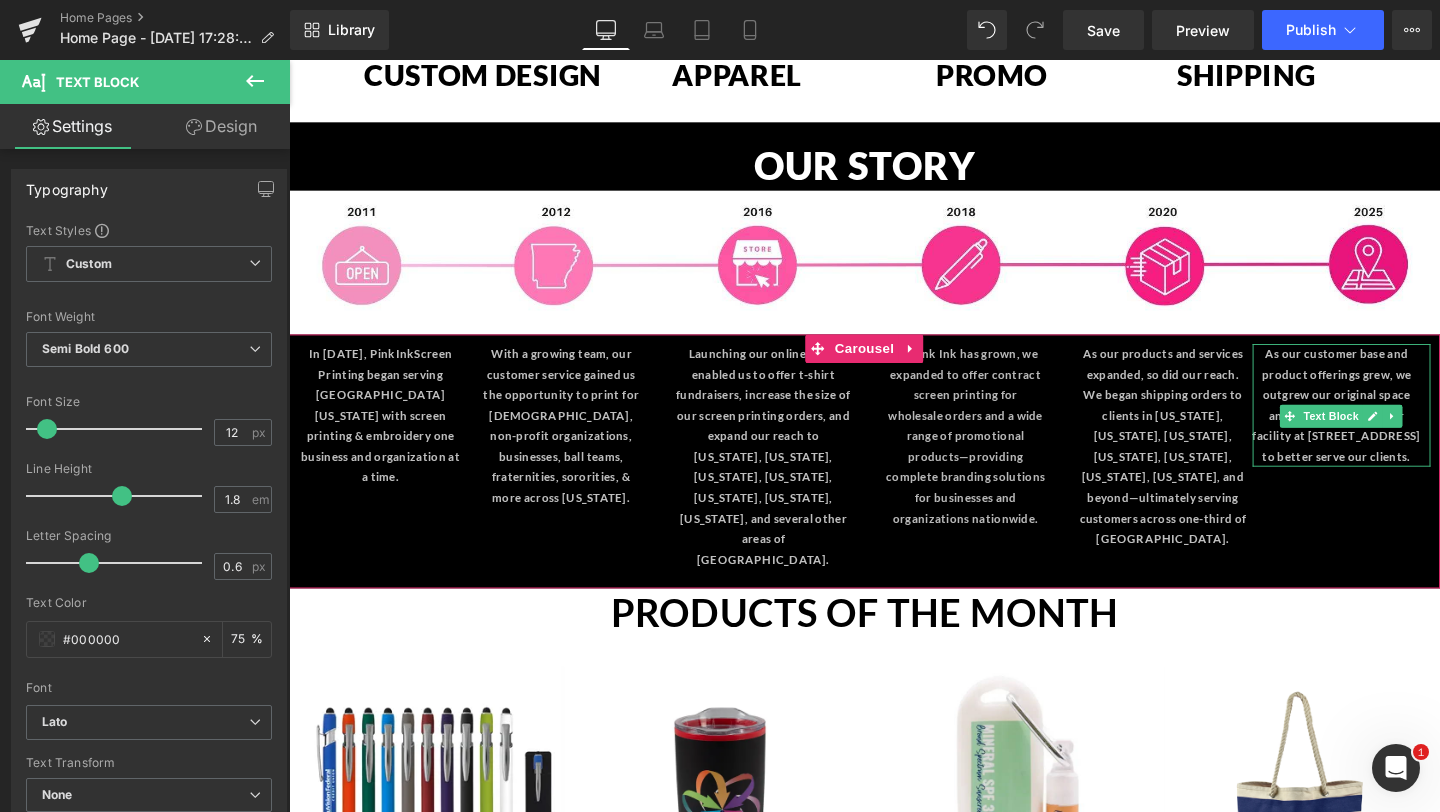 click on "As our customer base and product offerings grew, we outgrew our original space and relocated to a larger facility at 6217 E. Highland Drive to better serve our clients." at bounding box center (1390, 423) 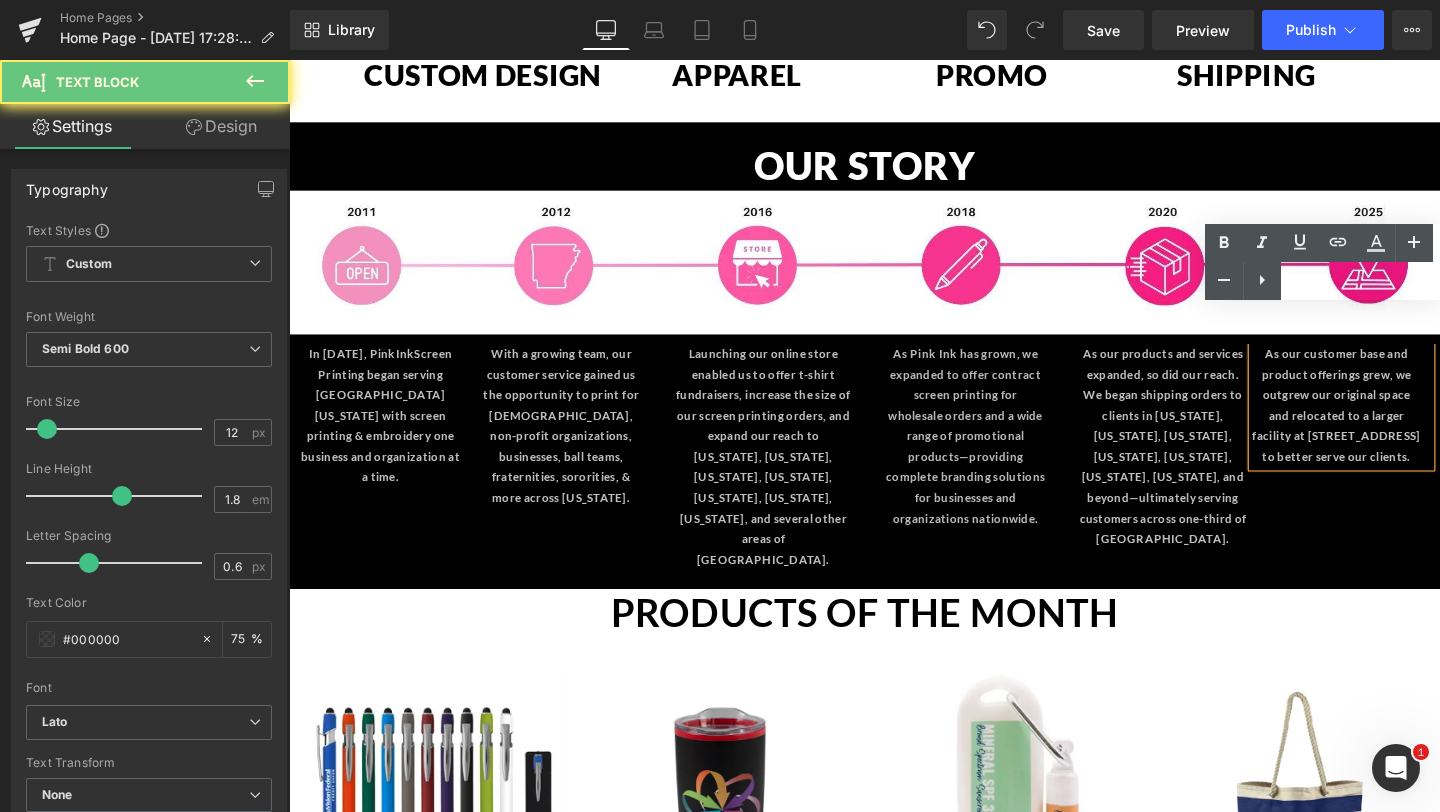click on "As our customer base and product offerings grew, we outgrew our original space and relocated to a larger facility at 6217 E. Highland Drive to better serve our clients." at bounding box center [1390, 423] 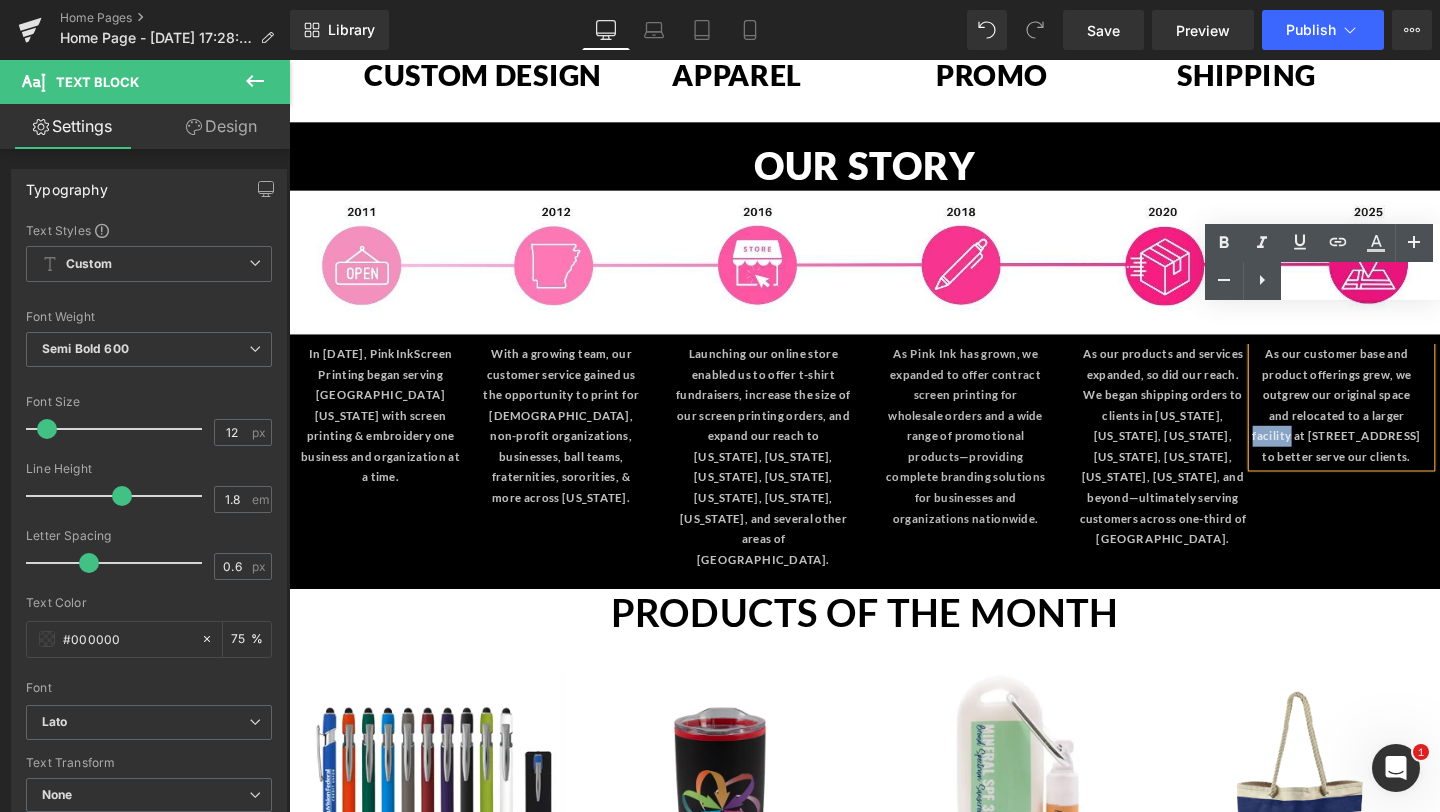 drag, startPoint x: 1351, startPoint y: 419, endPoint x: 1311, endPoint y: 420, distance: 40.012497 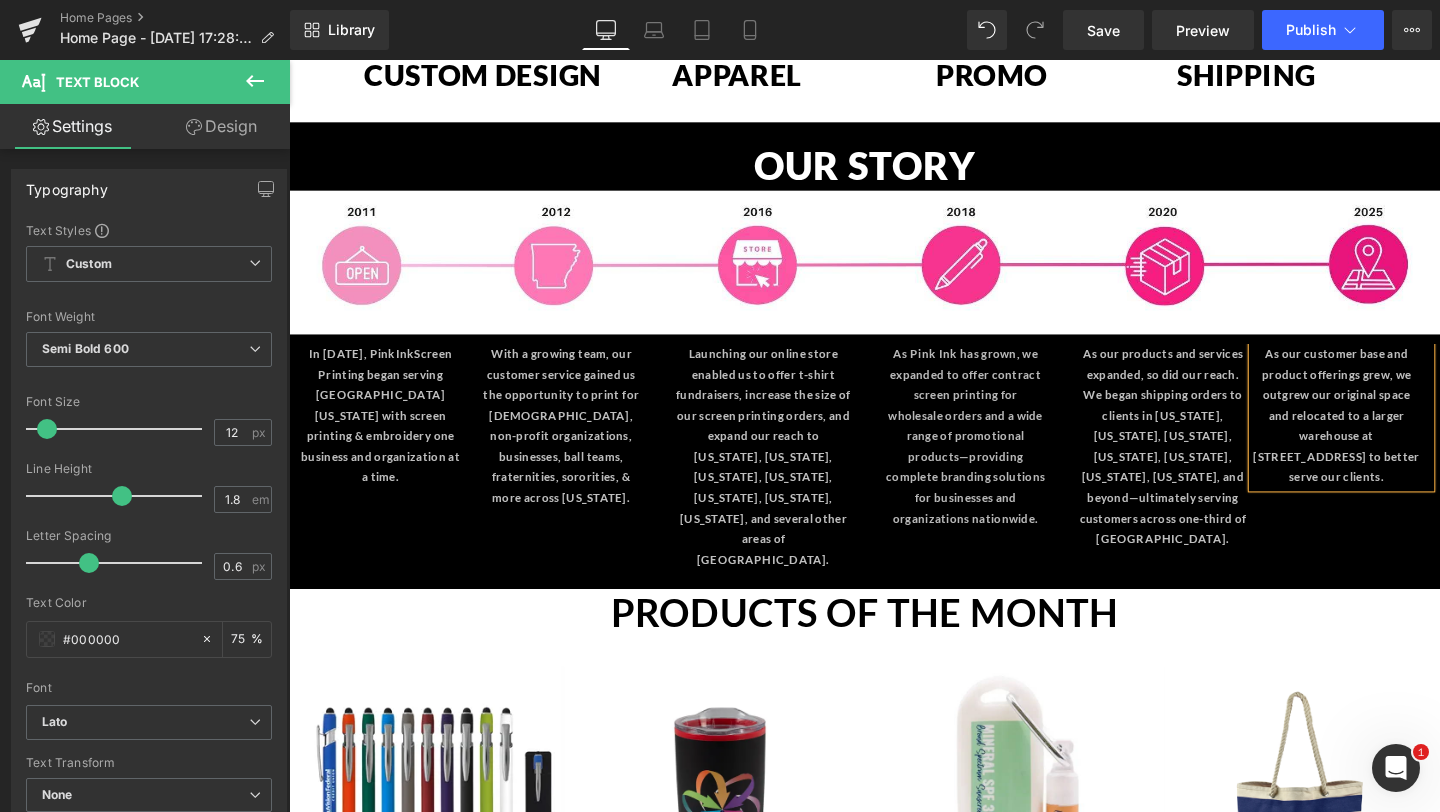 click on "In October 2011, Pink  Ink  Screen Printing began serving Northeast Arkansas with screen printing & embroidery one business and organization at a time.
Text Block
With a growing team, our customer service gained us the opportunity to print for churches, non-profit organizations, businesses, ball teams, fraternities, sororities, & more across Arkansas. Text Block
Launching our online store enabled us to offer t-shirt fundraisers, increase the size of our screen printing orders, and expand our reach to Texas, Tennessee, Missouri, Louisiana, Mississippi, Florida, Illinois, and several other areas of the United States. Text Block
Text Block
Text Block" at bounding box center [896, 478] 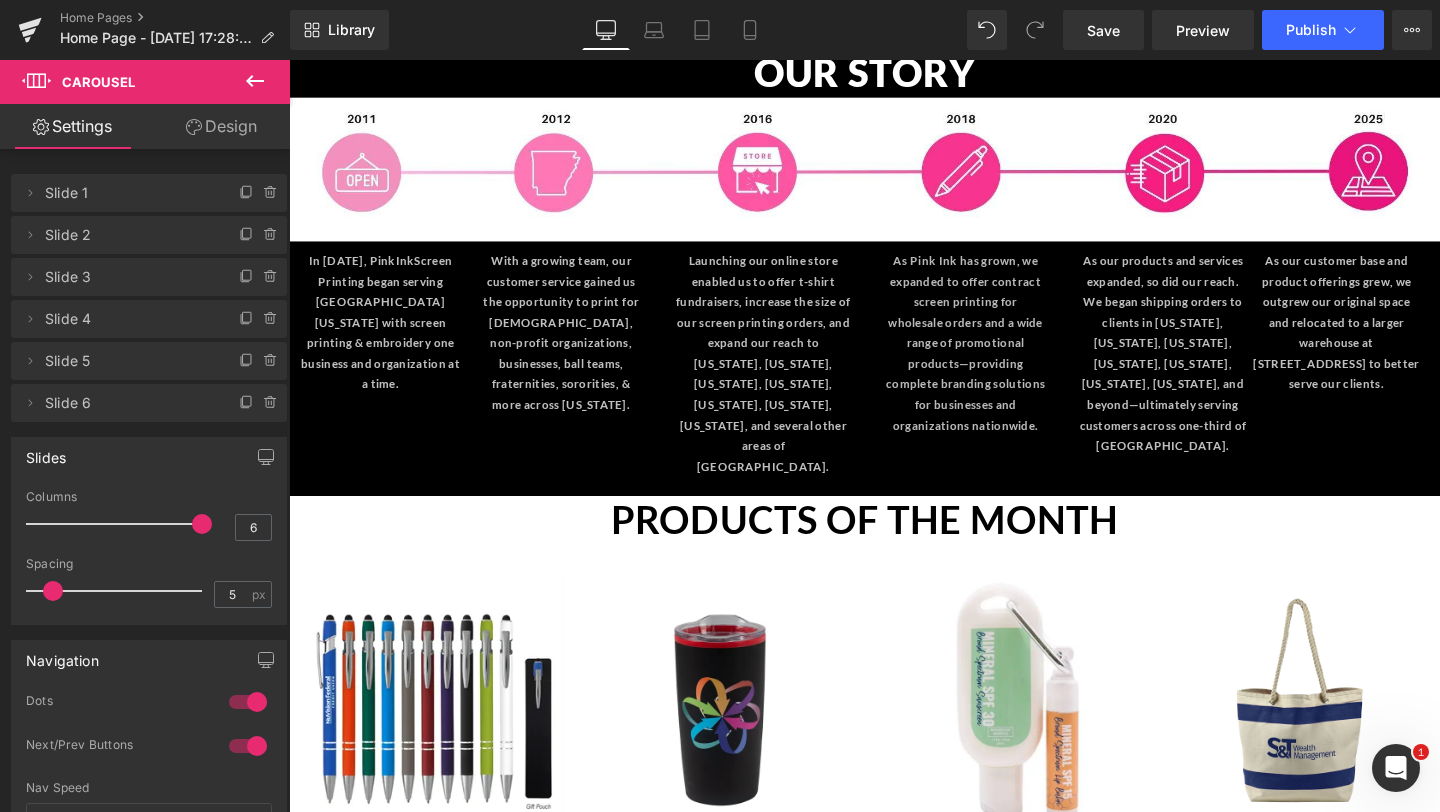 scroll, scrollTop: 1744, scrollLeft: 0, axis: vertical 